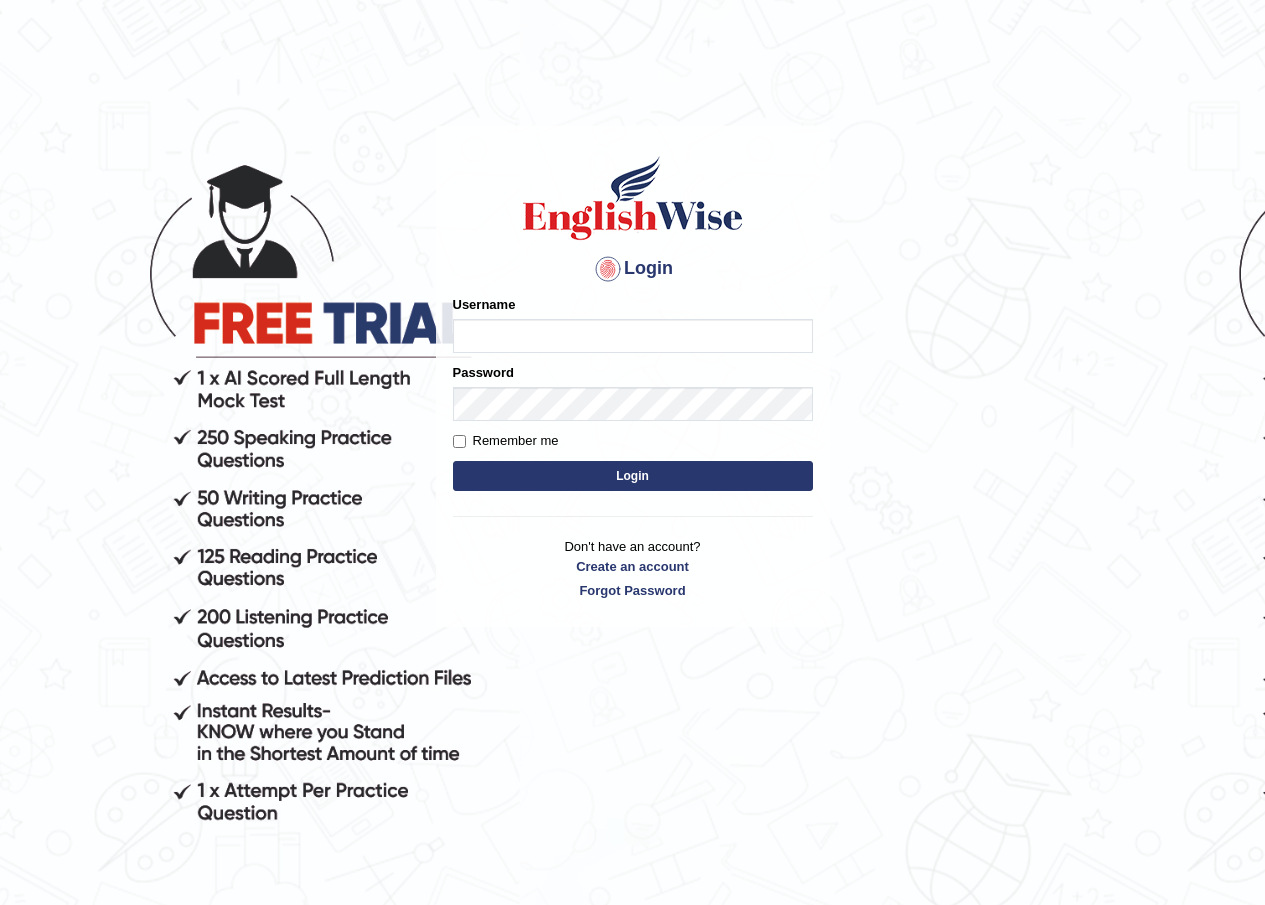 scroll, scrollTop: 0, scrollLeft: 0, axis: both 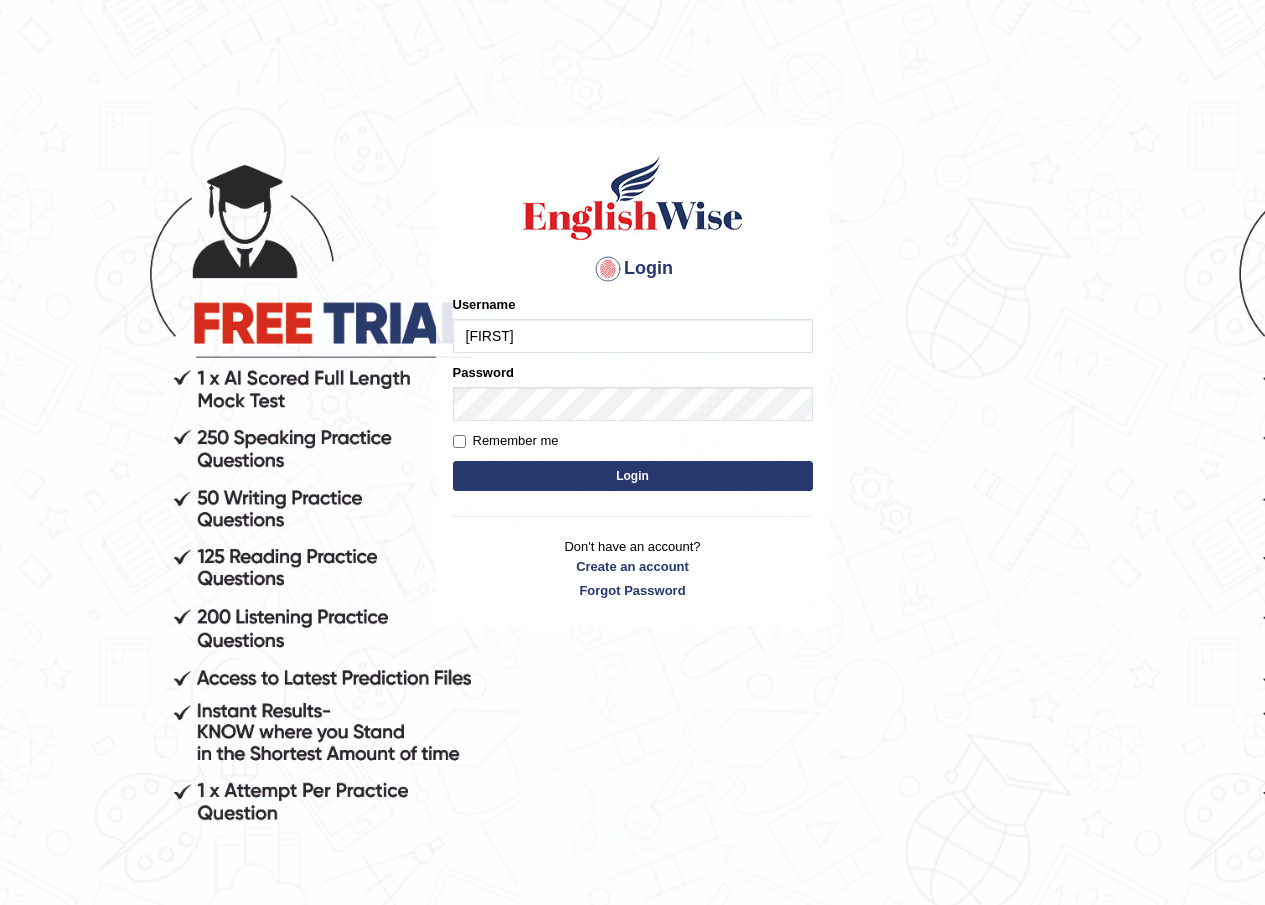click on "chalida_parramatta" at bounding box center (633, 336) 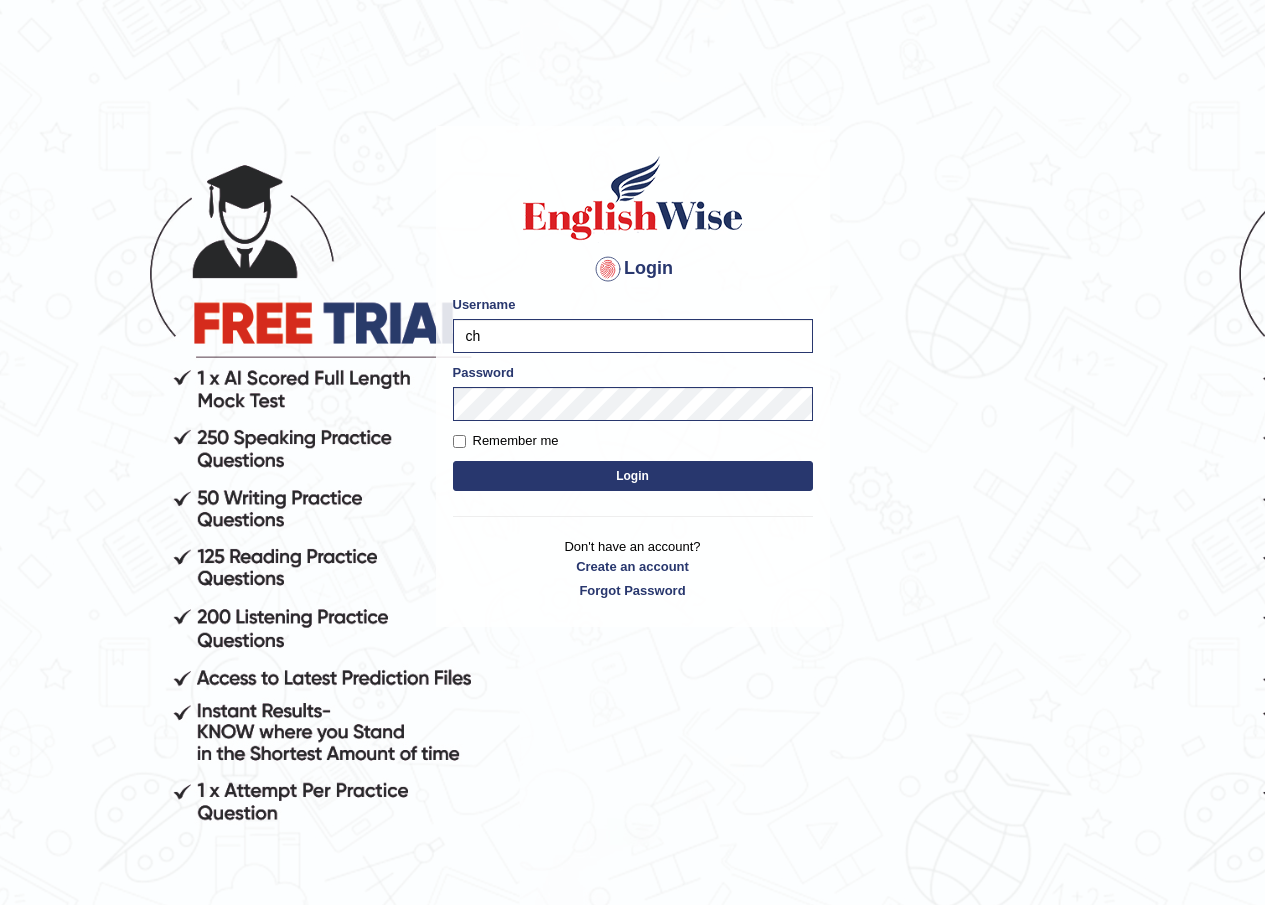 type on "c" 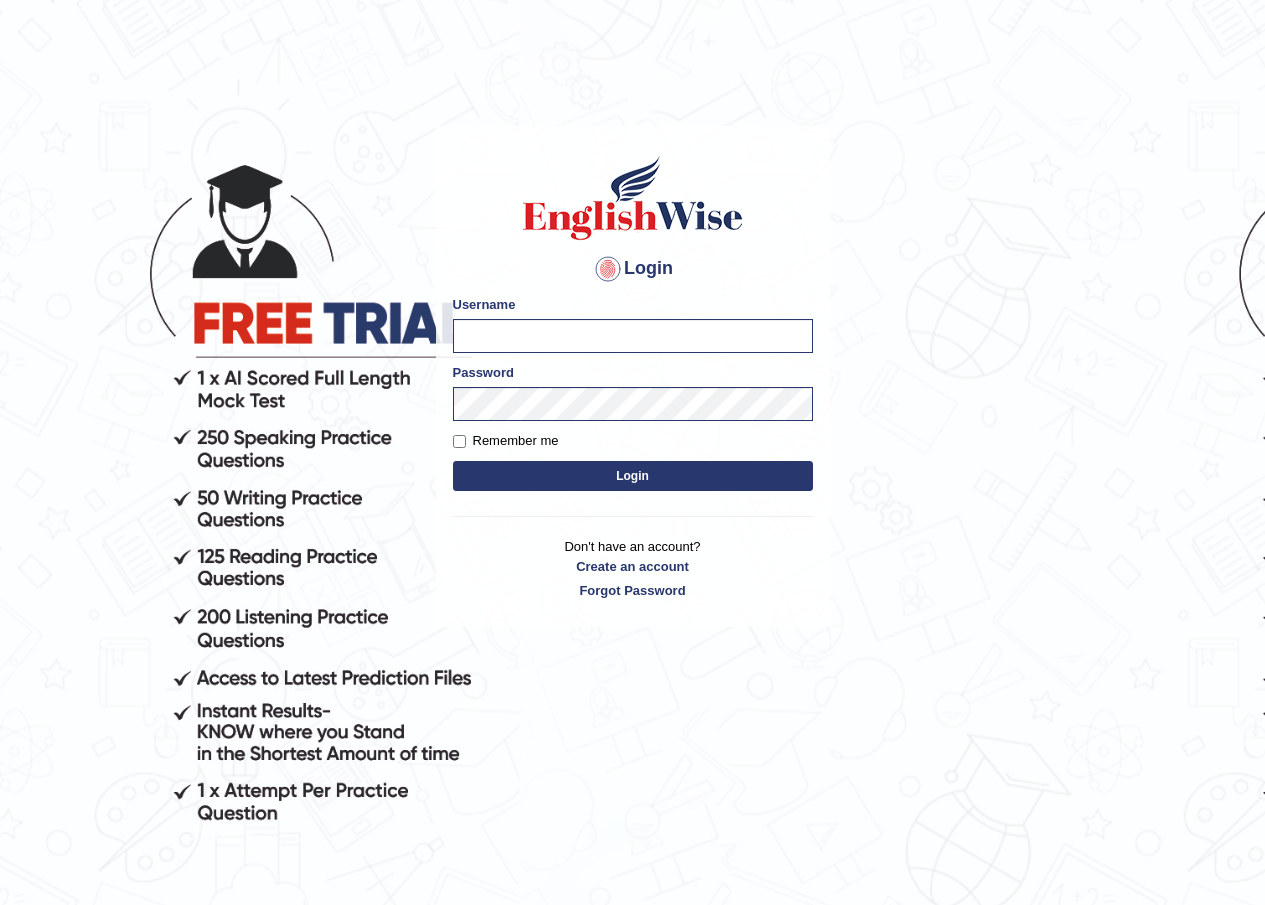 type on "N" 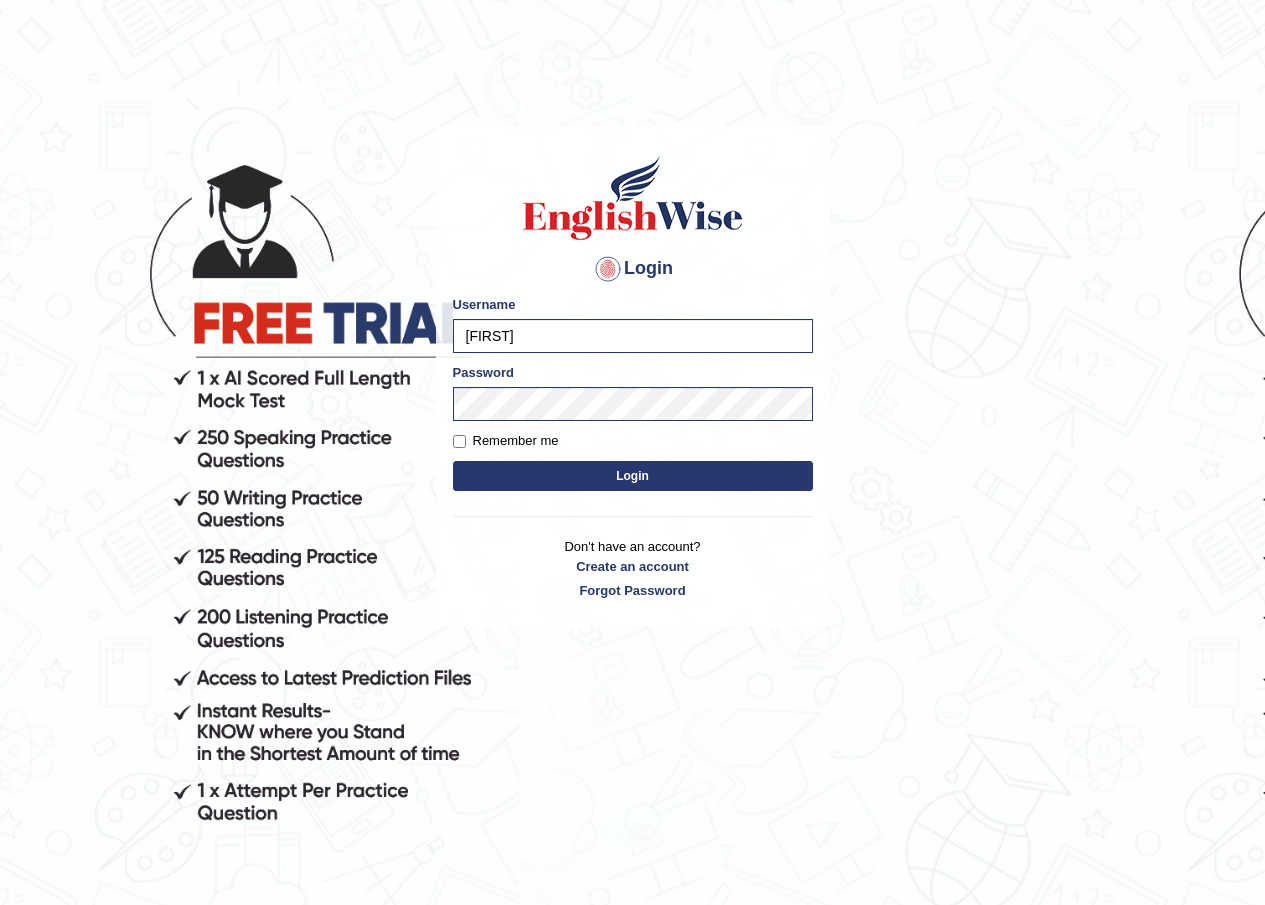 type on "nishabista_parramatta" 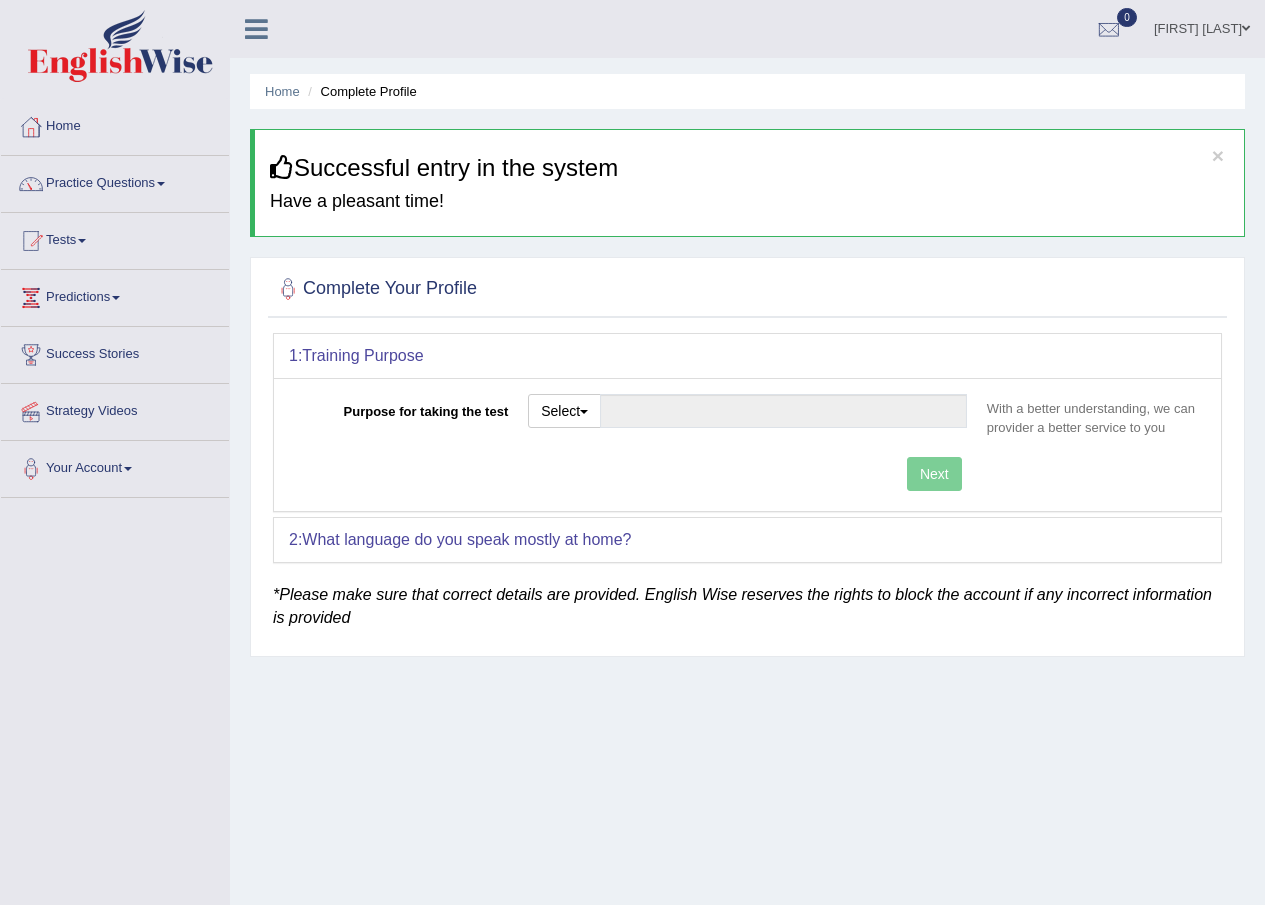 scroll, scrollTop: 0, scrollLeft: 0, axis: both 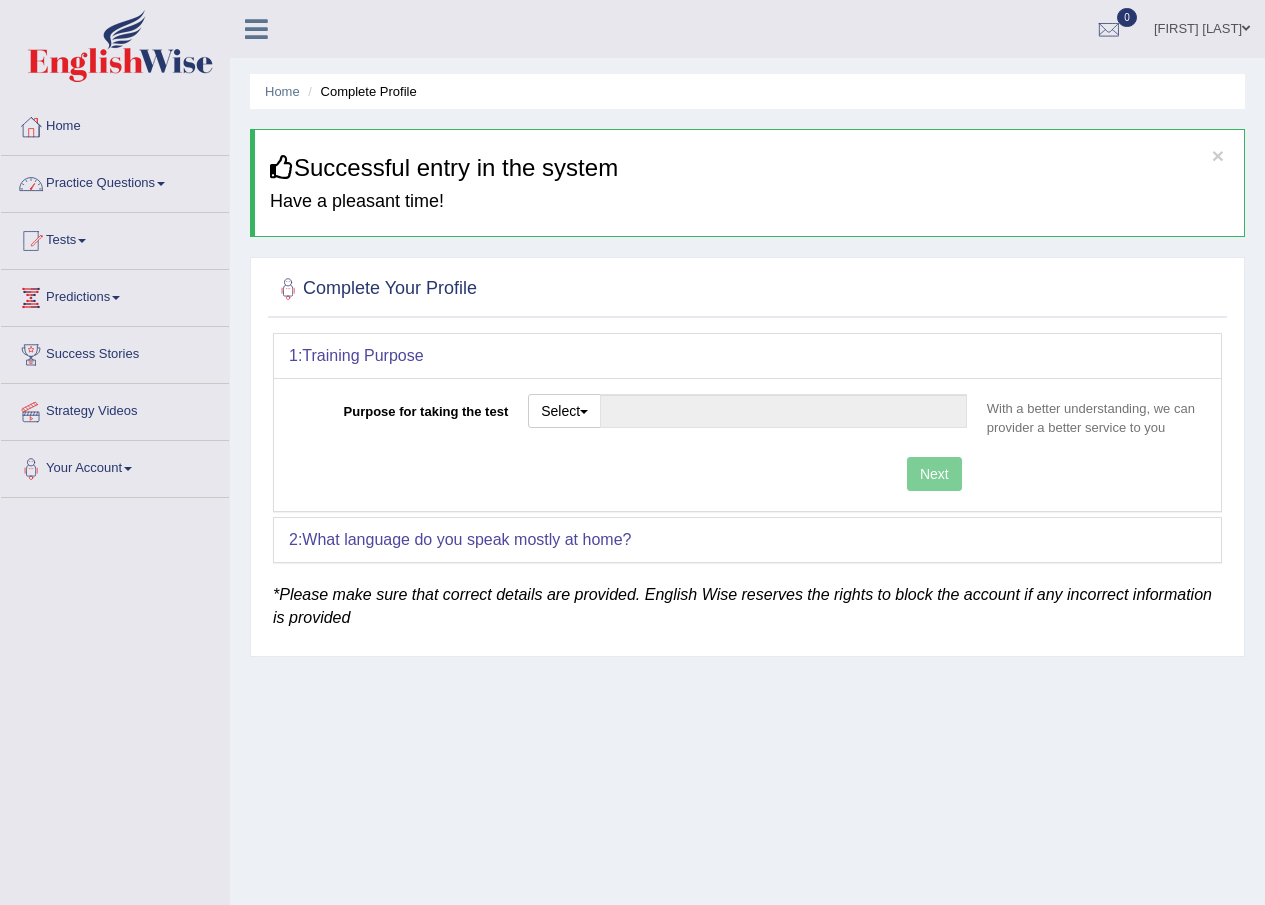 click on "Practice Questions" at bounding box center [115, 181] 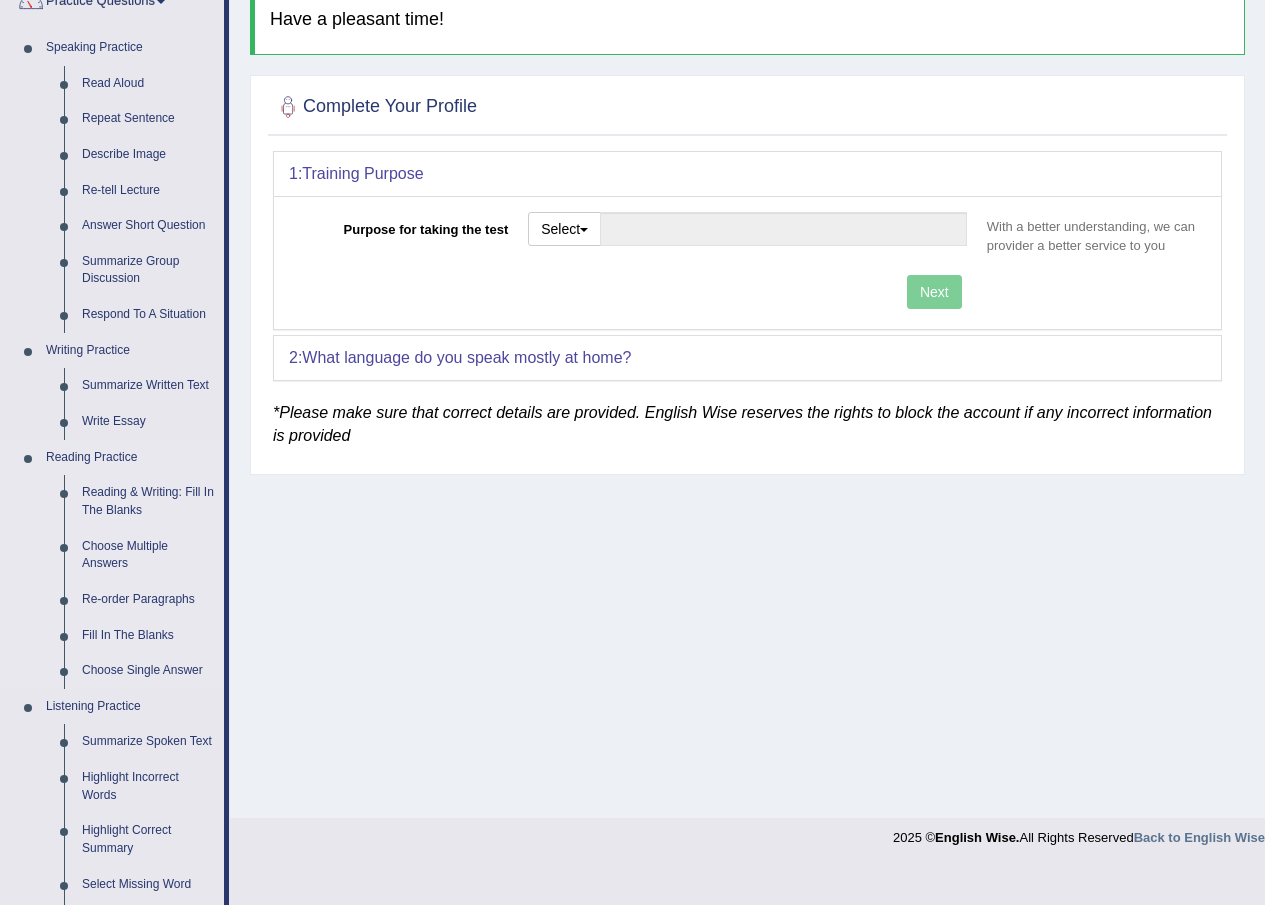scroll, scrollTop: 200, scrollLeft: 0, axis: vertical 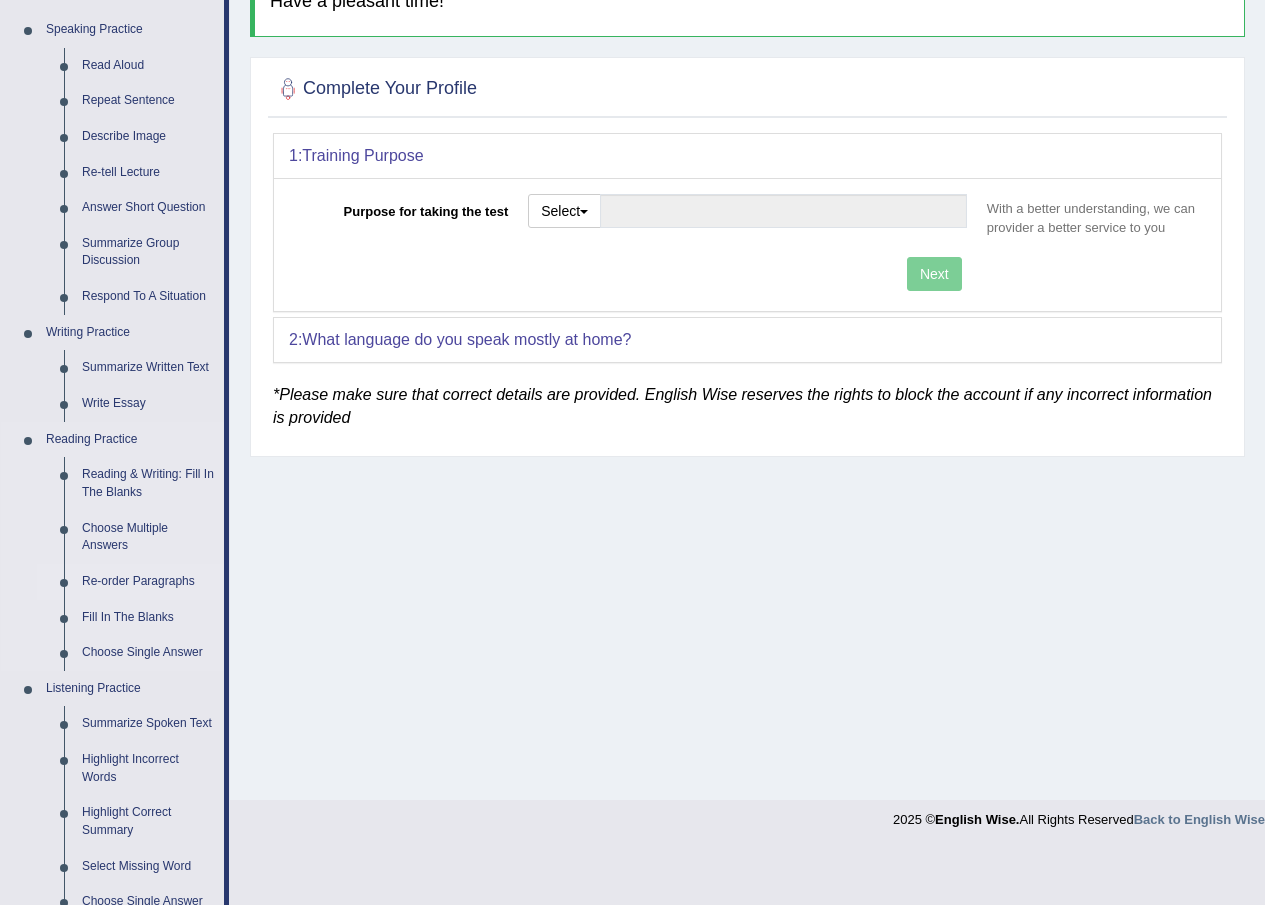 click on "Re-order Paragraphs" at bounding box center (148, 582) 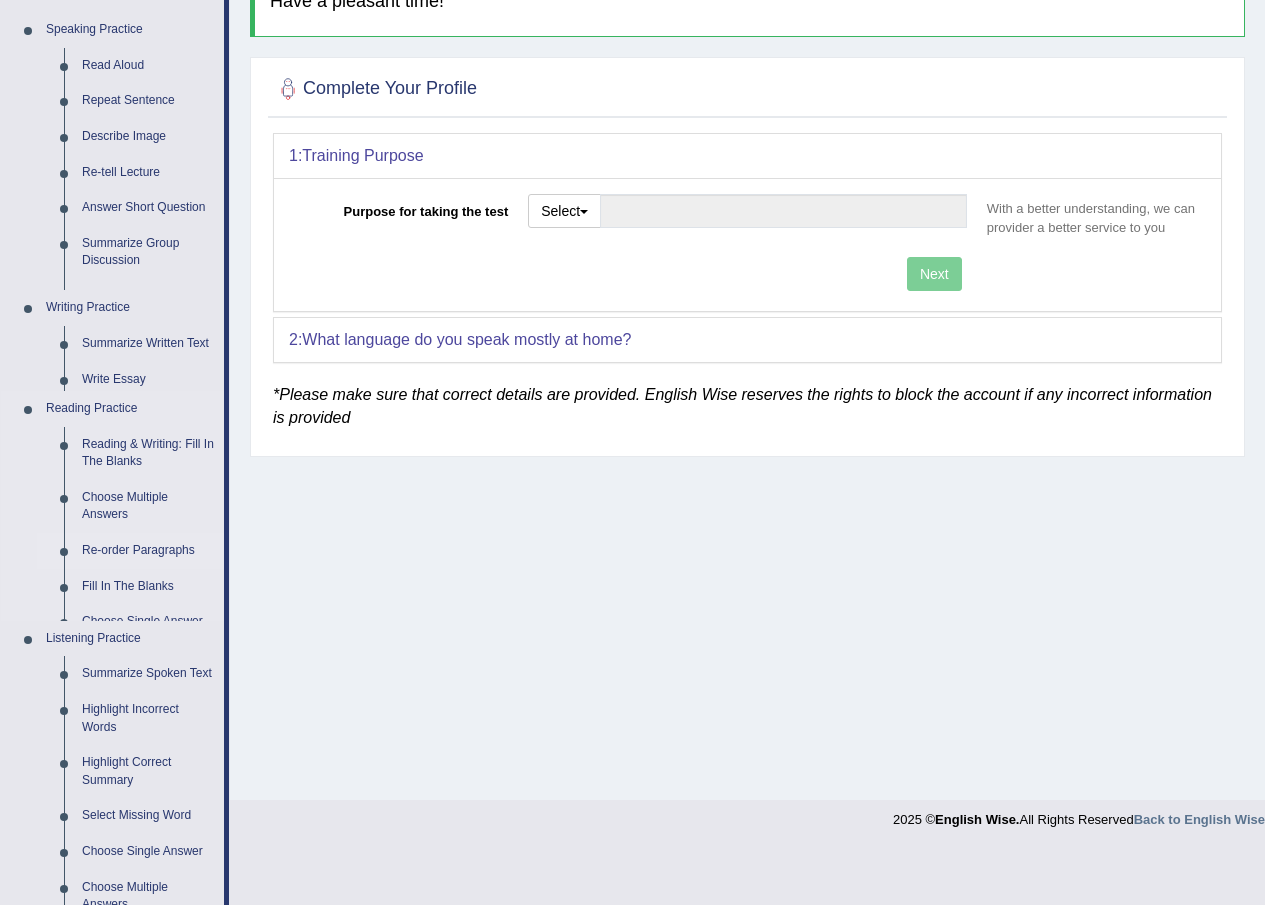 scroll, scrollTop: 145, scrollLeft: 0, axis: vertical 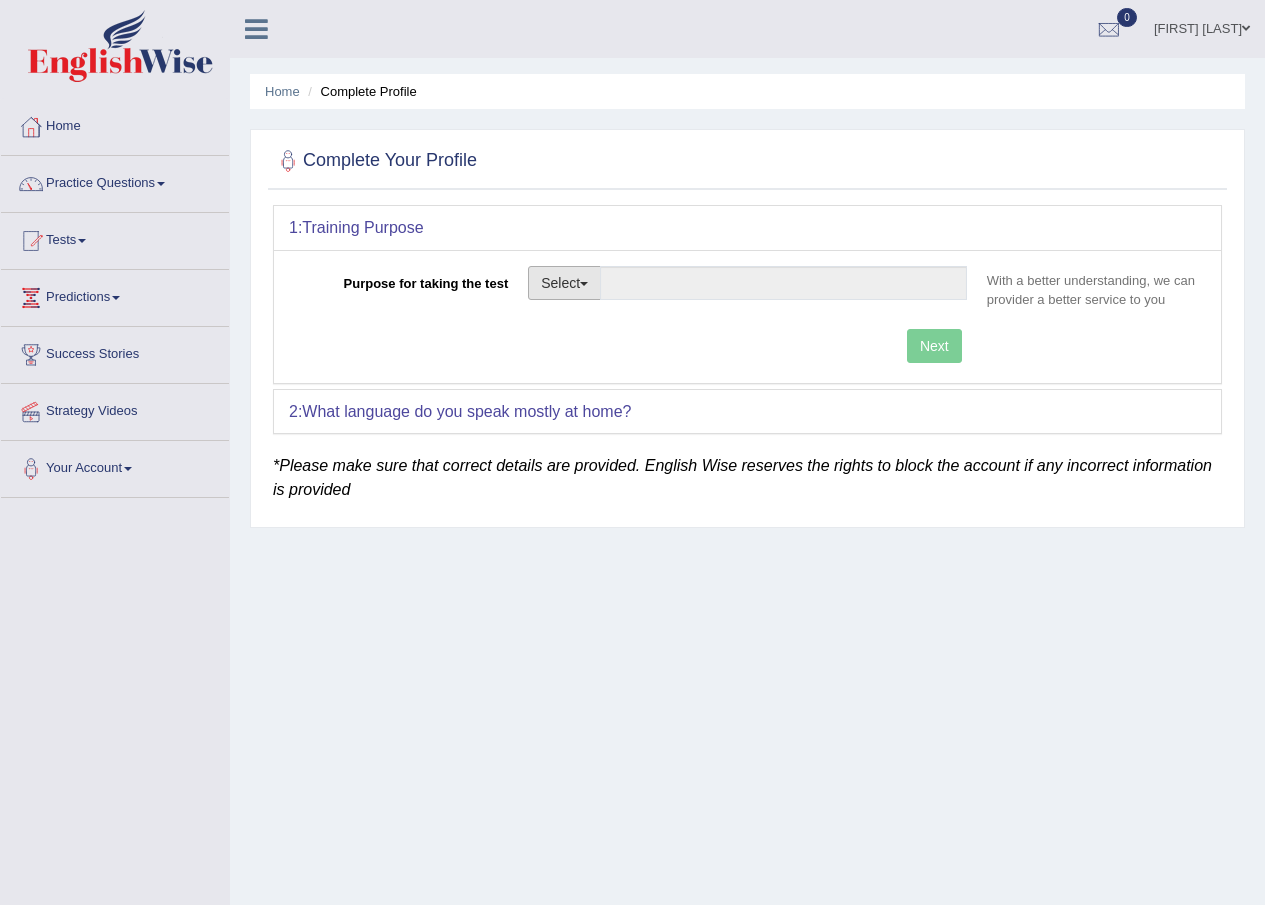 click on "Select" at bounding box center [564, 283] 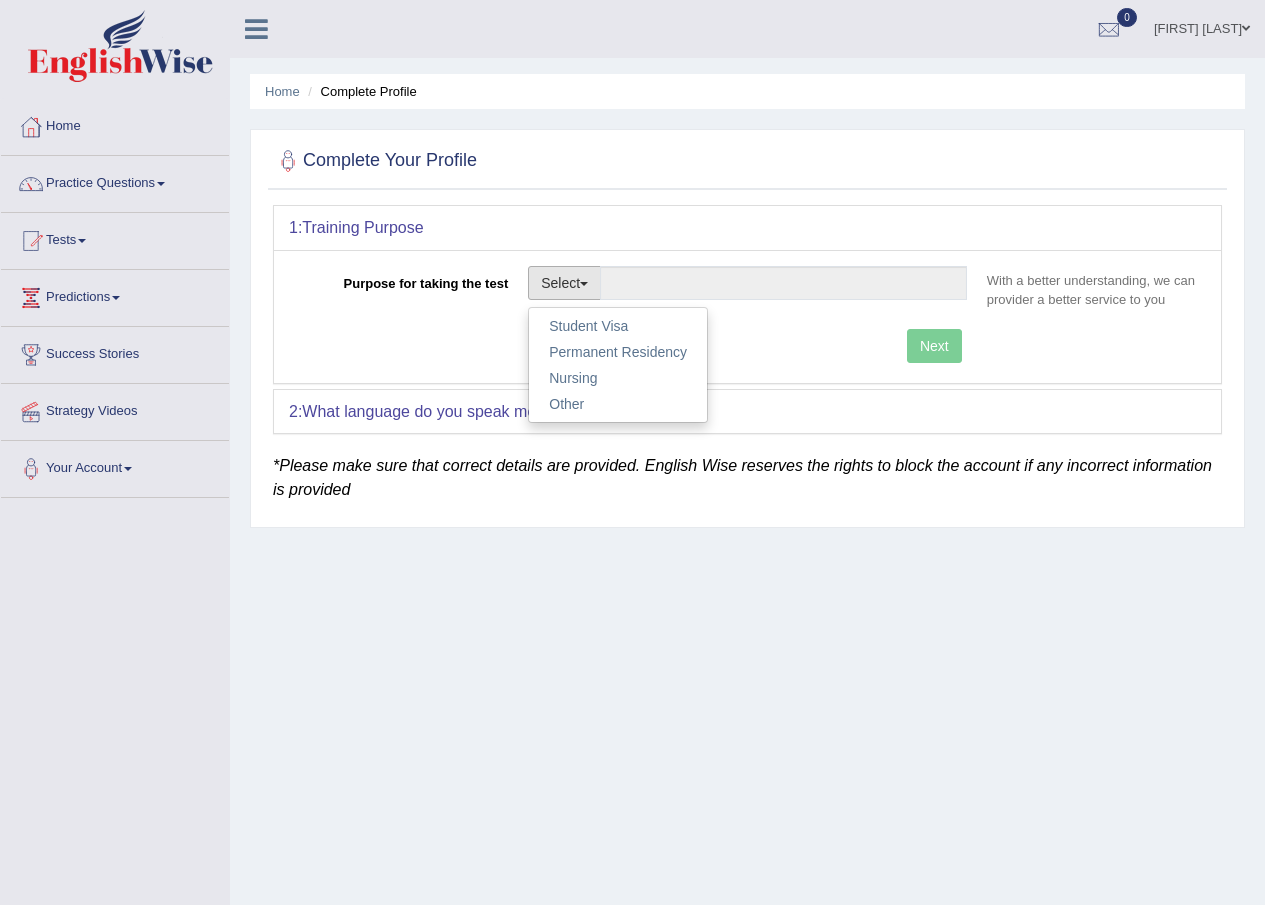 click on "Purpose for taking the test
Select
Student Visa
Permanent Residency
Nursing
Other
With a better understanding, we can provider a better service to you
Target Score
Please select the correct value
50 (6 bands)
58 (6.5 bands)
65 (7 bands)
79 (8 bands)
Next" at bounding box center (747, 316) 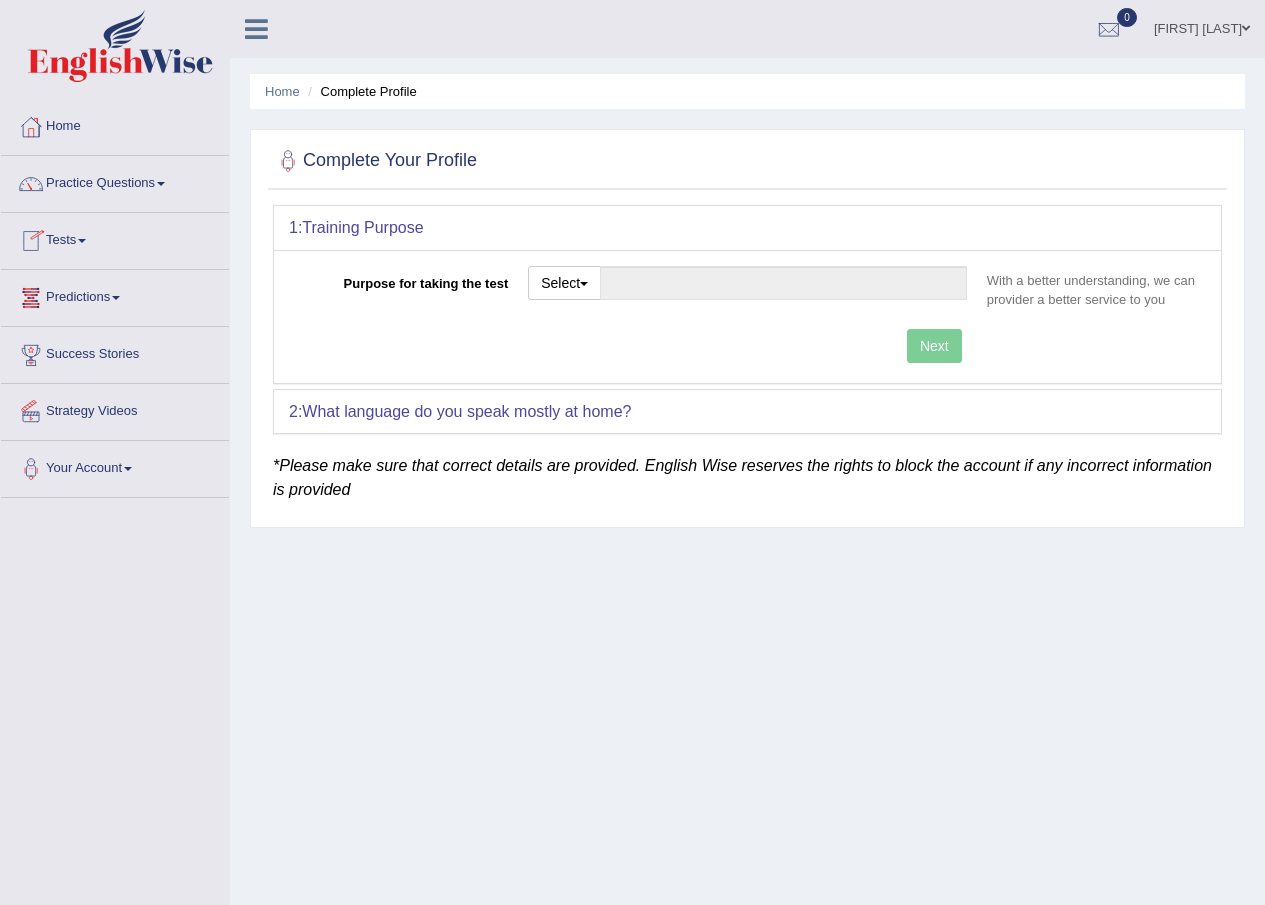 click on "*Please make sure that correct details are provided. English Wise reserves the rights to block the account if any incorrect information is provided" at bounding box center (742, 477) 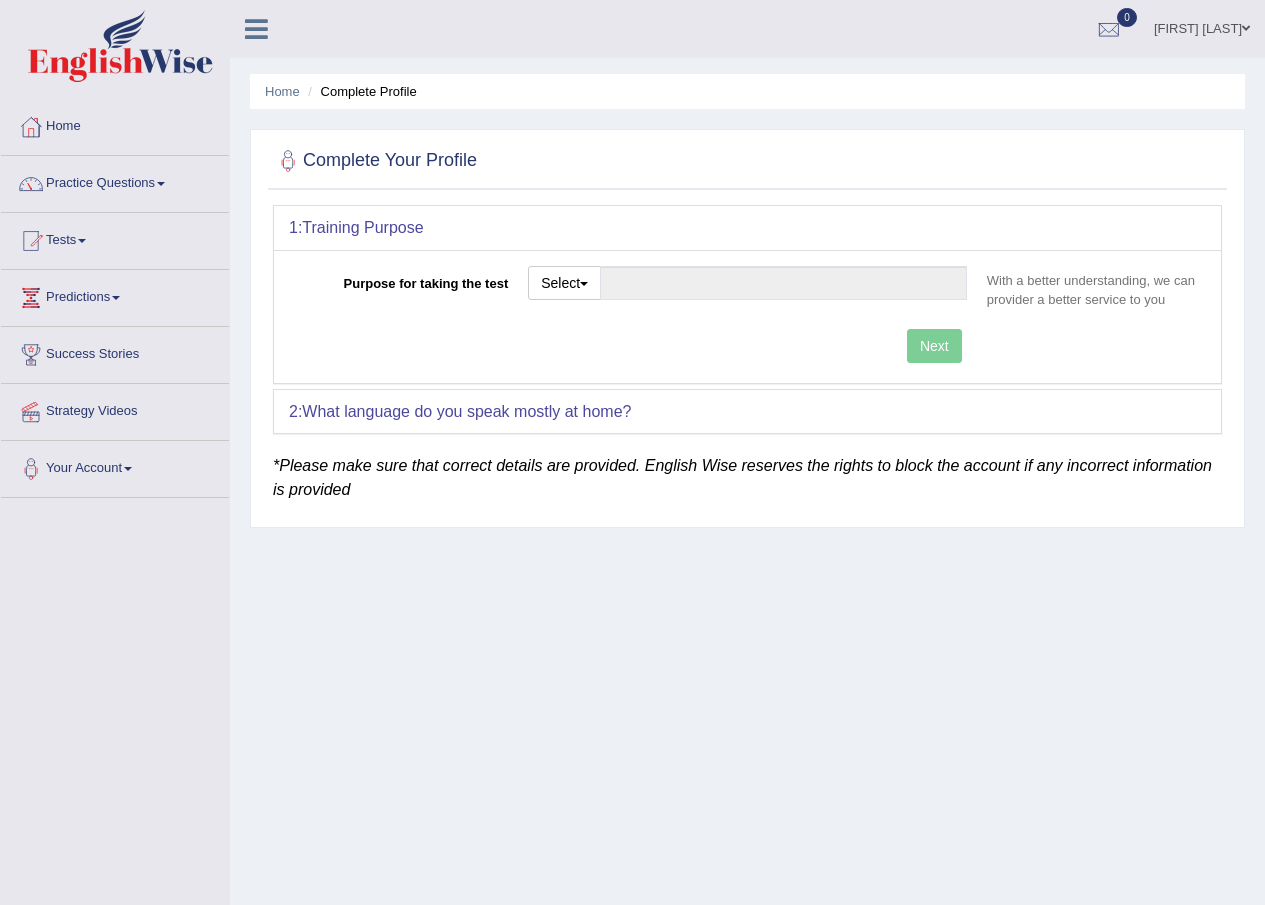 click on "Complete Your Profile" at bounding box center [375, 161] 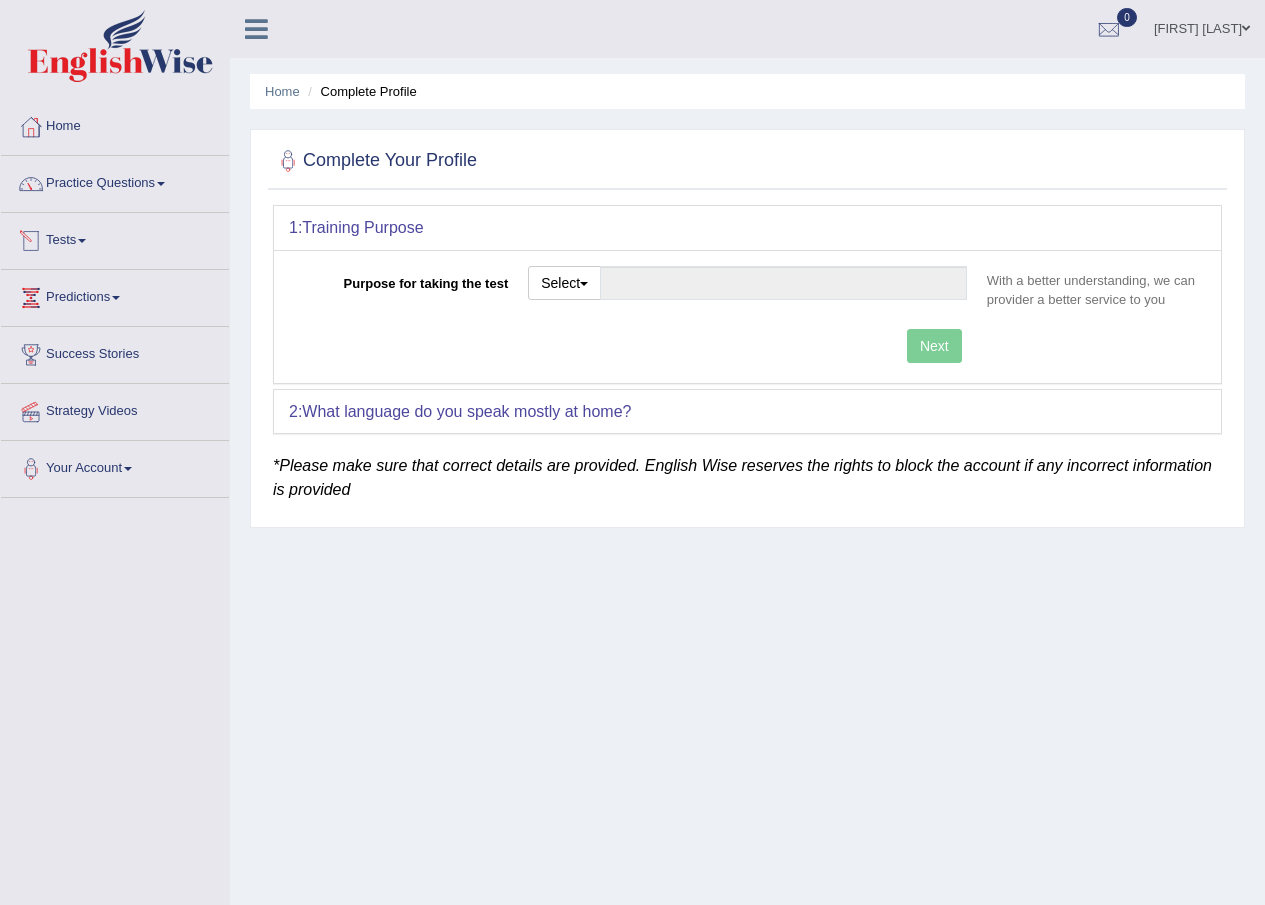 click on "Practice Questions" at bounding box center [115, 181] 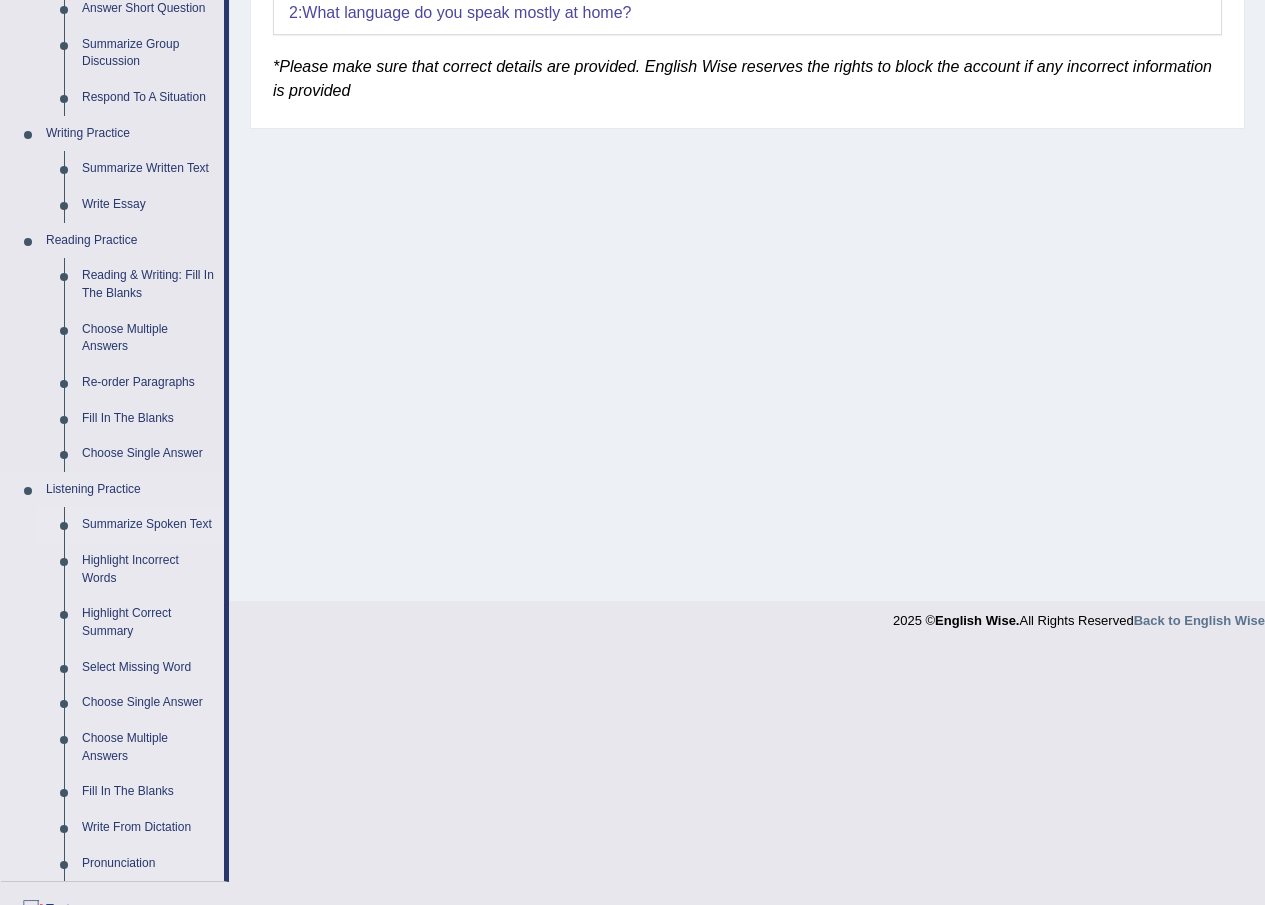 scroll, scrollTop: 400, scrollLeft: 0, axis: vertical 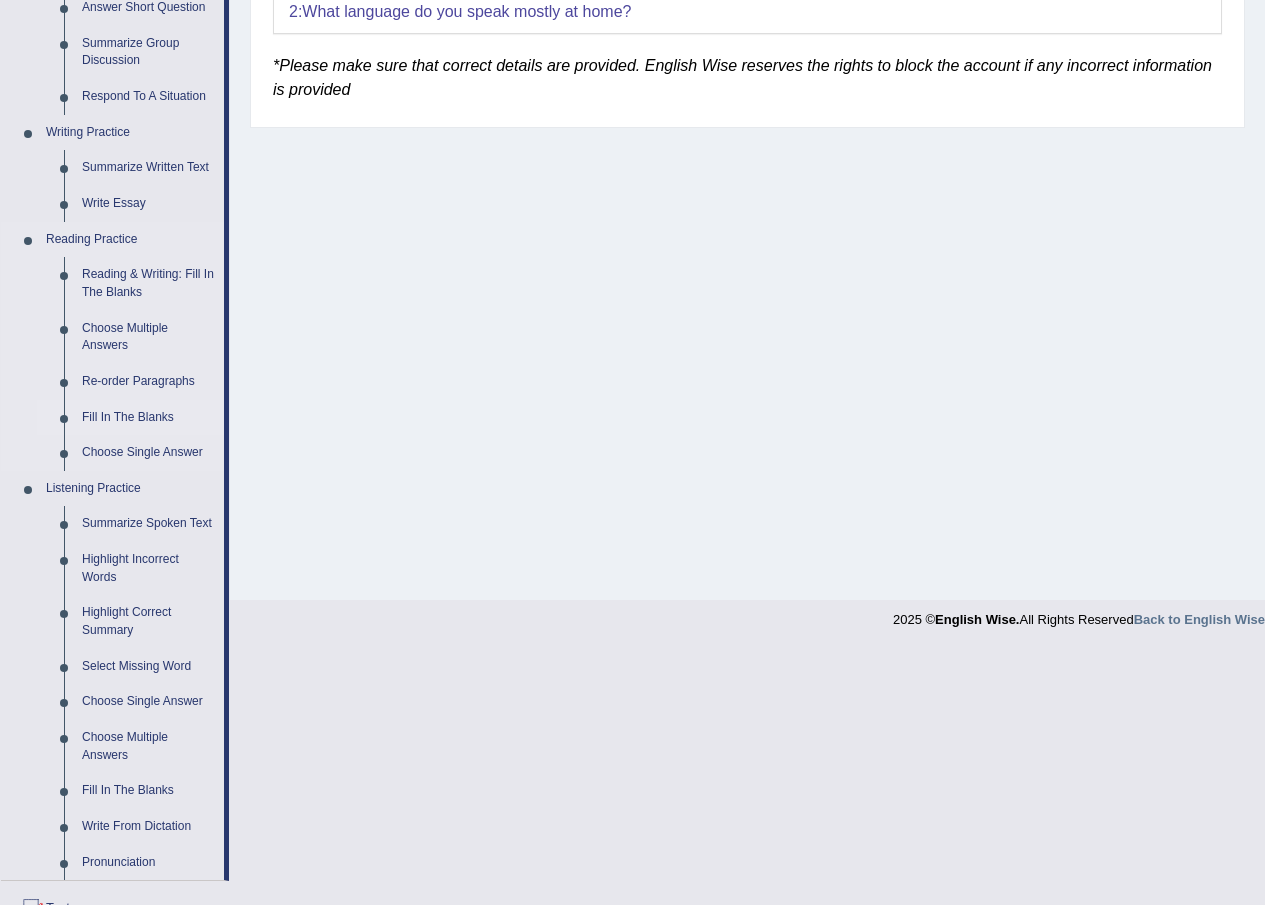 click on "Fill In The Blanks" at bounding box center (148, 418) 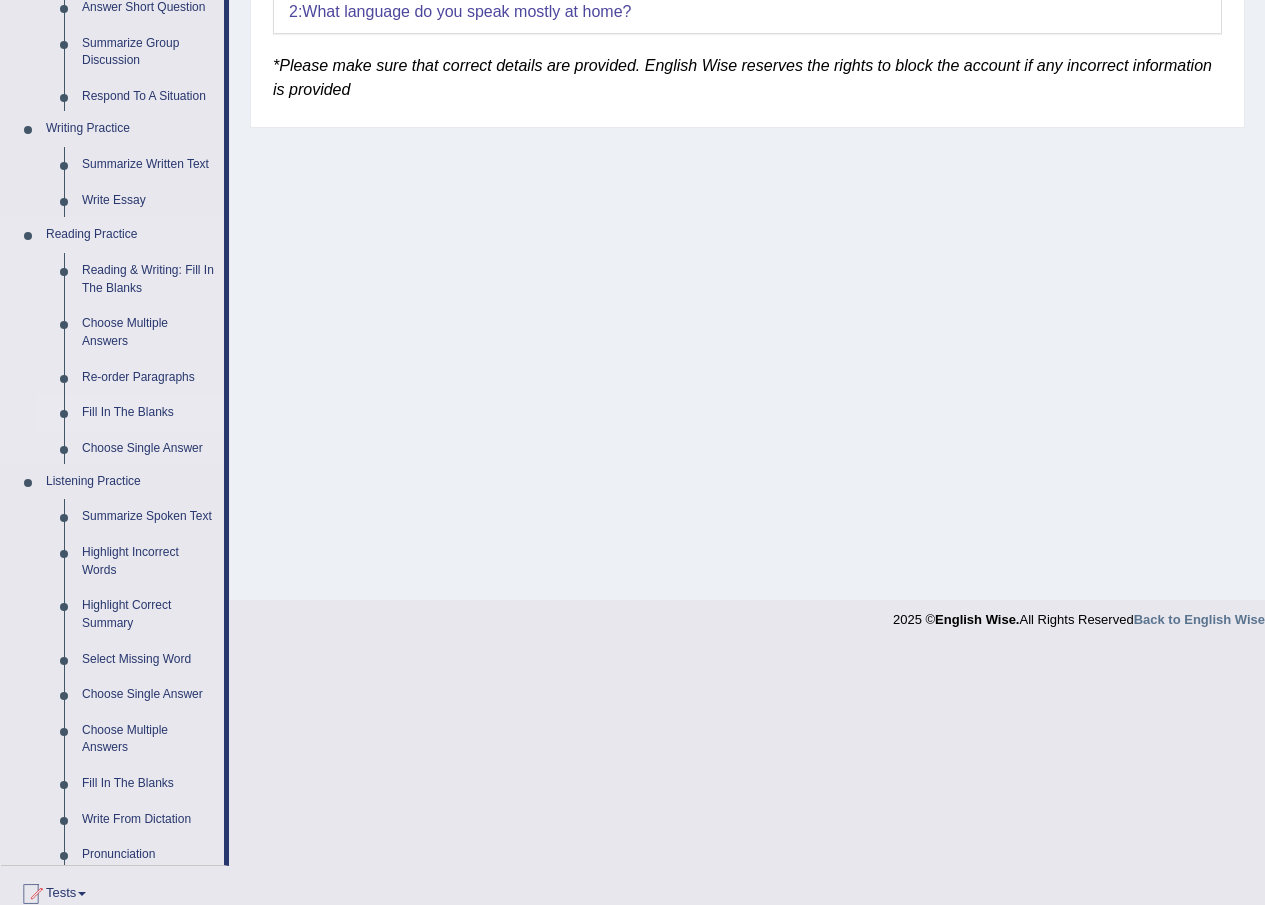 scroll, scrollTop: 145, scrollLeft: 0, axis: vertical 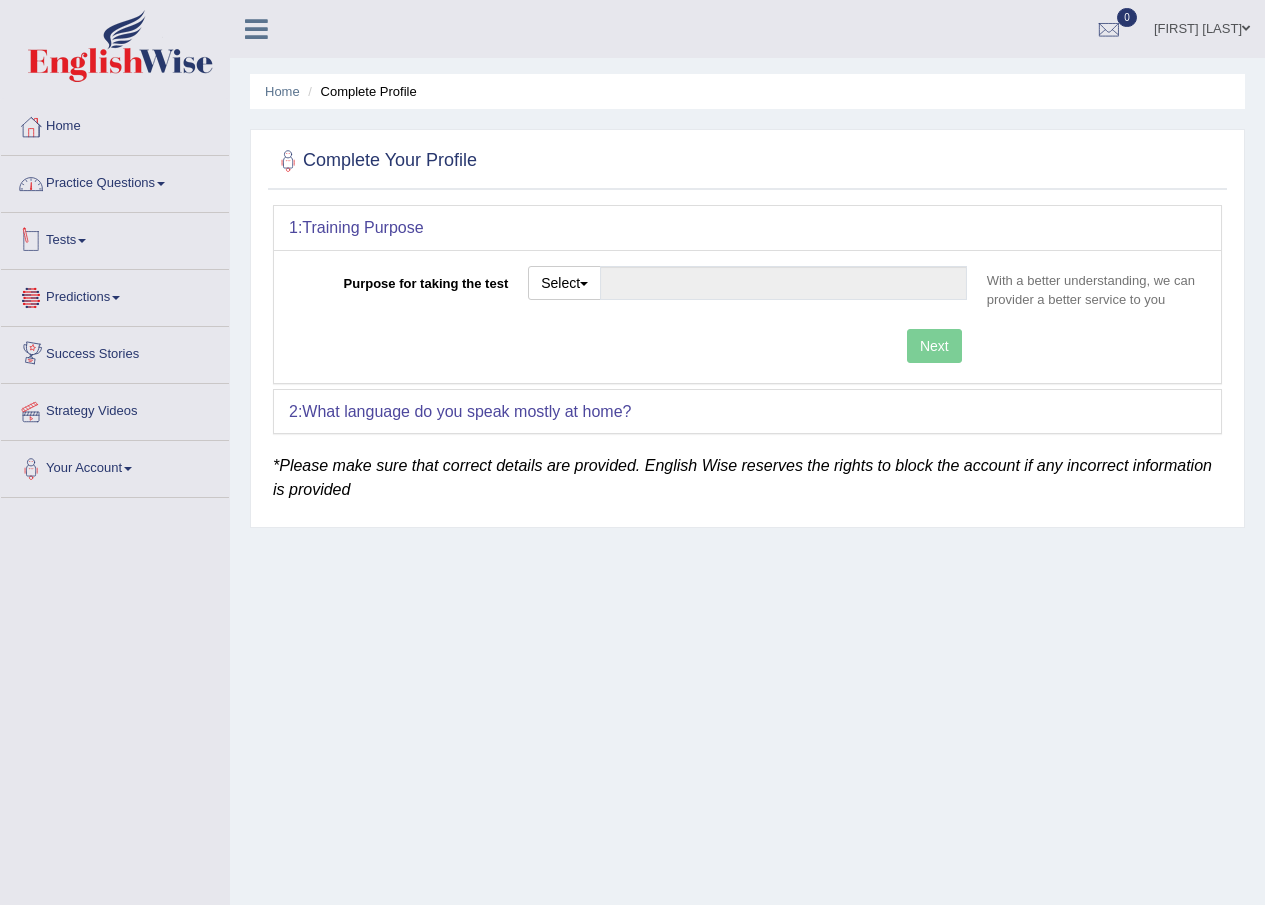 click on "Practice Questions" at bounding box center [115, 181] 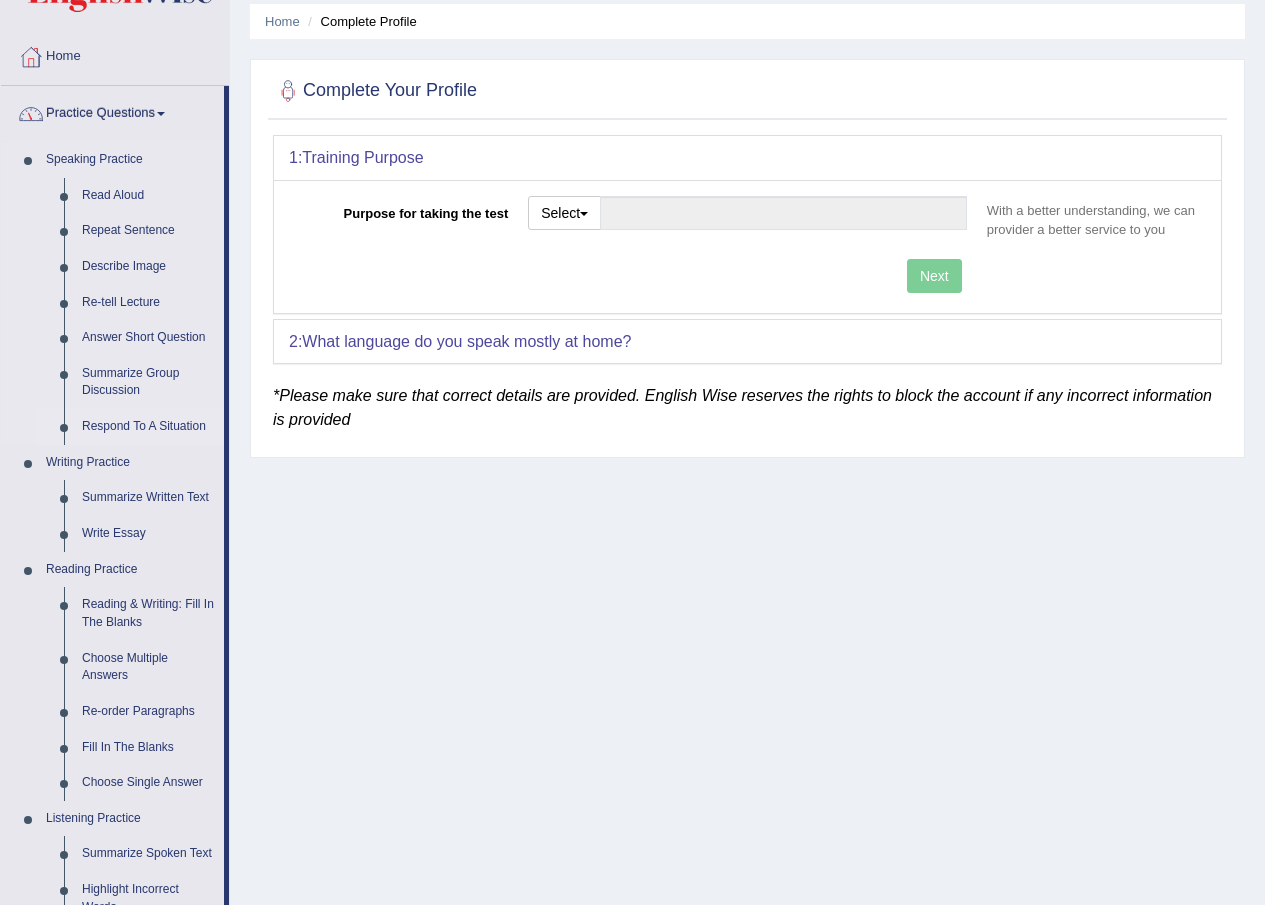 scroll, scrollTop: 300, scrollLeft: 0, axis: vertical 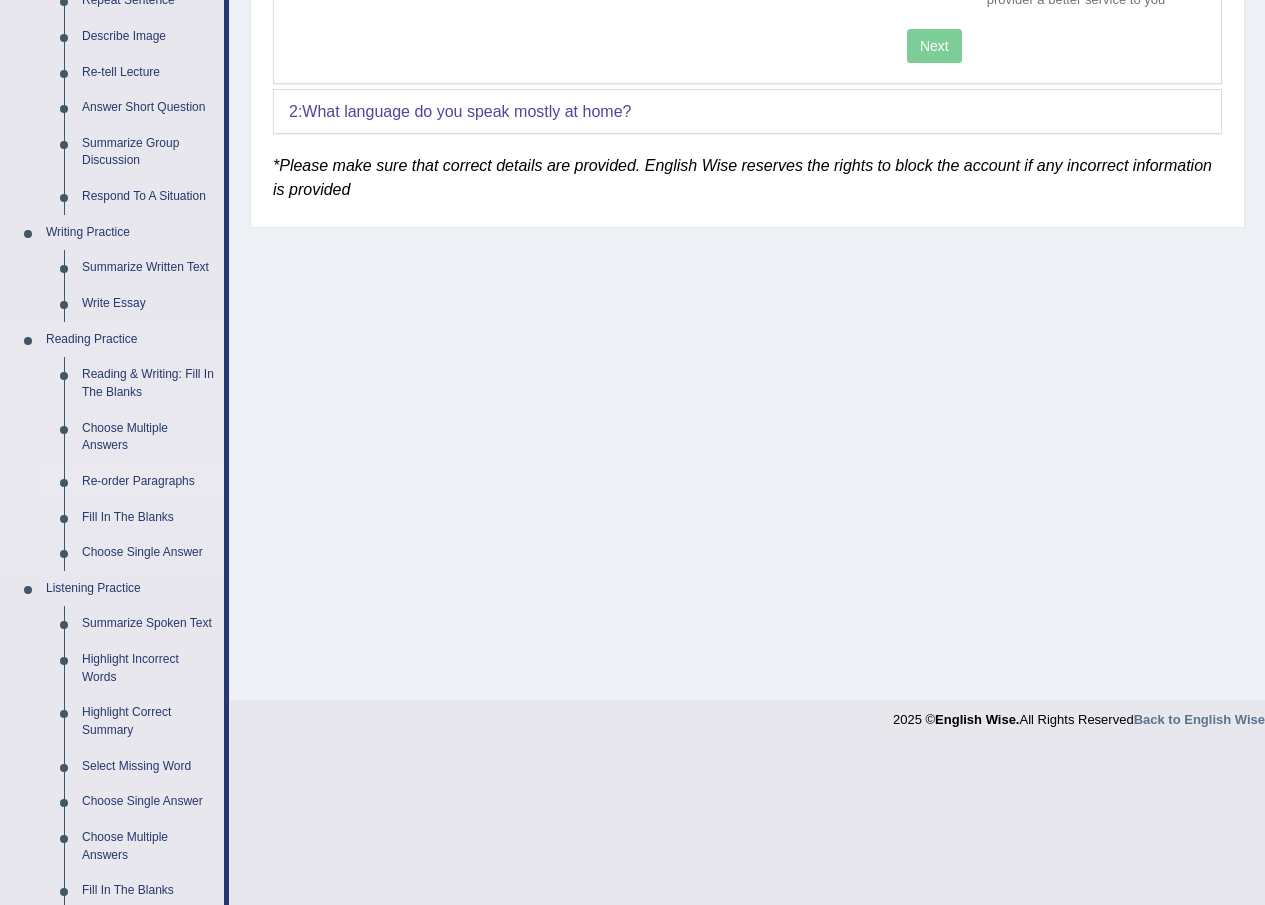 click on "Re-order Paragraphs" at bounding box center (148, 482) 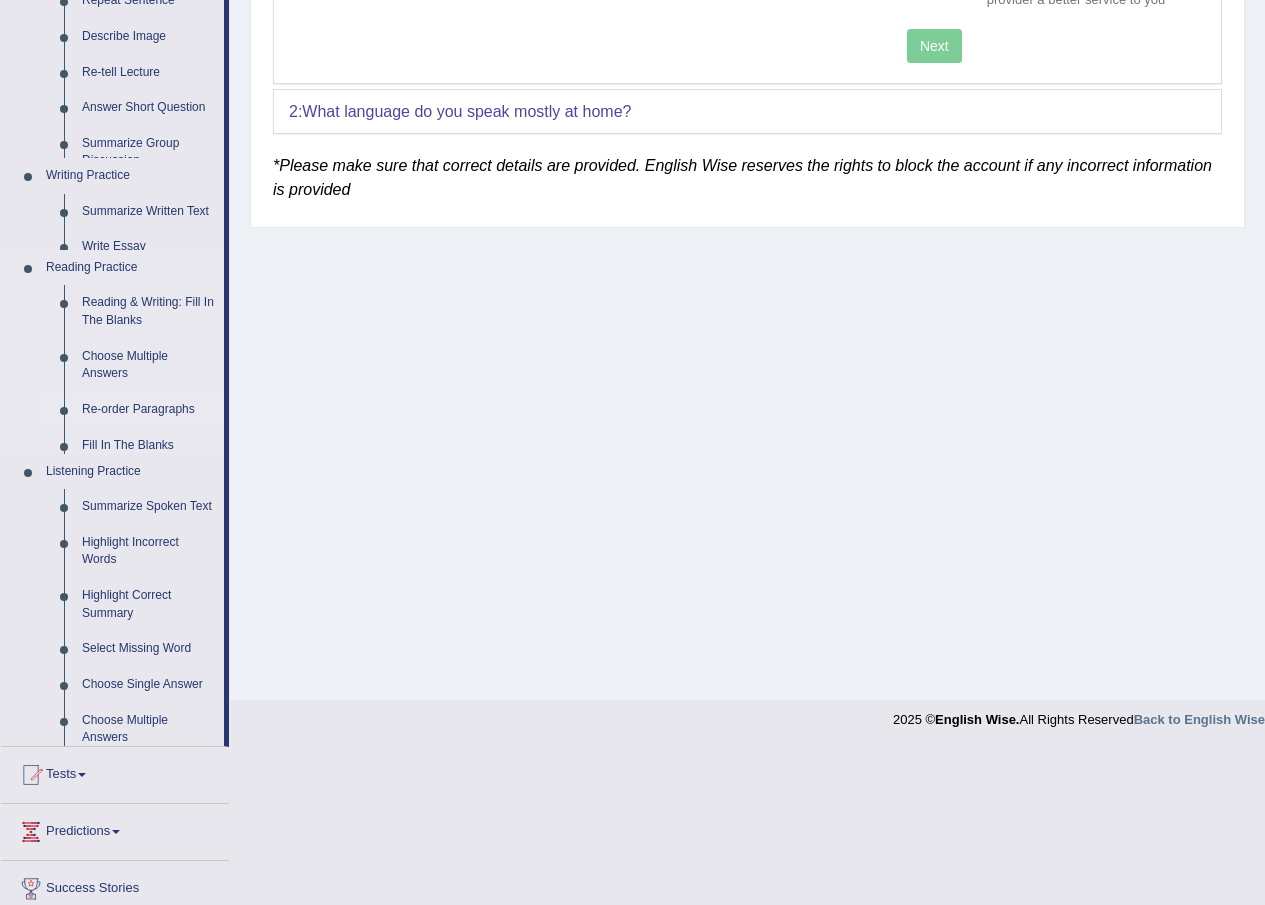 scroll, scrollTop: 145, scrollLeft: 0, axis: vertical 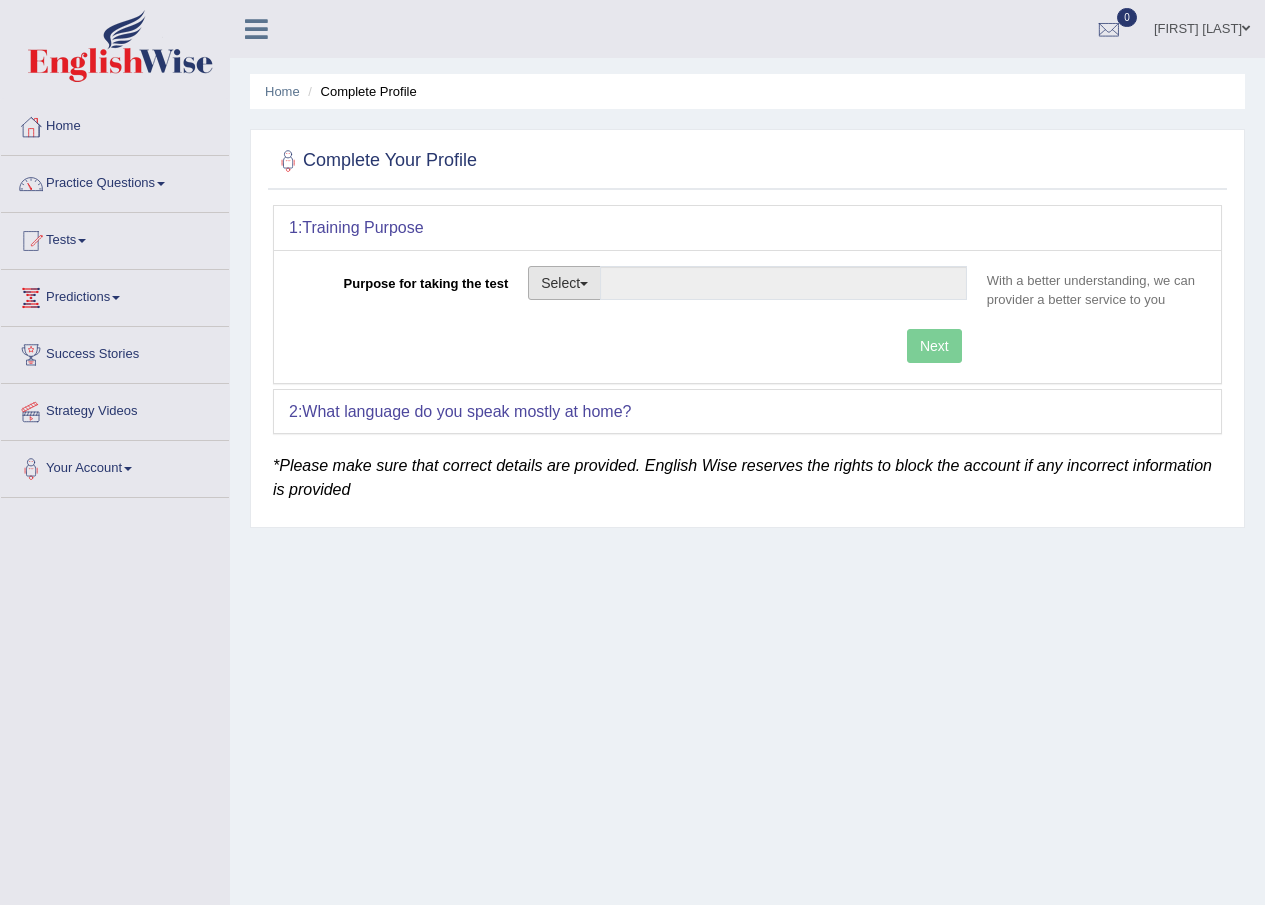 click on "Select" at bounding box center (564, 283) 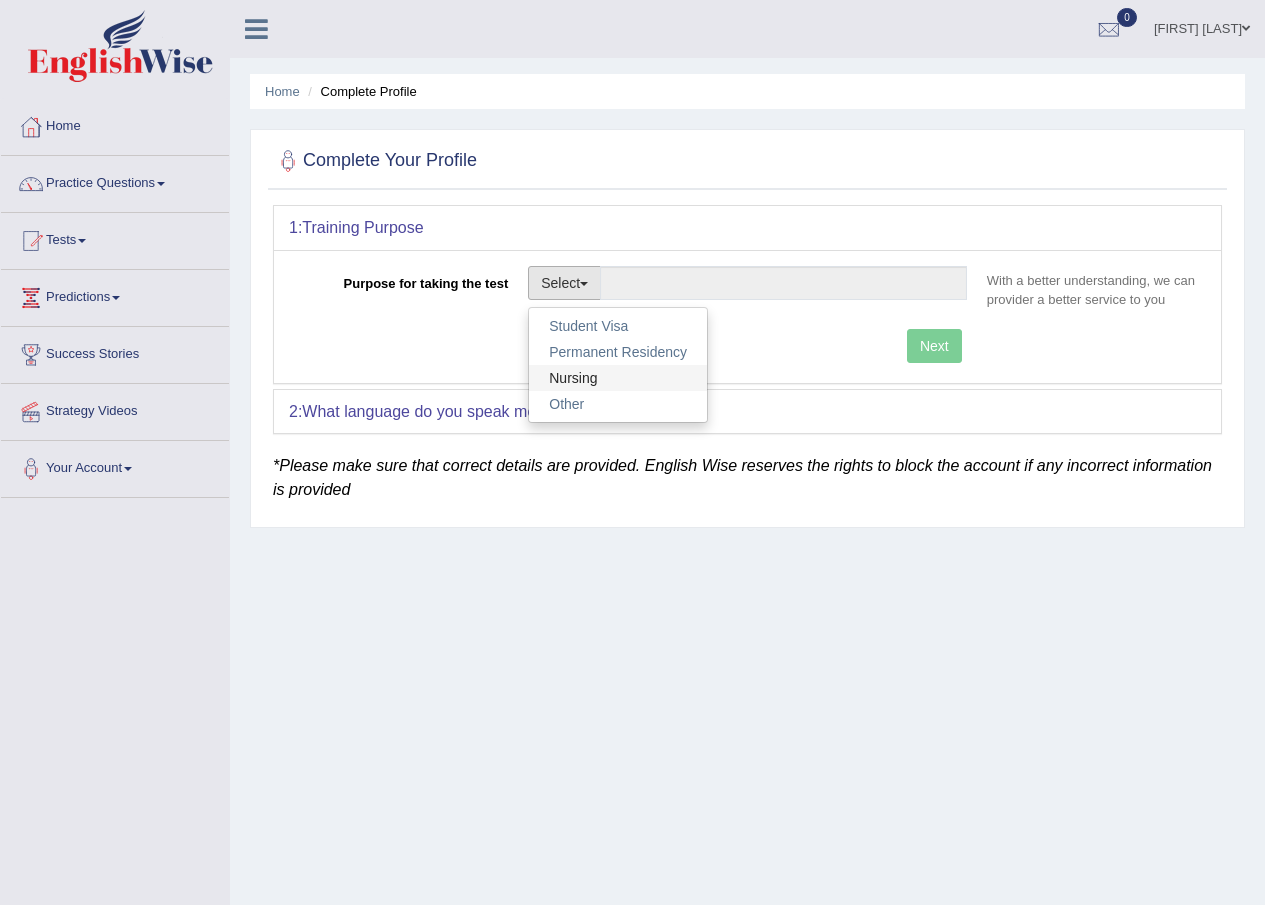 click on "Nursing" at bounding box center [618, 378] 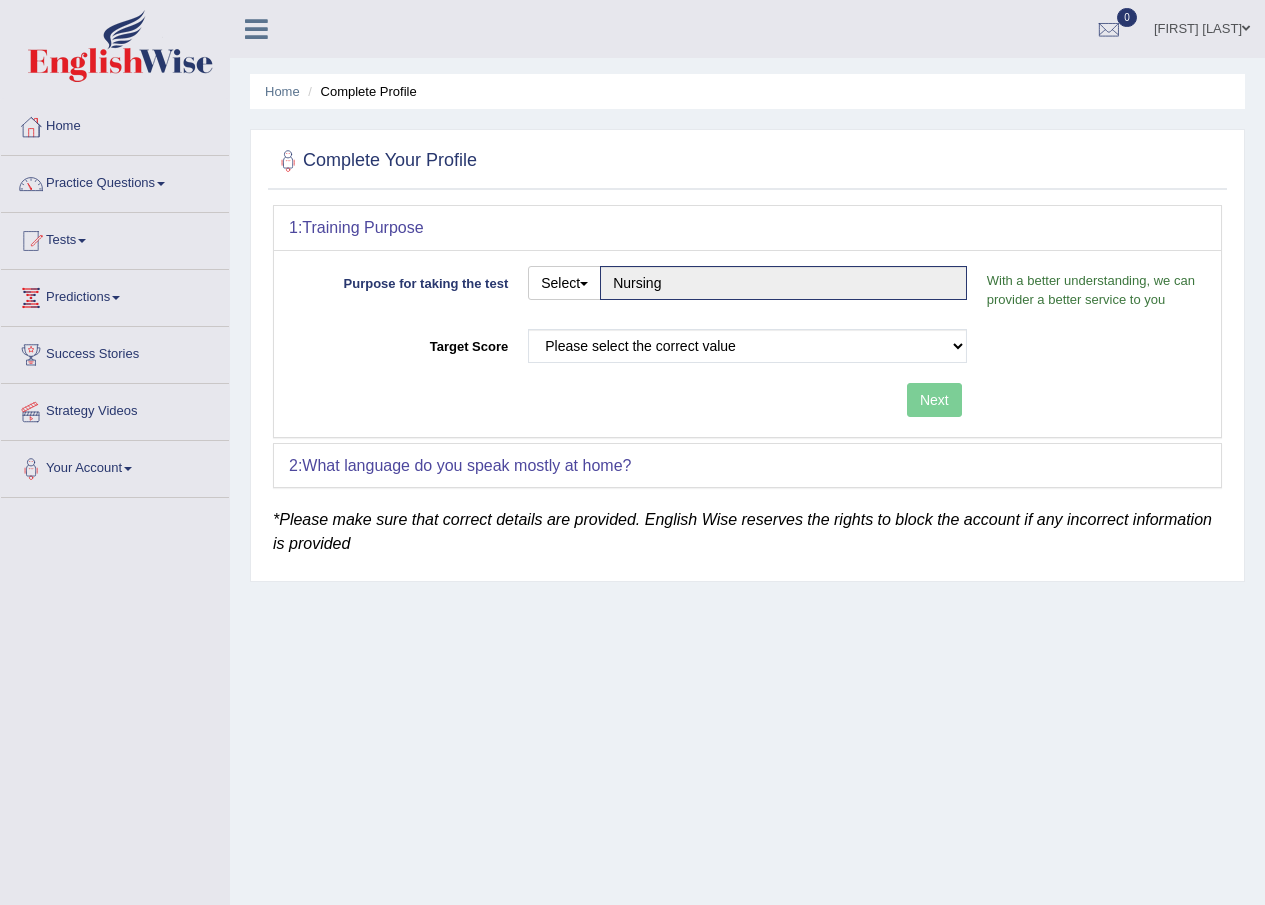 click on "Next" at bounding box center [633, 402] 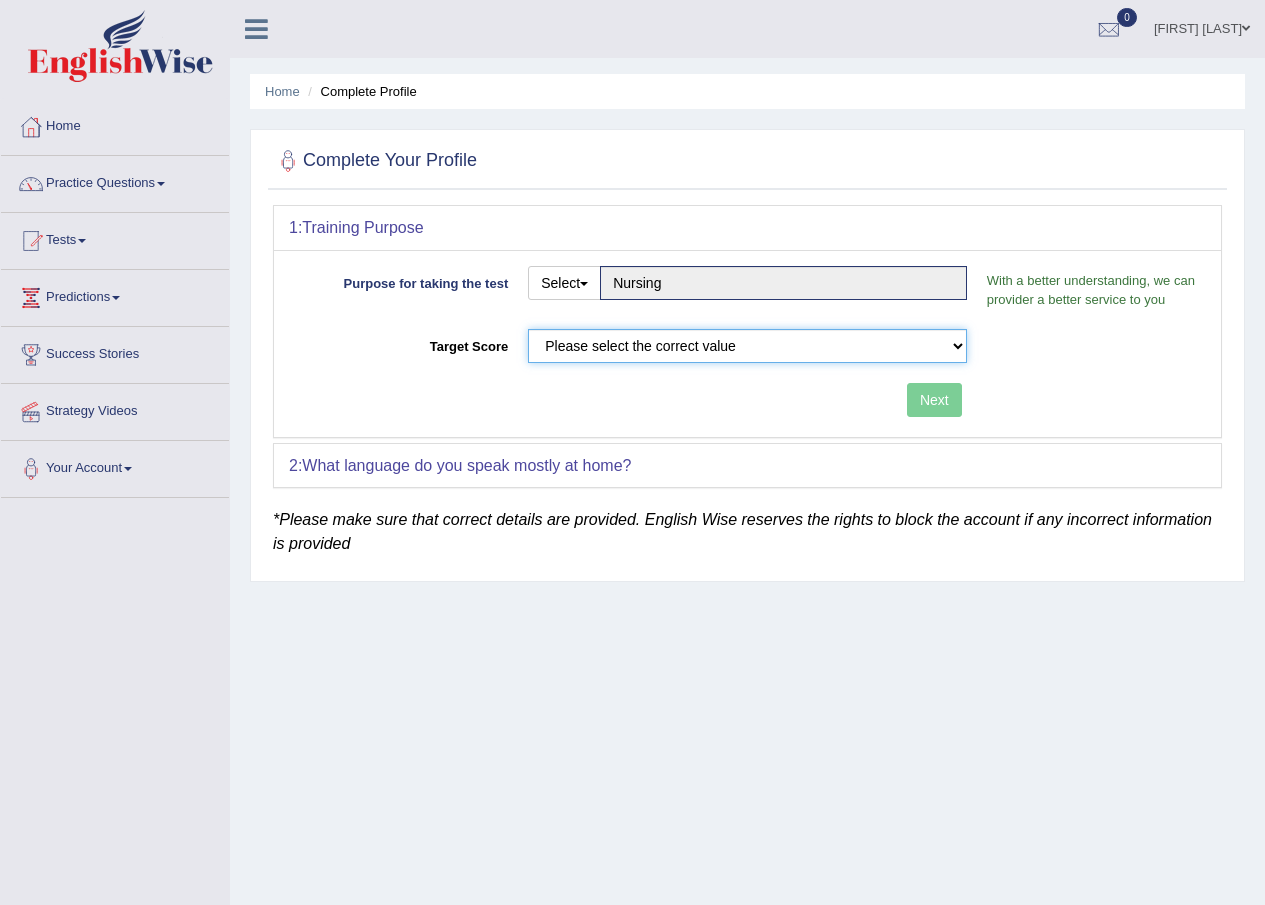 click on "Please select the correct value
50 (6 bands)
58 (6.5 bands)
65 (7 bands)
79 (8 bands)" at bounding box center [747, 346] 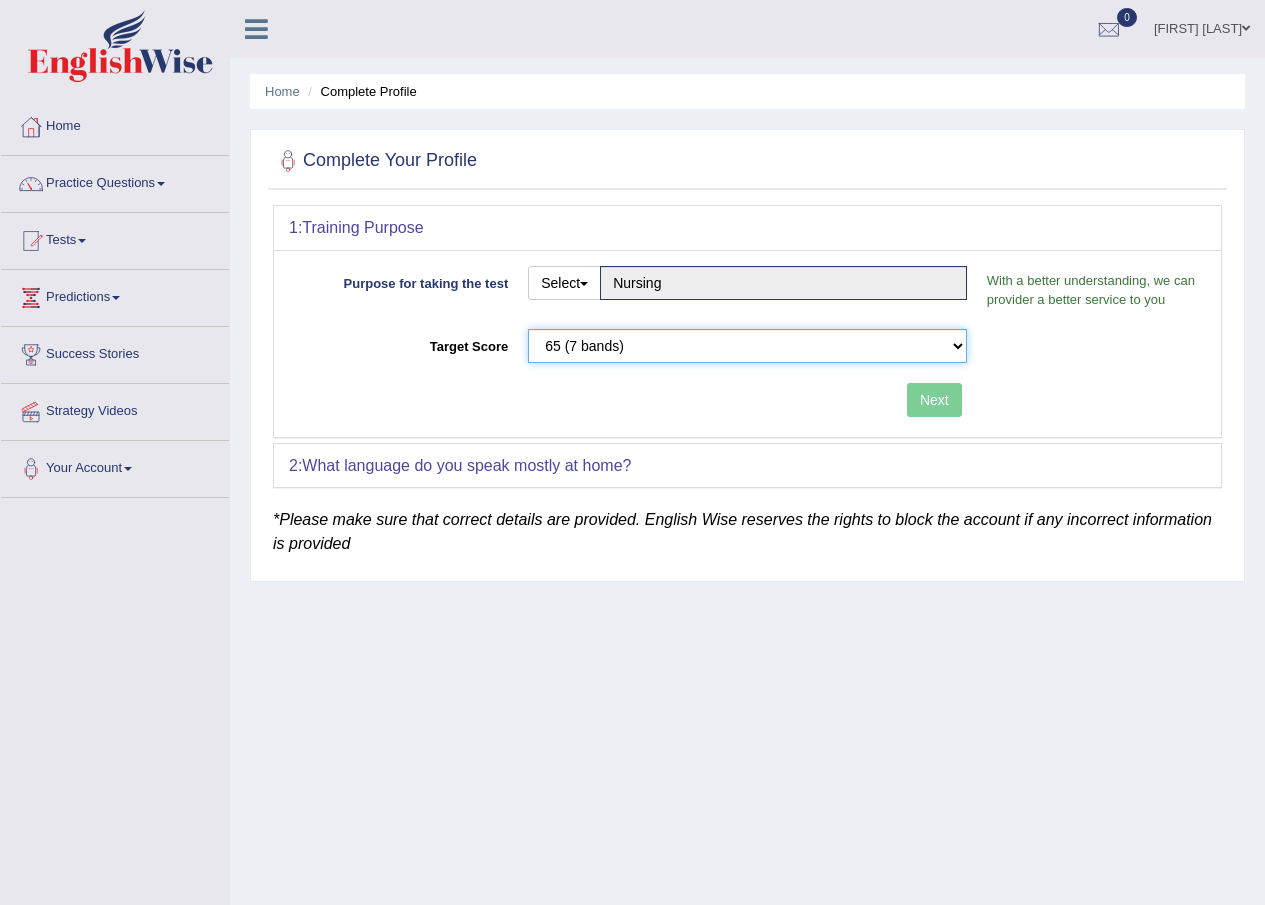 click on "Please select the correct value
50 (6 bands)
58 (6.5 bands)
65 (7 bands)
79 (8 bands)" at bounding box center (747, 346) 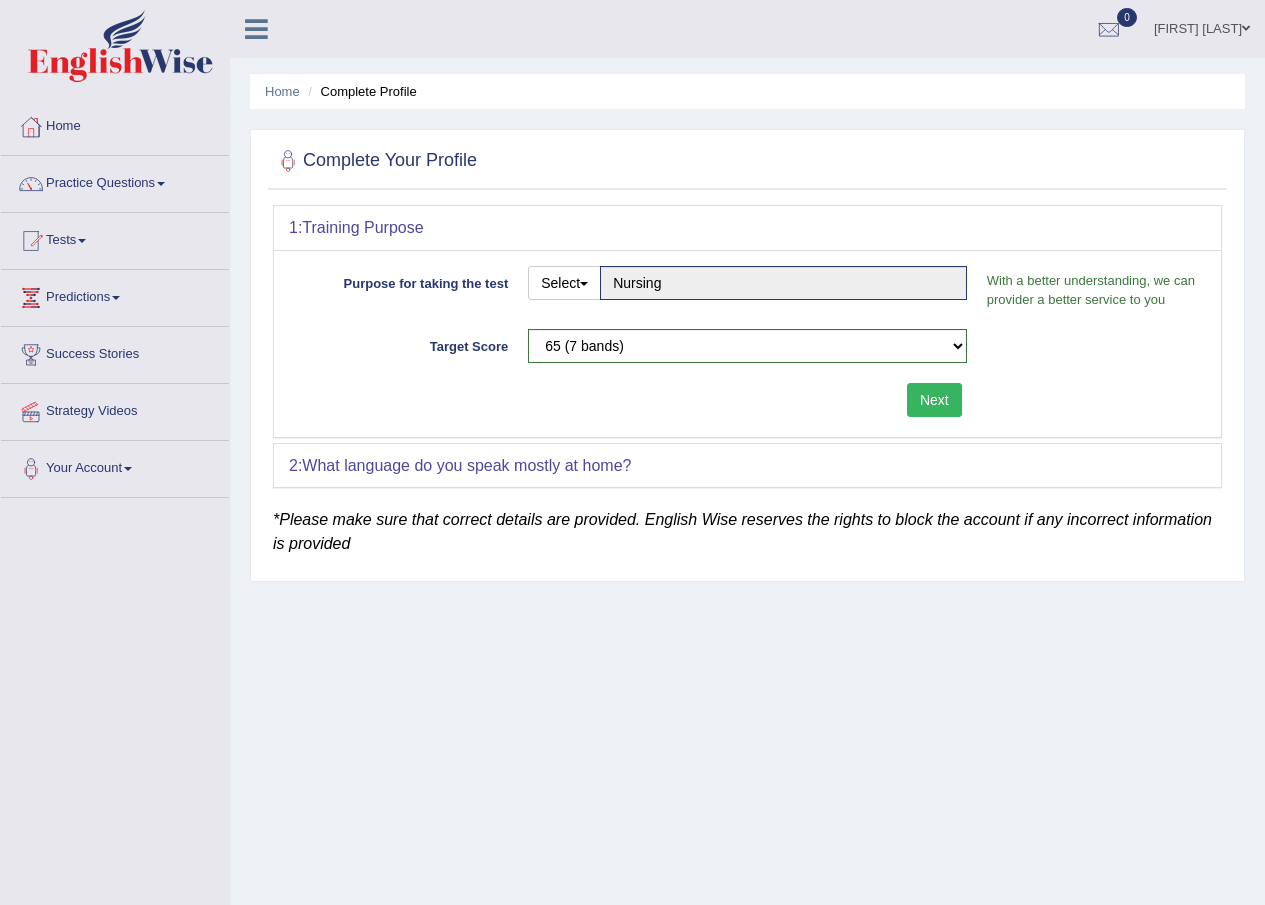 click on "Next" at bounding box center [934, 400] 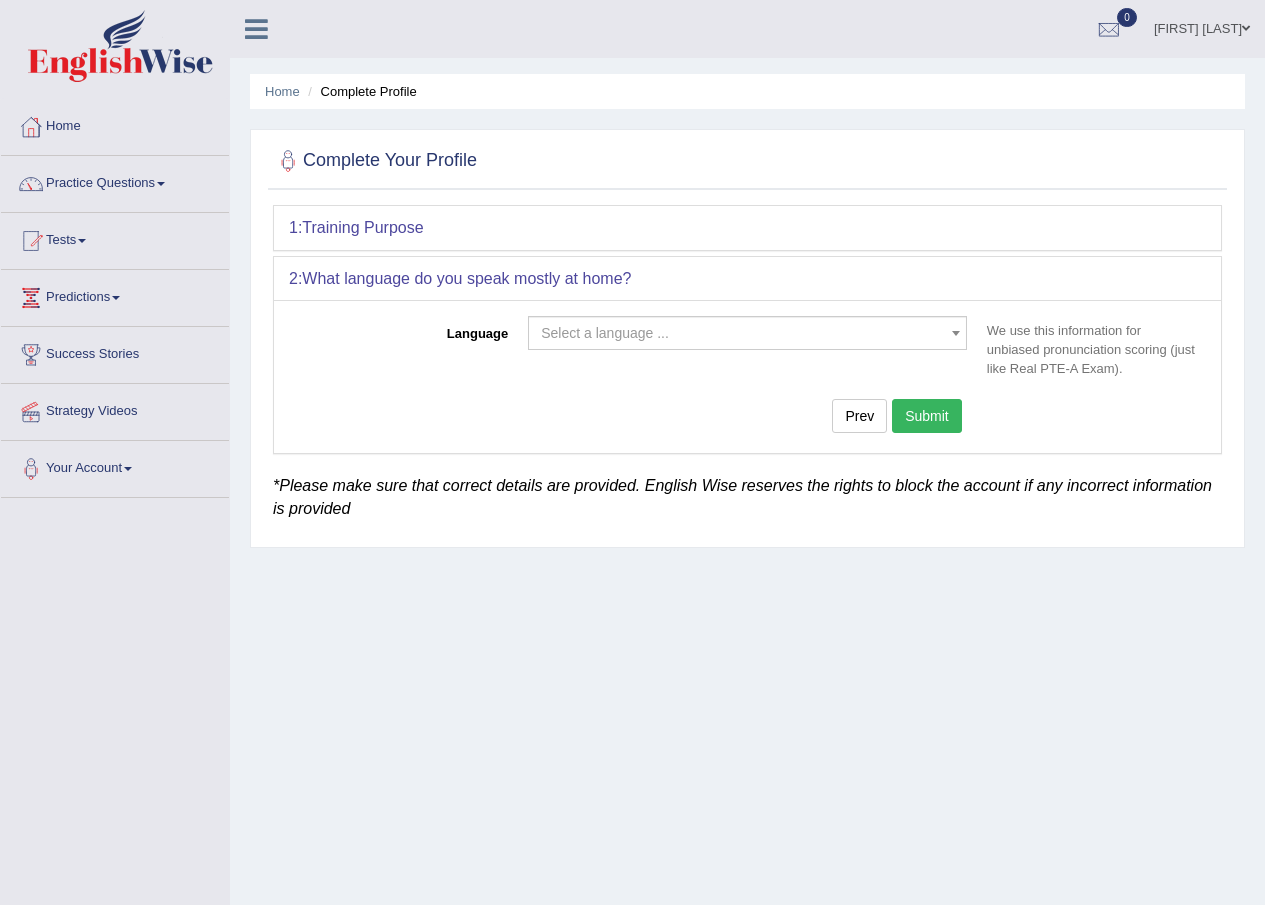 click on "Select a language ..." at bounding box center [741, 333] 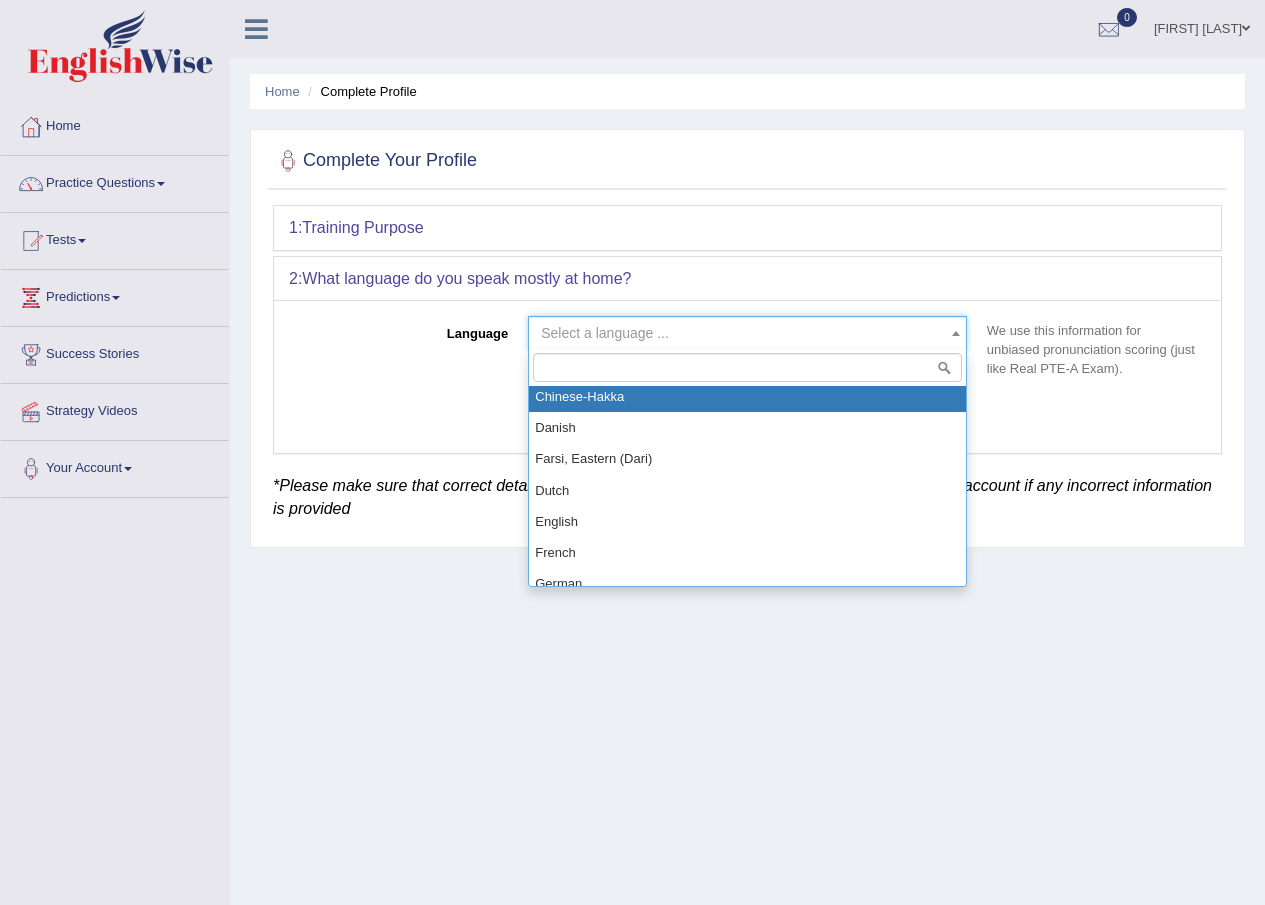 scroll, scrollTop: 600, scrollLeft: 0, axis: vertical 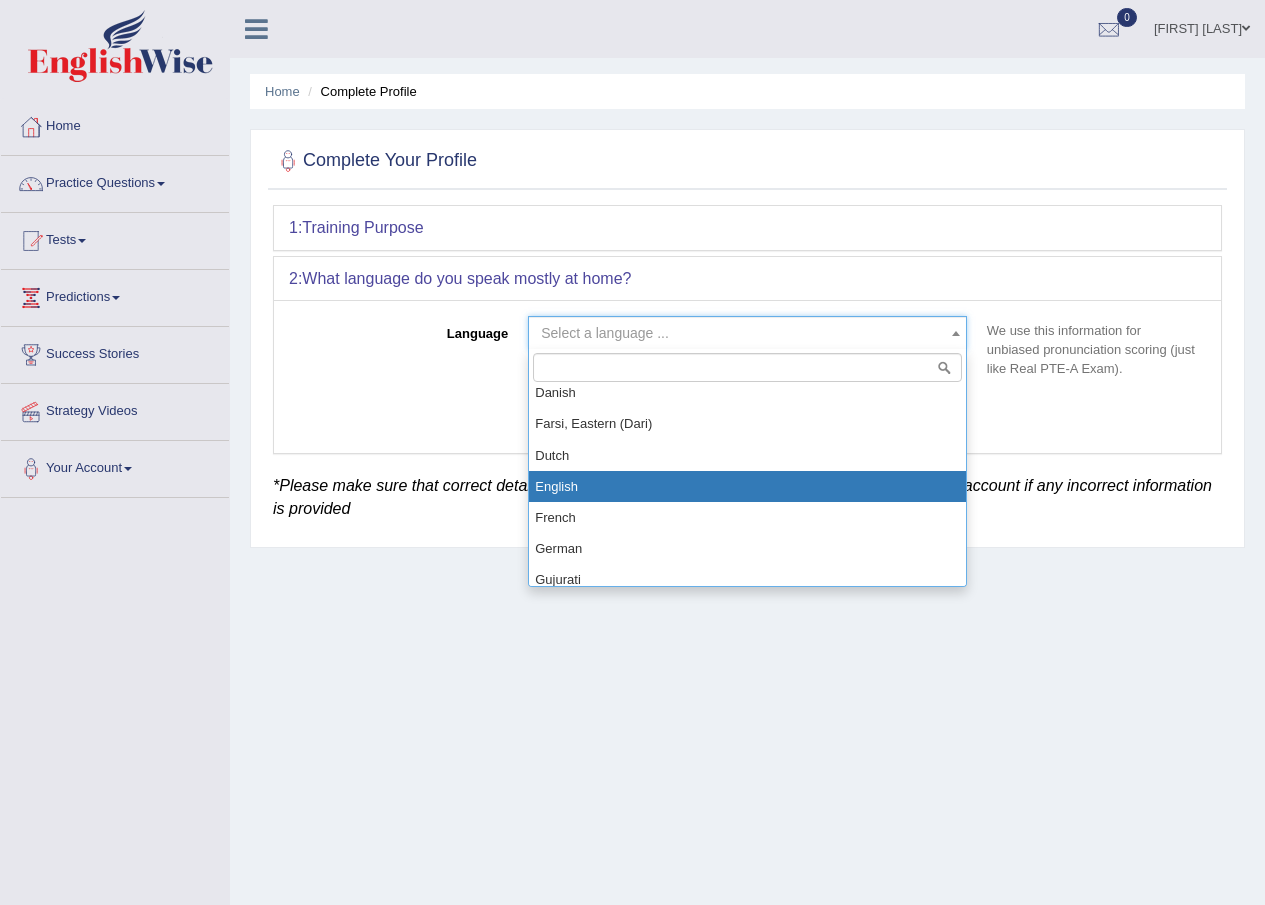 select on "English" 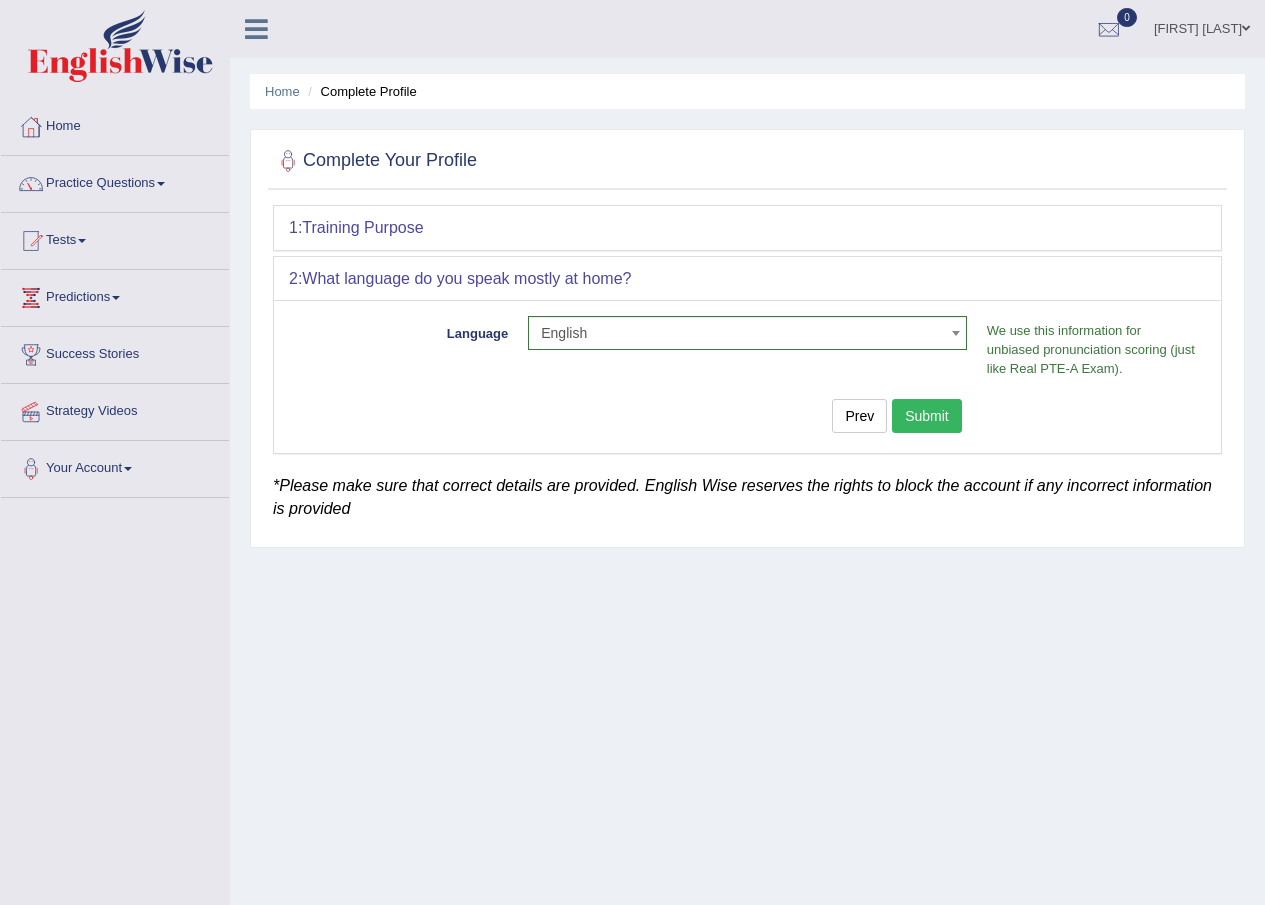 click on "Submit" at bounding box center [927, 416] 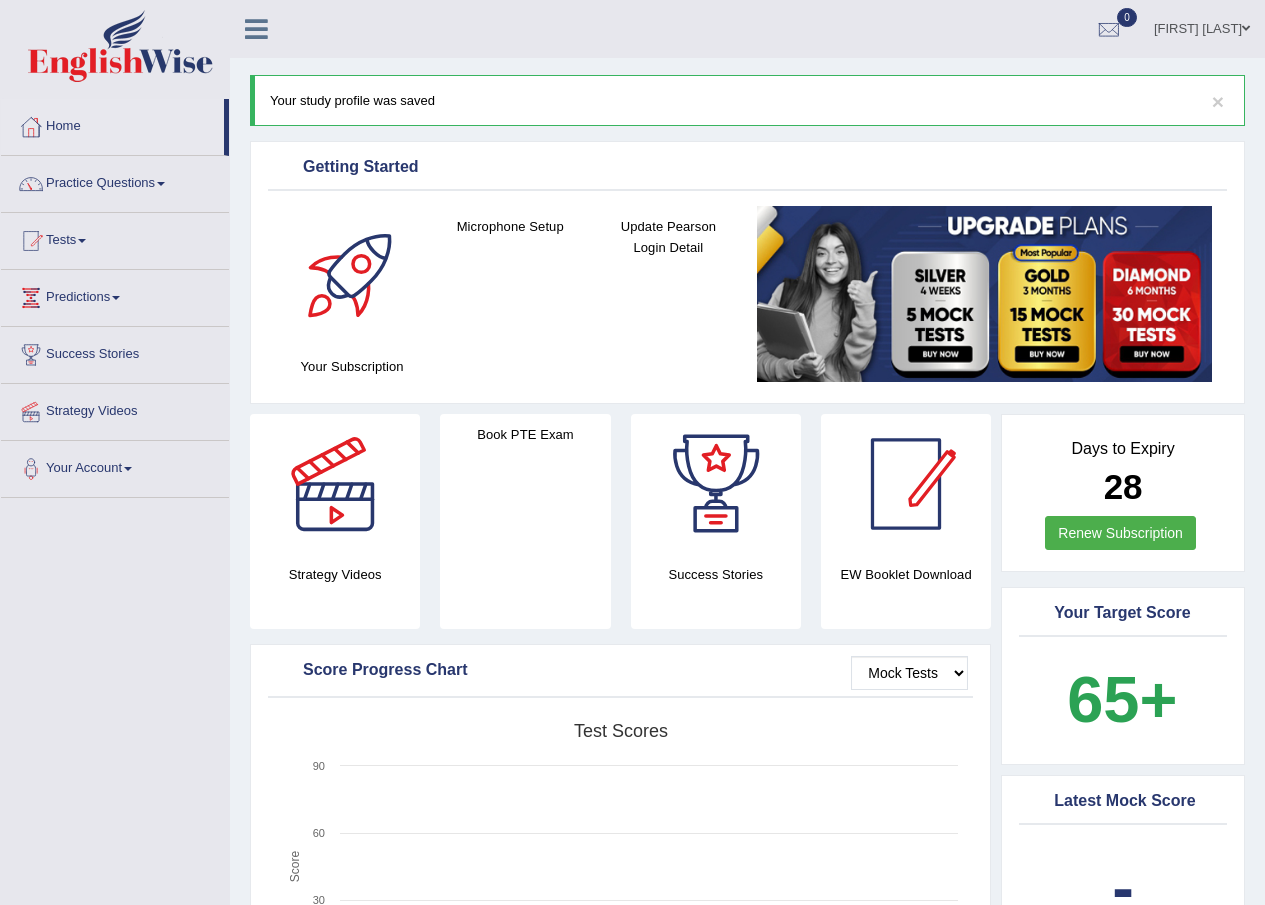 scroll, scrollTop: 0, scrollLeft: 0, axis: both 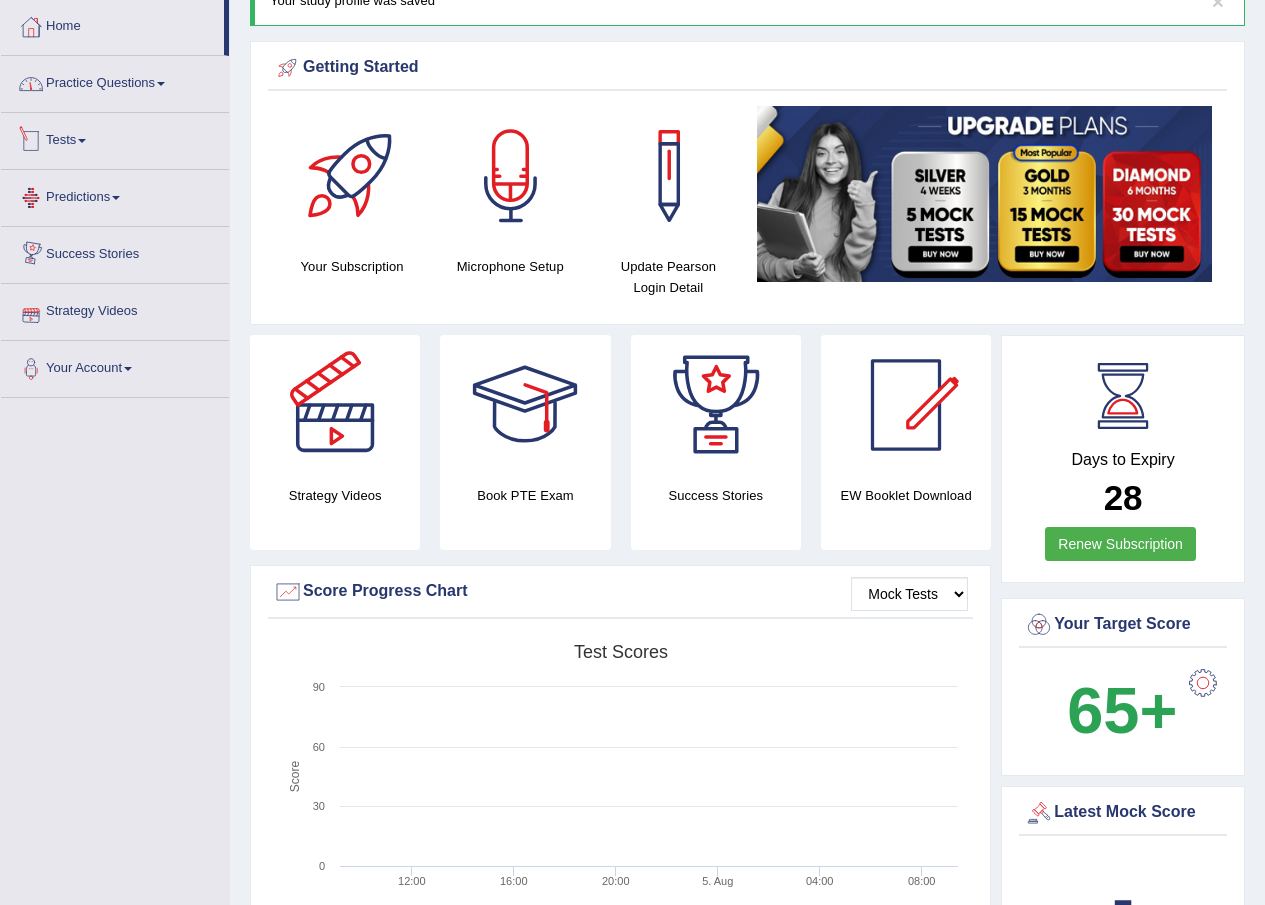 click on "Practice Questions" at bounding box center [115, 81] 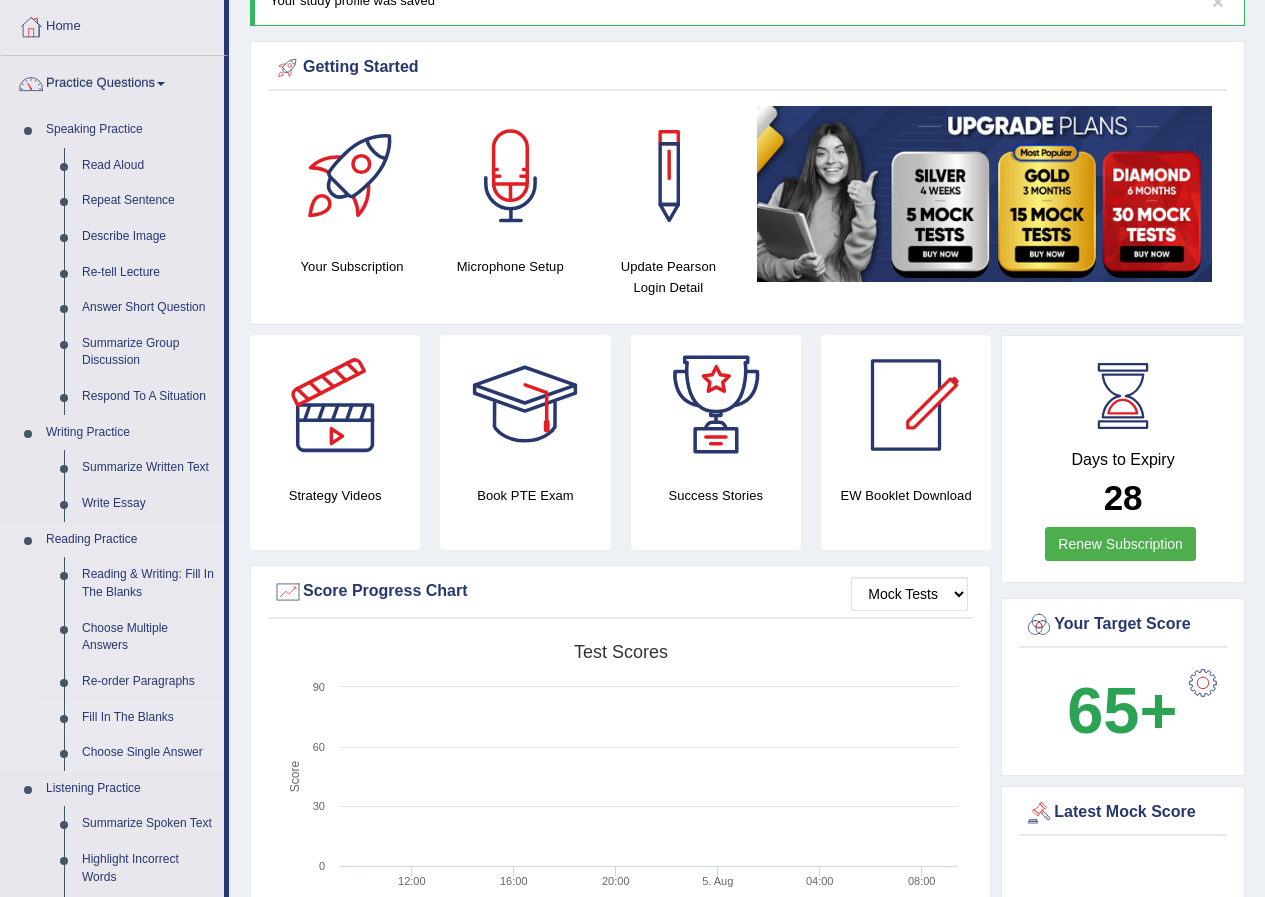 click on "Fill In The Blanks" at bounding box center [148, 718] 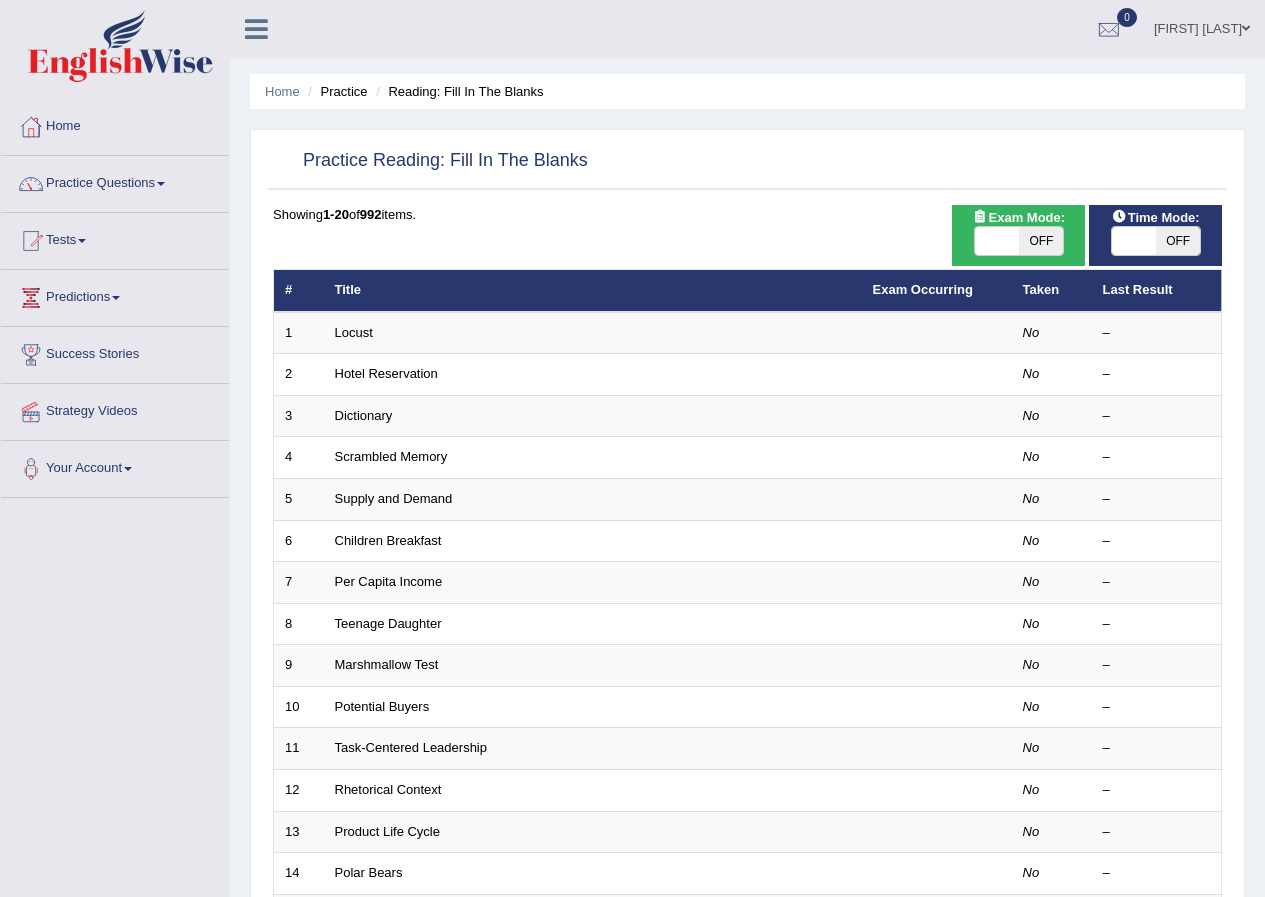 scroll, scrollTop: 0, scrollLeft: 0, axis: both 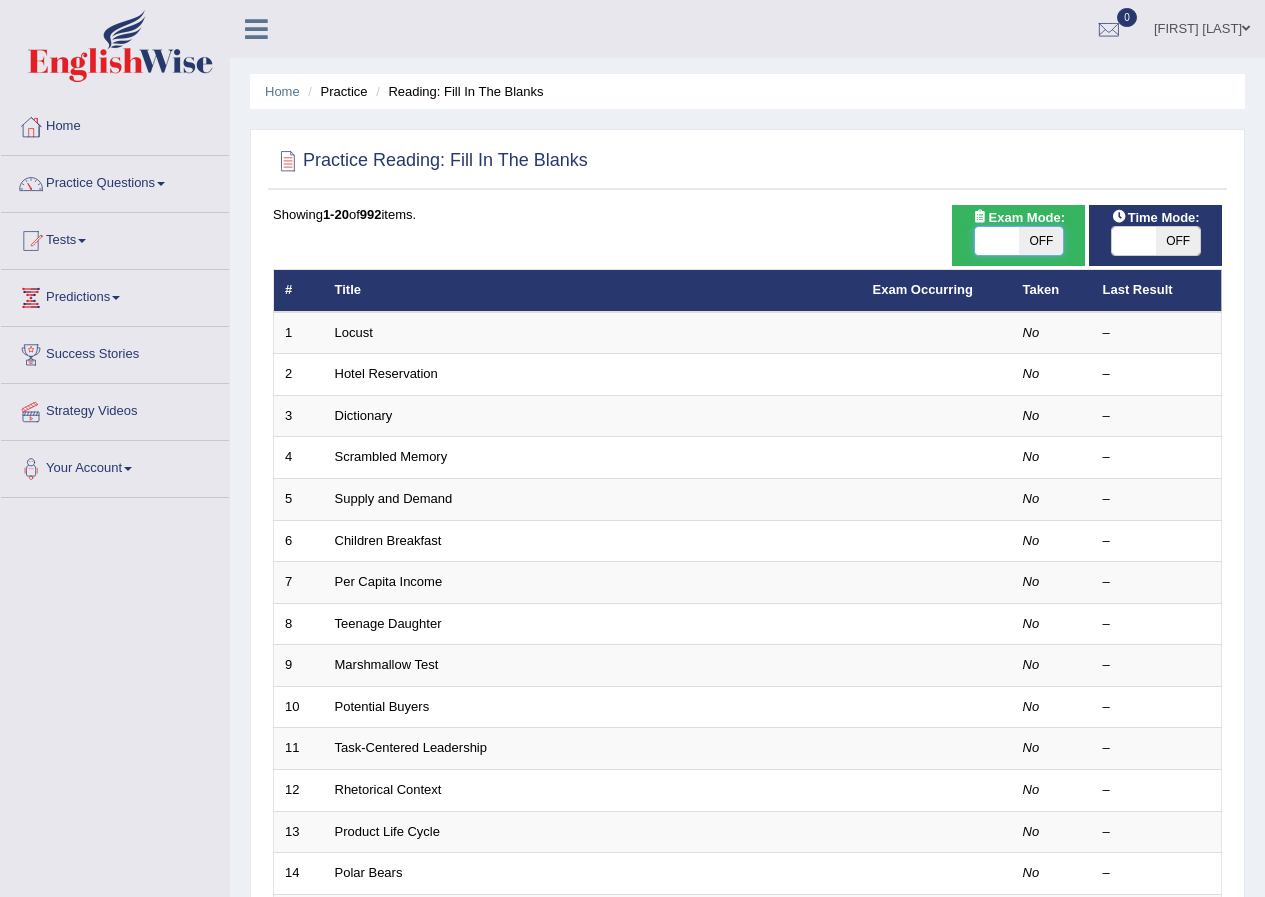 click at bounding box center (997, 241) 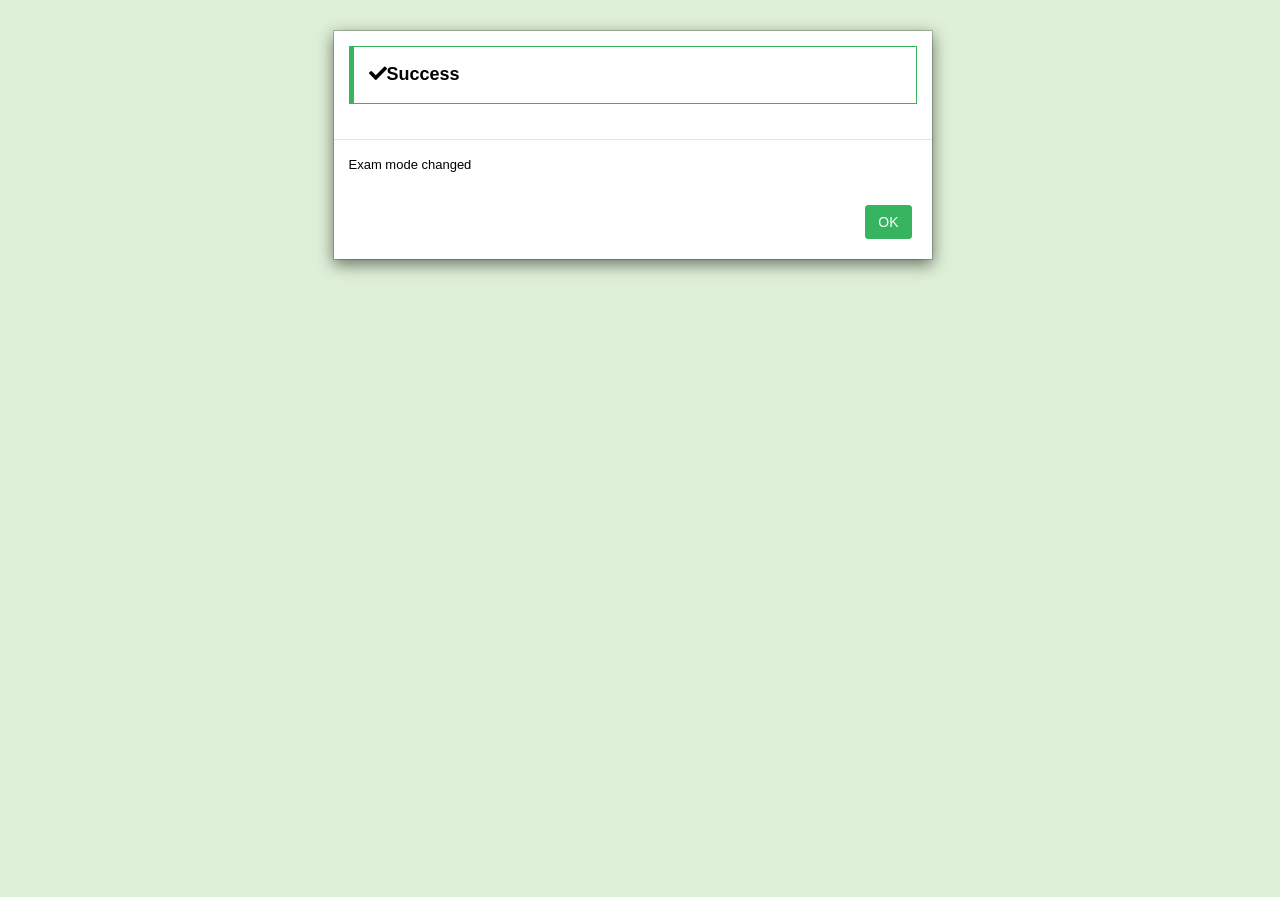 click on "OK" at bounding box center (888, 222) 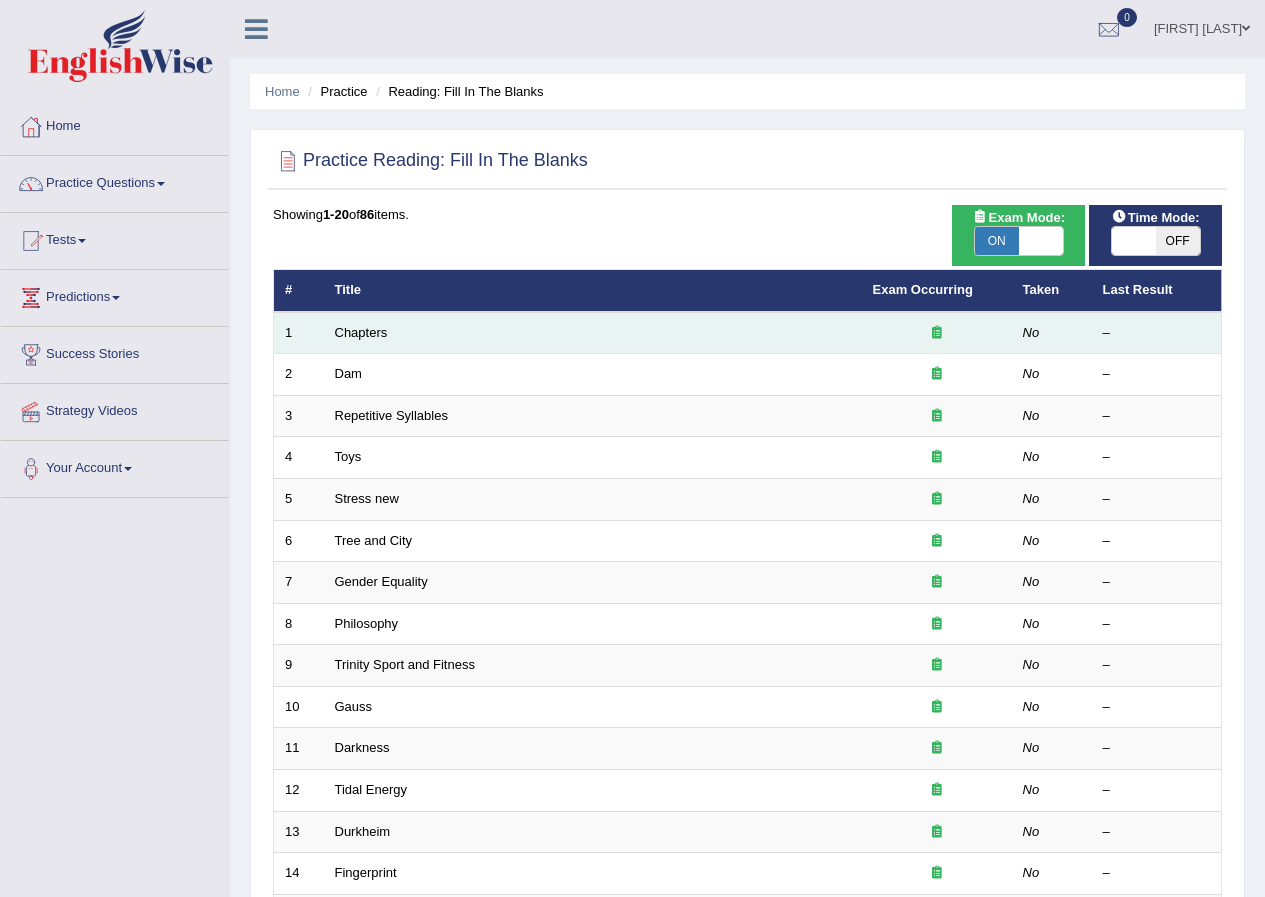 scroll, scrollTop: 0, scrollLeft: 0, axis: both 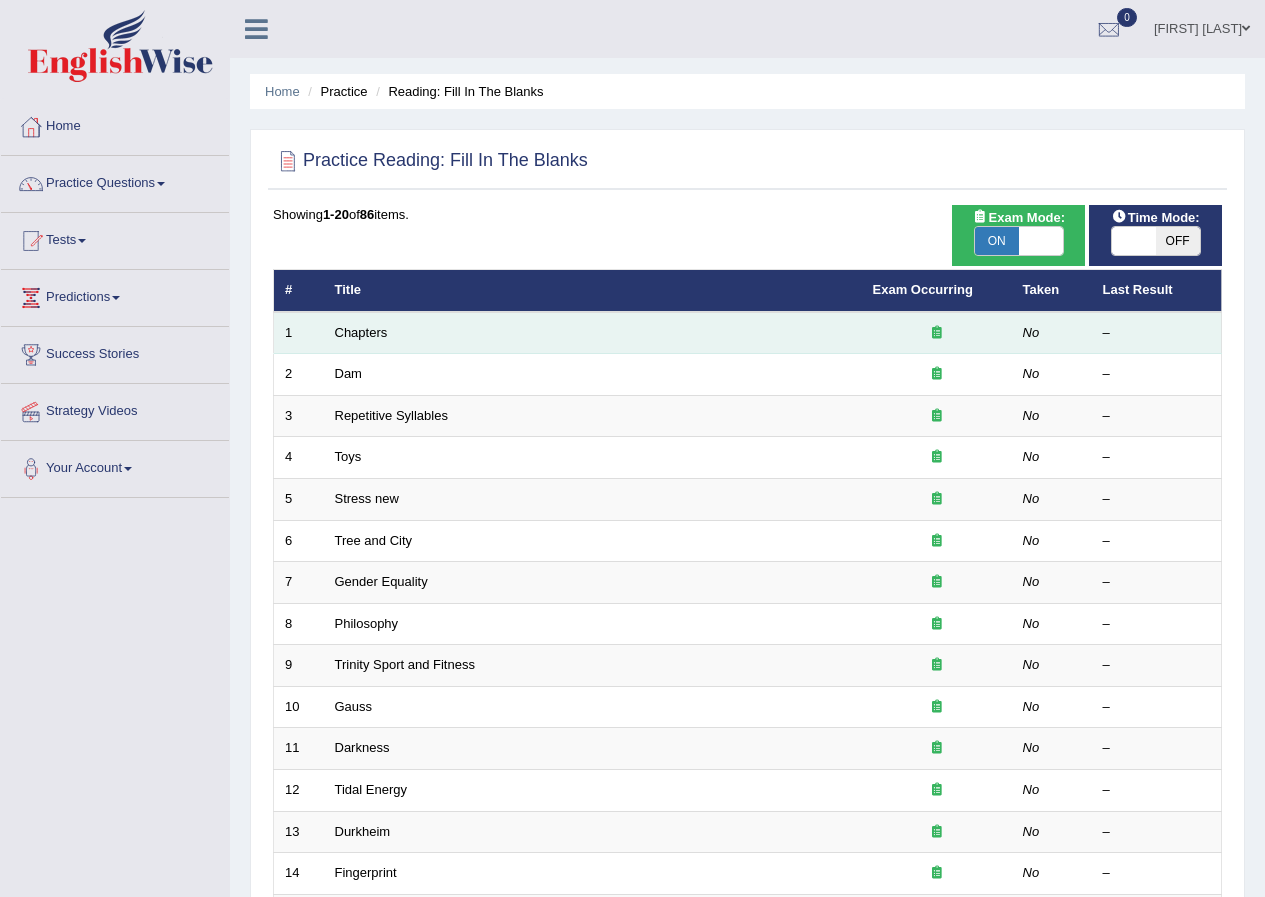 click on "Chapters" at bounding box center (593, 333) 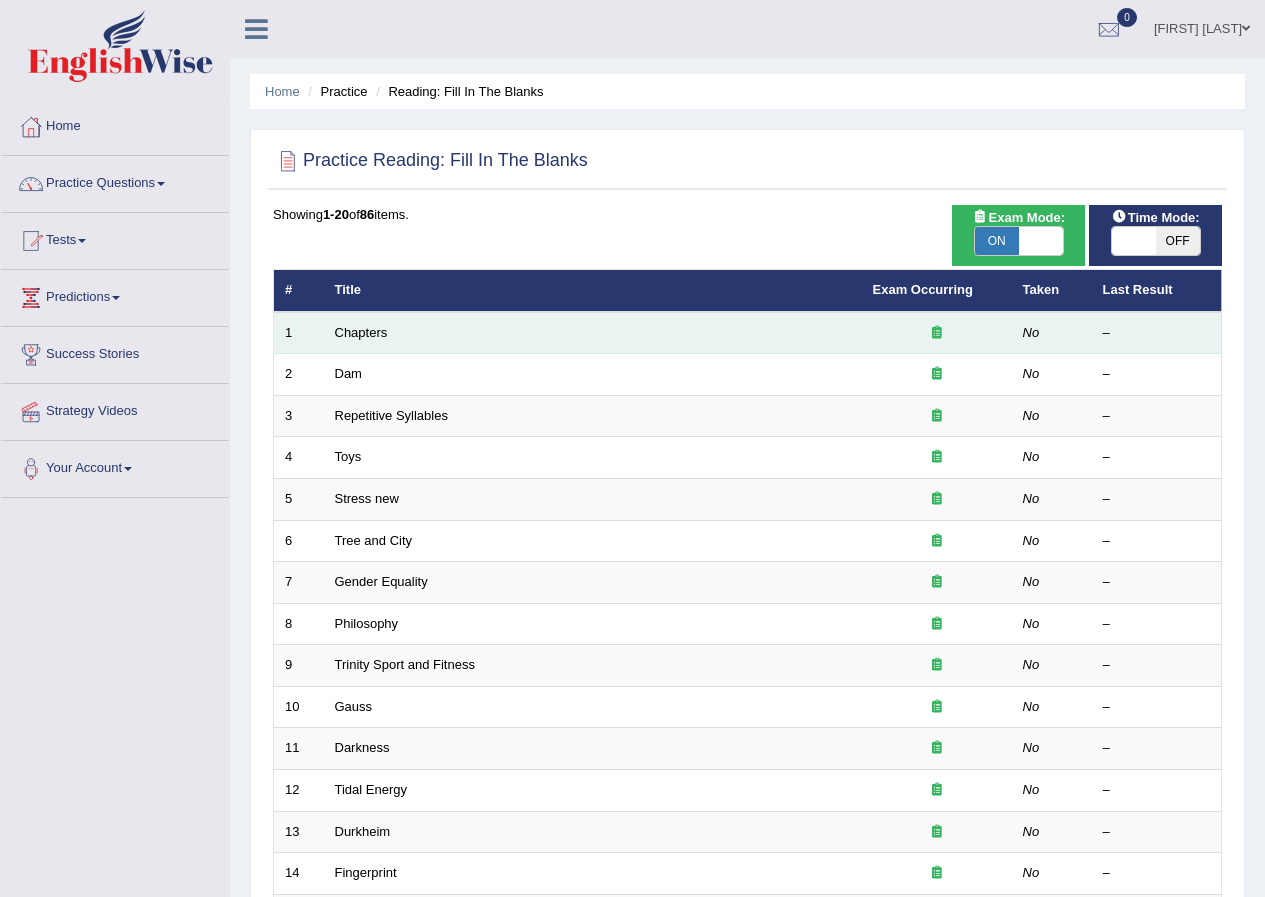 click at bounding box center (937, 333) 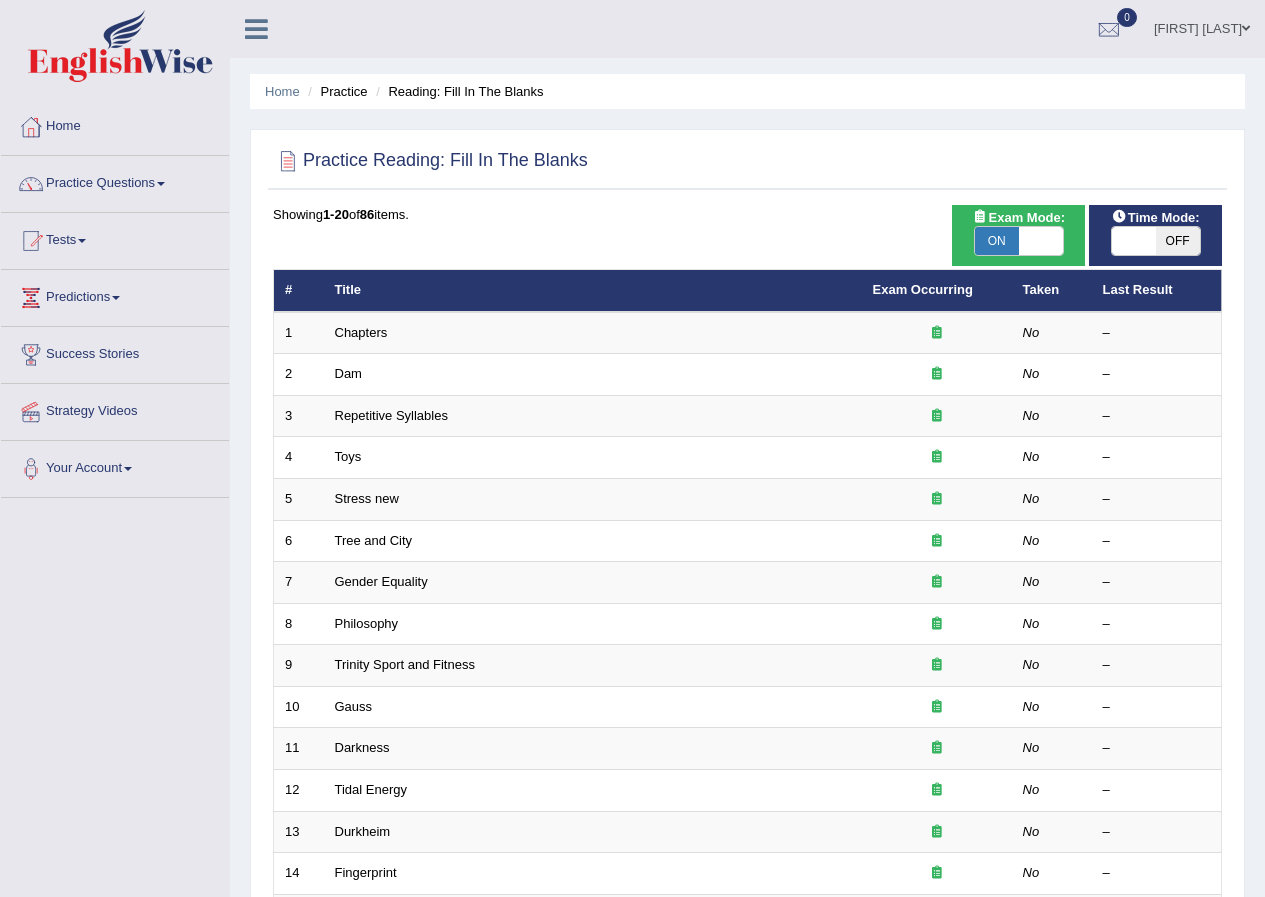 click on "ON" at bounding box center [997, 241] 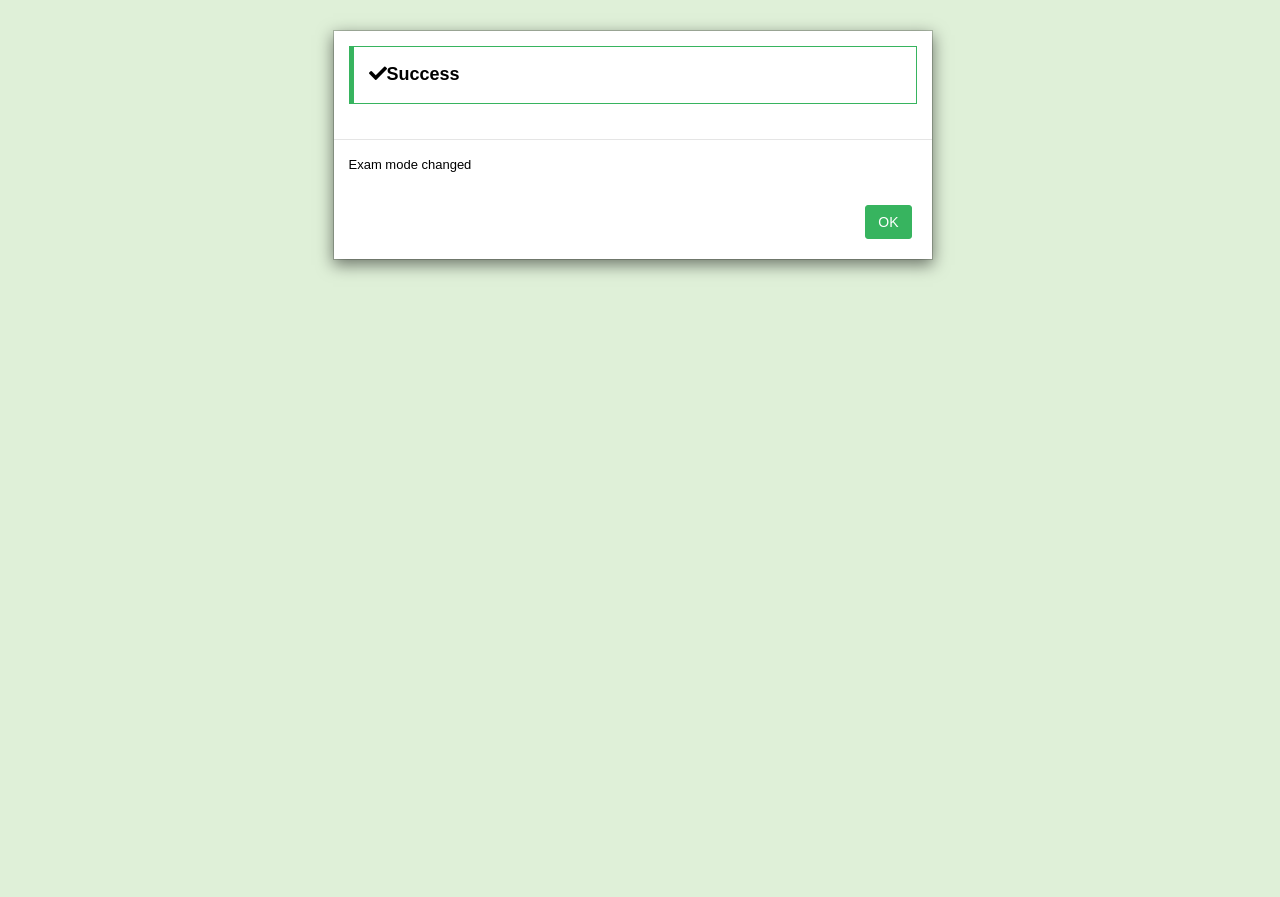click on "OK" at bounding box center (888, 222) 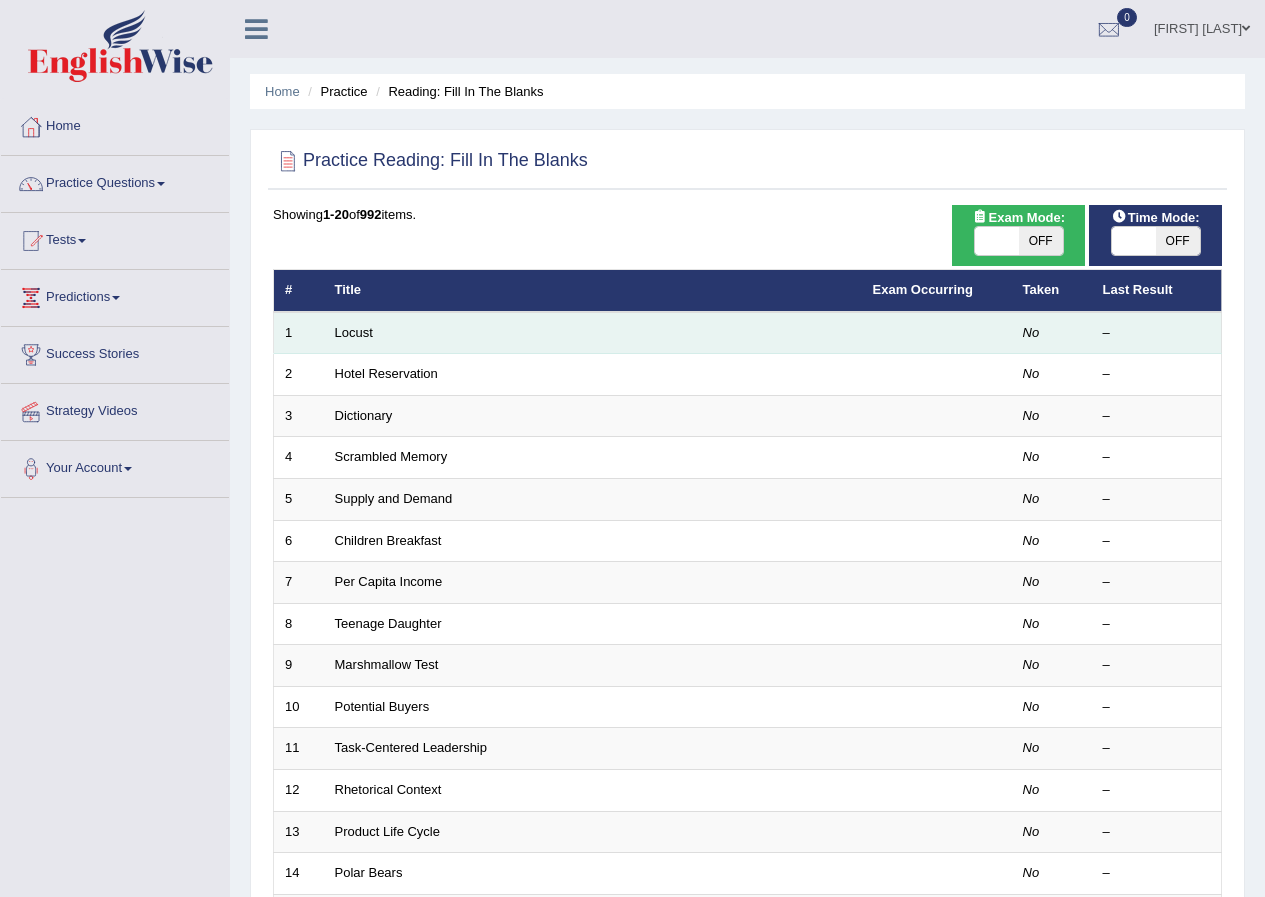 scroll, scrollTop: 0, scrollLeft: 0, axis: both 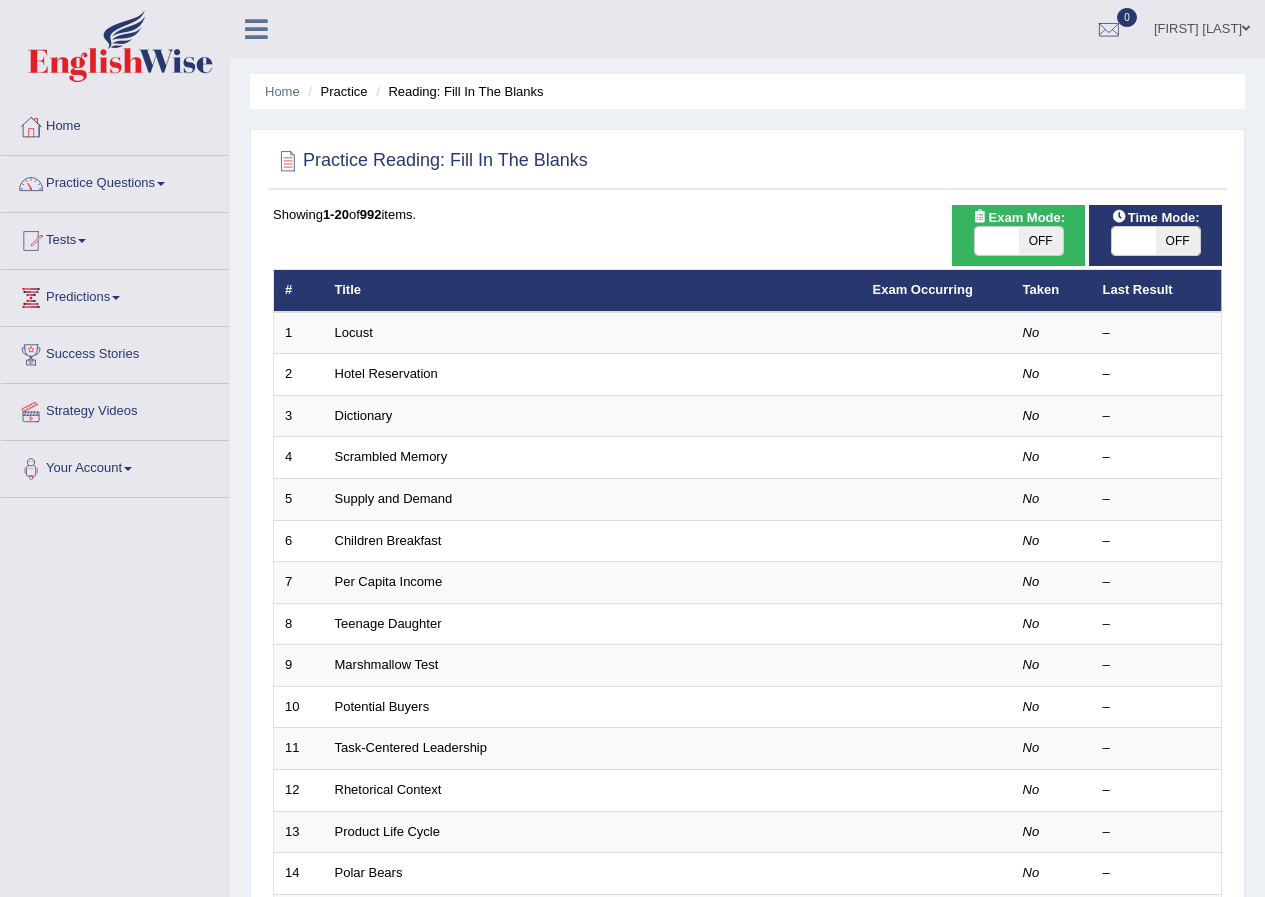 click on "OFF" at bounding box center [1041, 241] 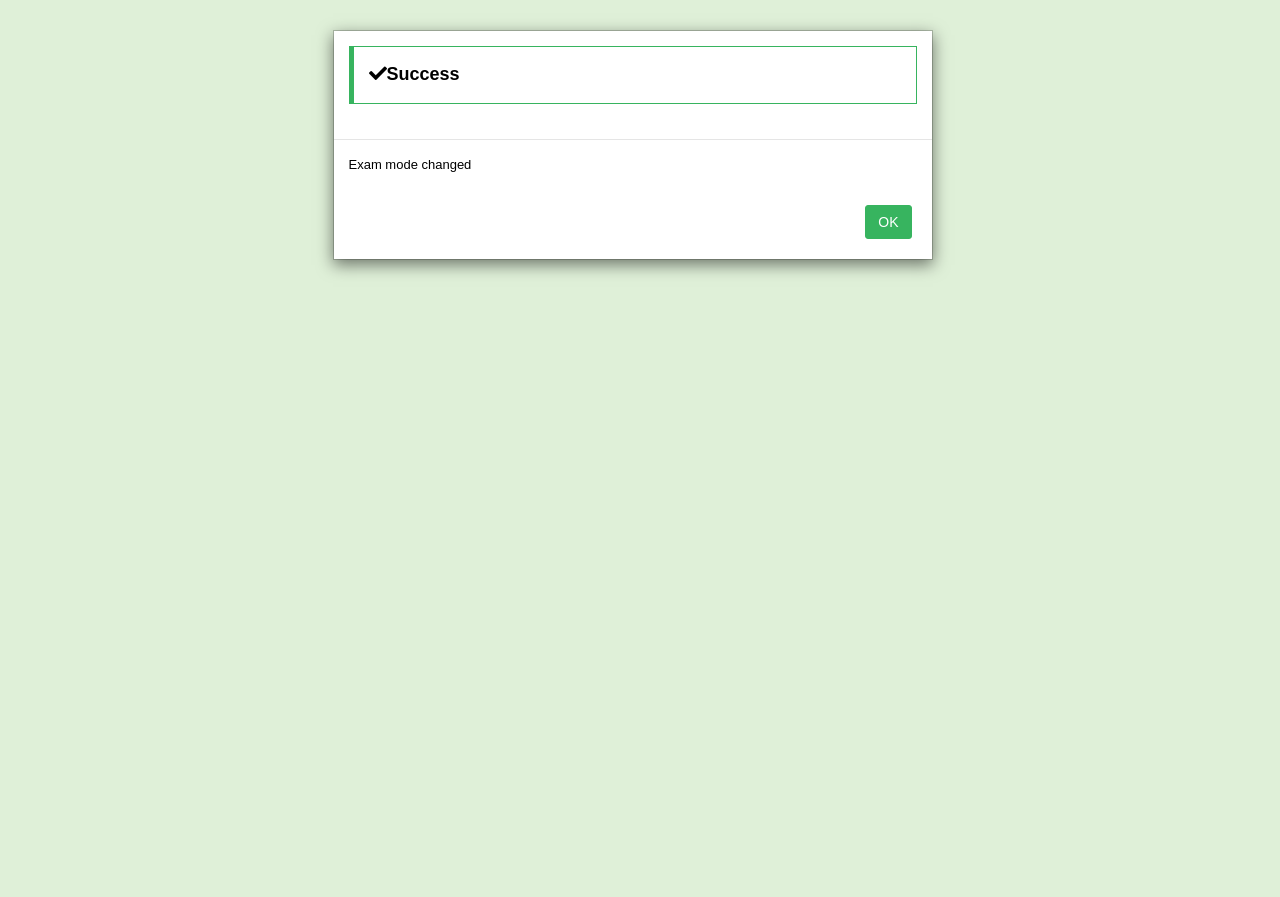 click on "OK" at bounding box center (888, 222) 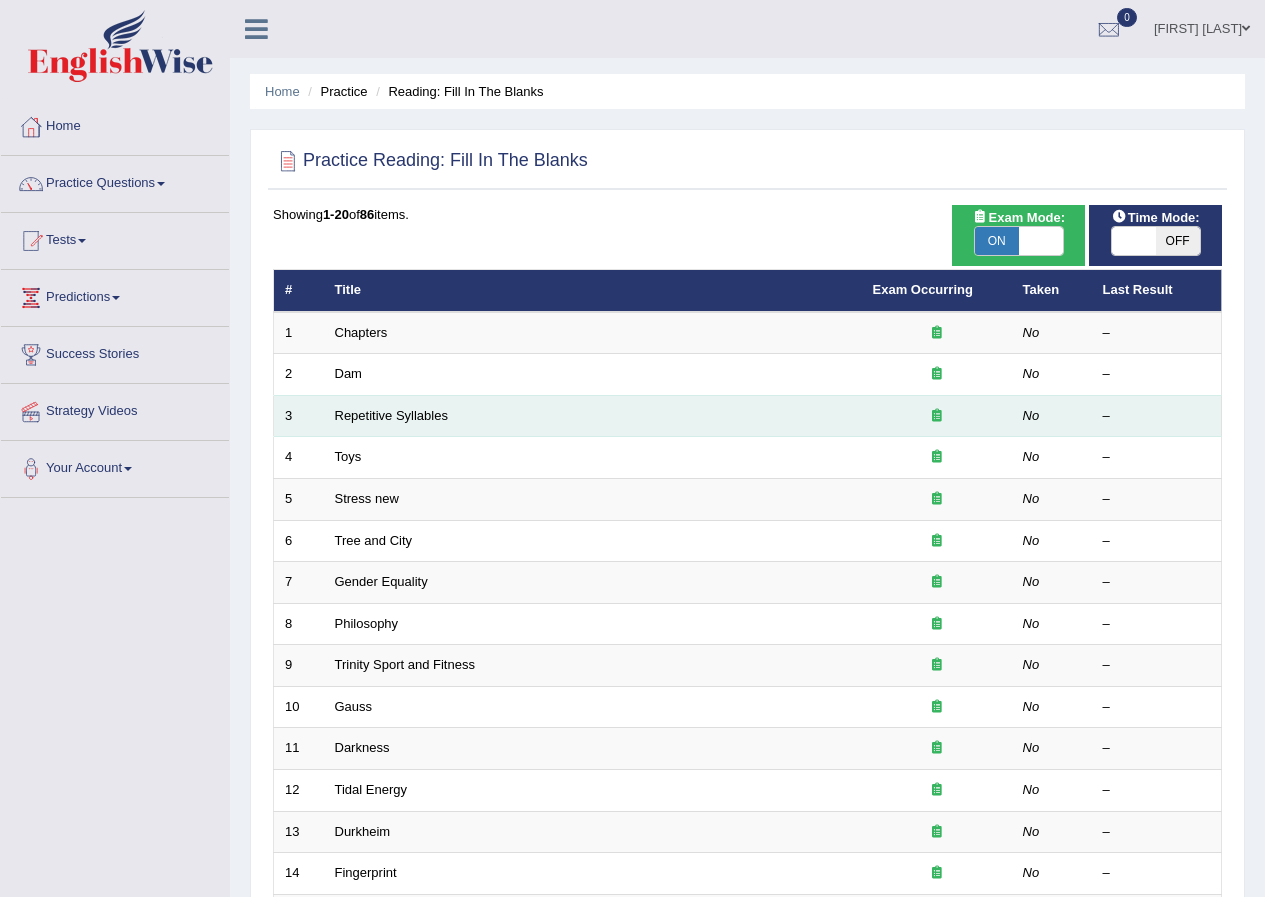 scroll, scrollTop: 0, scrollLeft: 0, axis: both 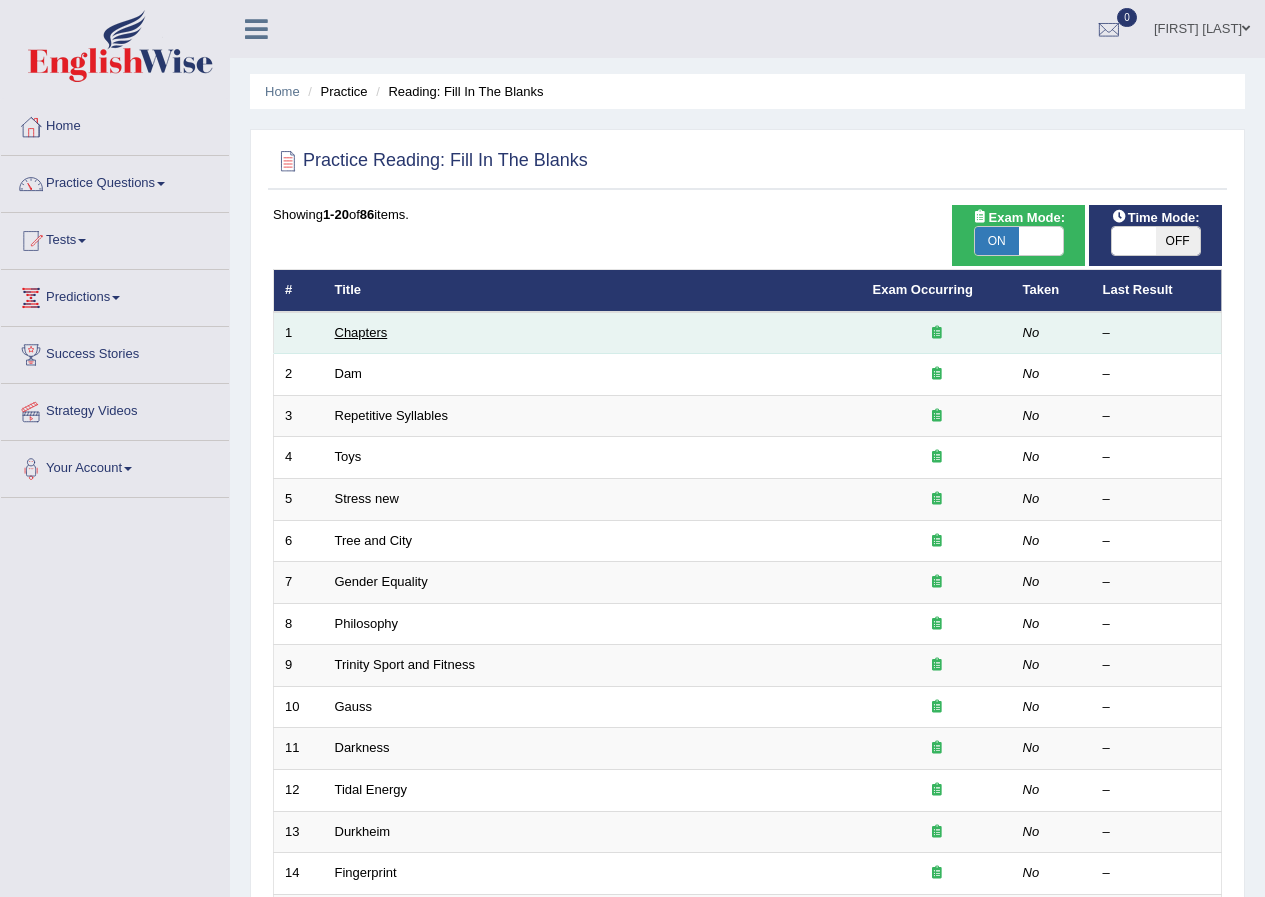 click on "Chapters" at bounding box center (361, 332) 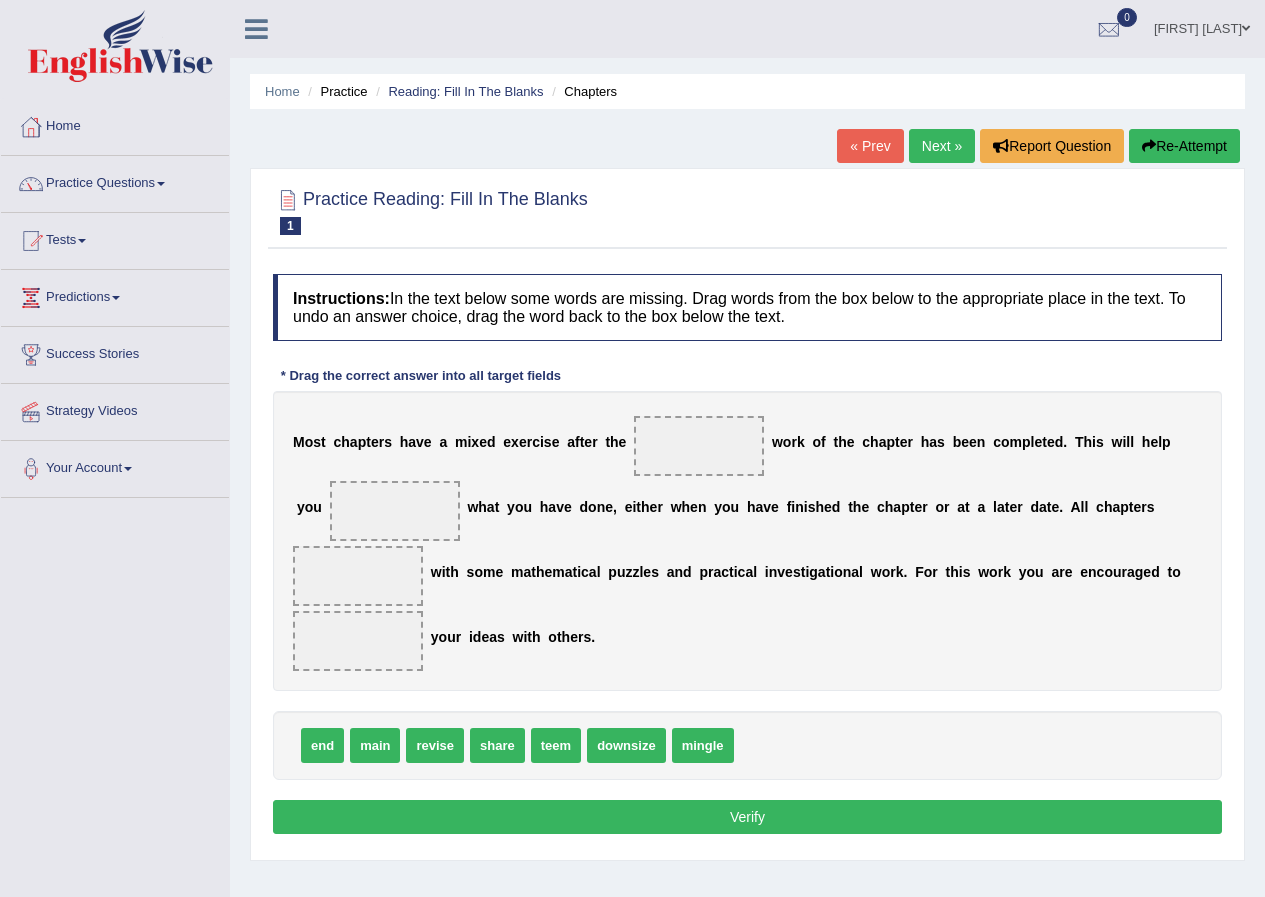 scroll, scrollTop: 0, scrollLeft: 0, axis: both 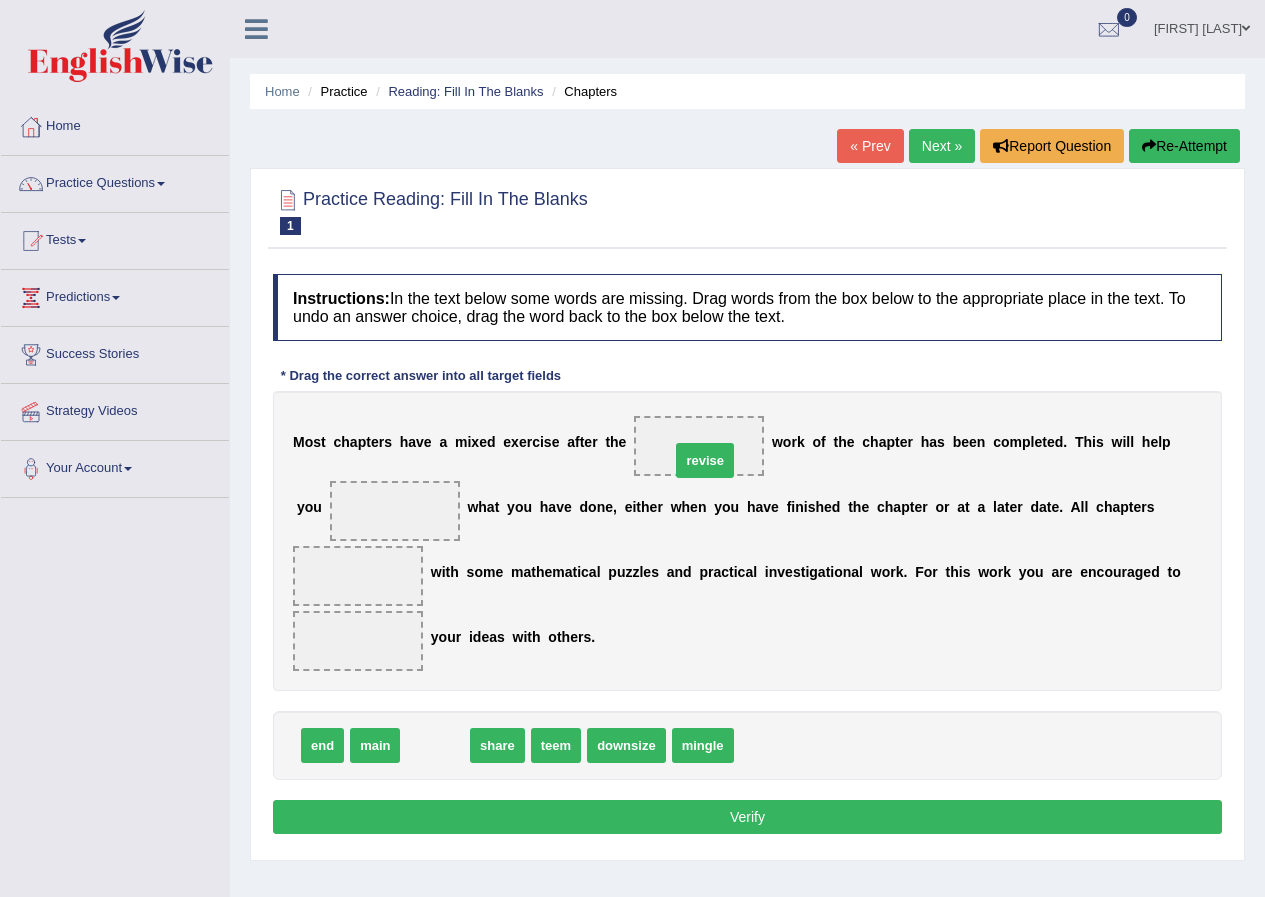 drag, startPoint x: 430, startPoint y: 745, endPoint x: 700, endPoint y: 460, distance: 392.58755 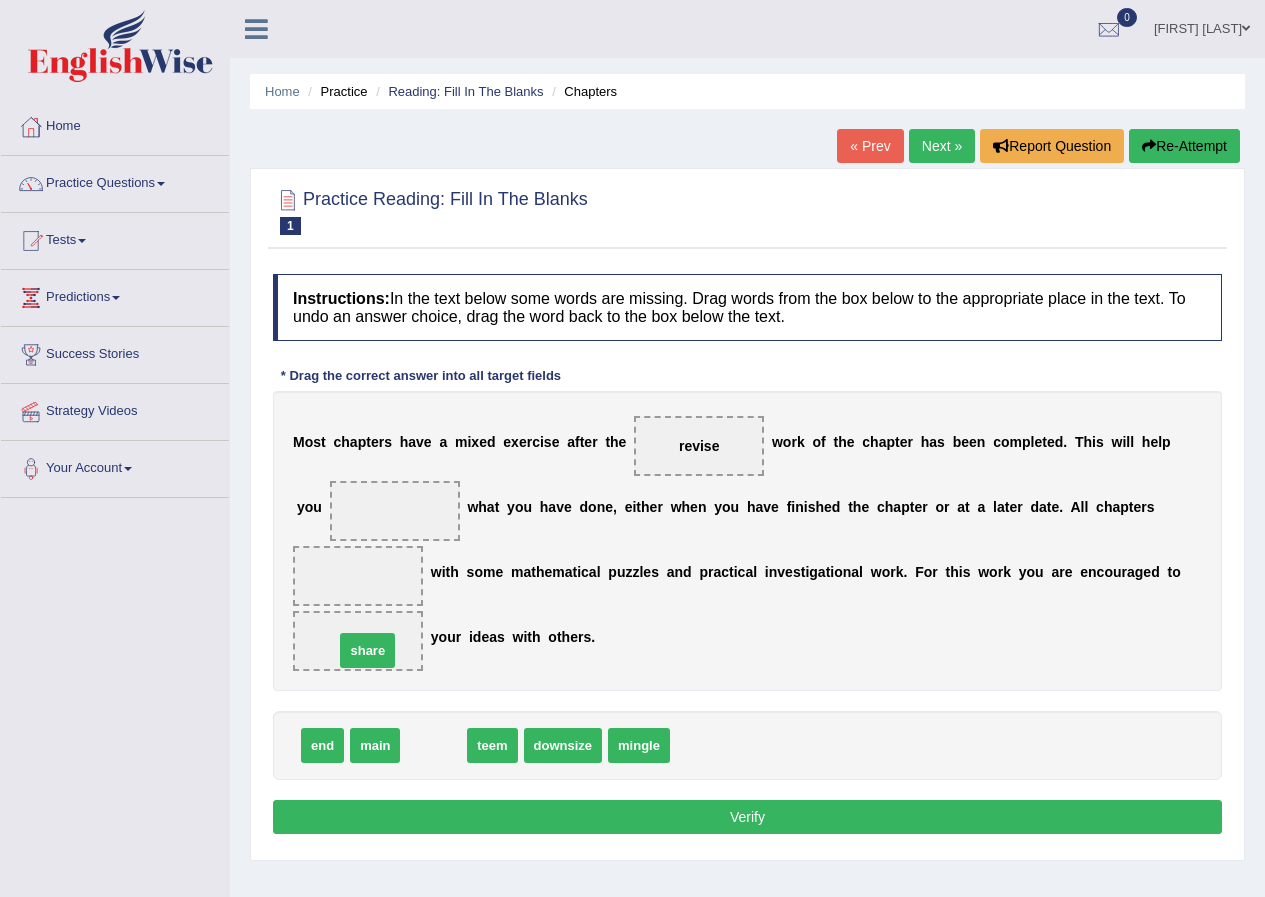 drag, startPoint x: 437, startPoint y: 742, endPoint x: 371, endPoint y: 647, distance: 115.67627 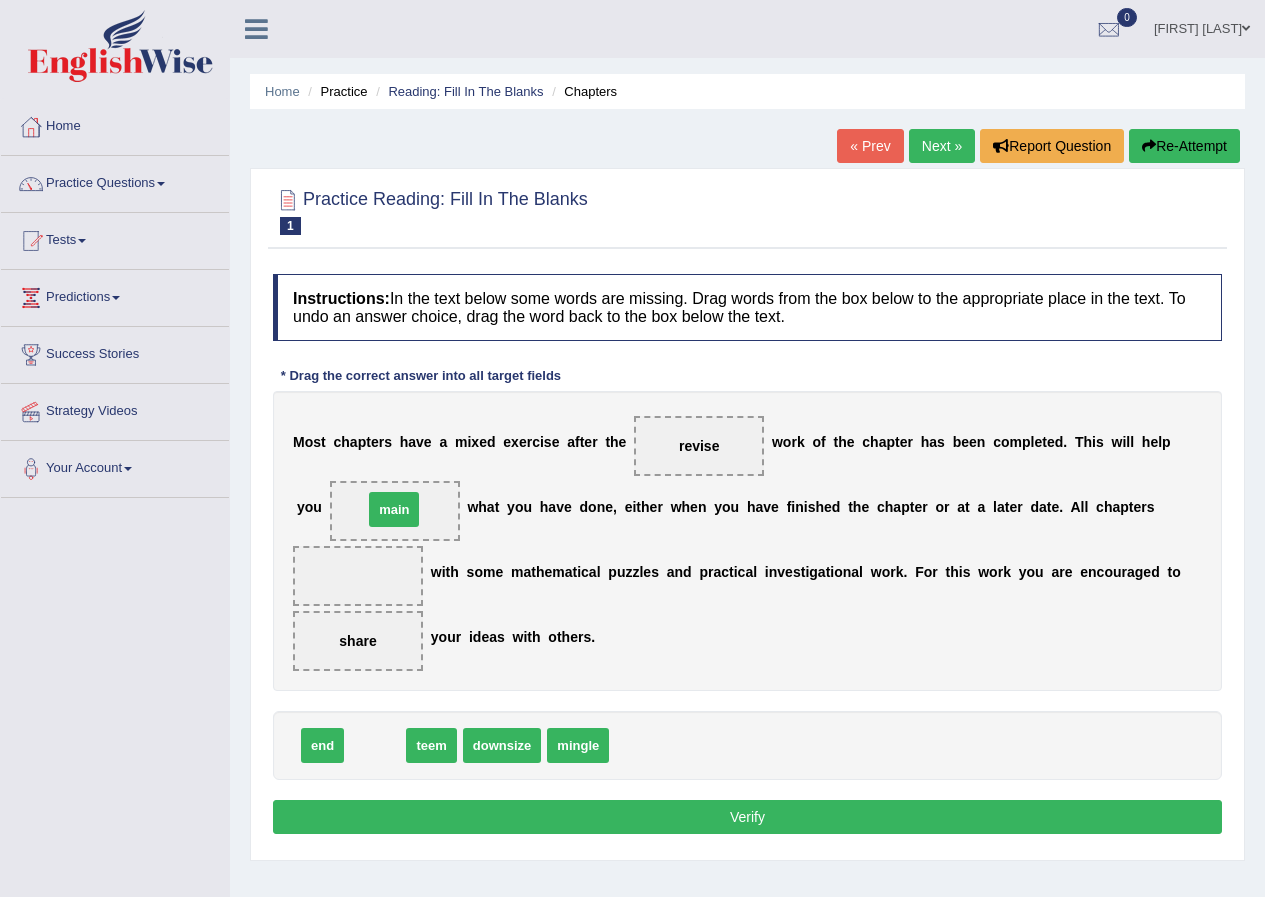 drag, startPoint x: 372, startPoint y: 743, endPoint x: 388, endPoint y: 507, distance: 236.54175 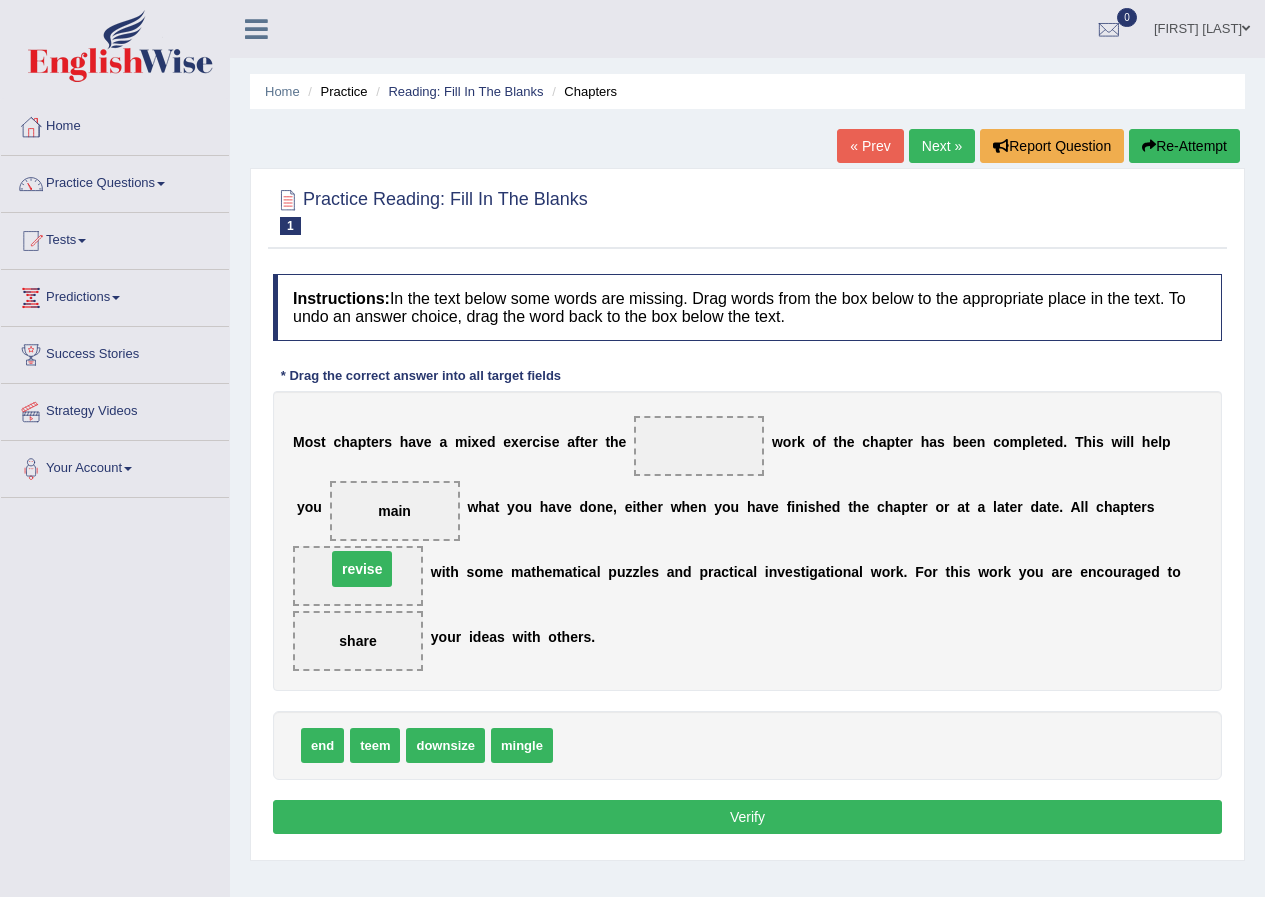 drag, startPoint x: 683, startPoint y: 449, endPoint x: 346, endPoint y: 572, distance: 358.74503 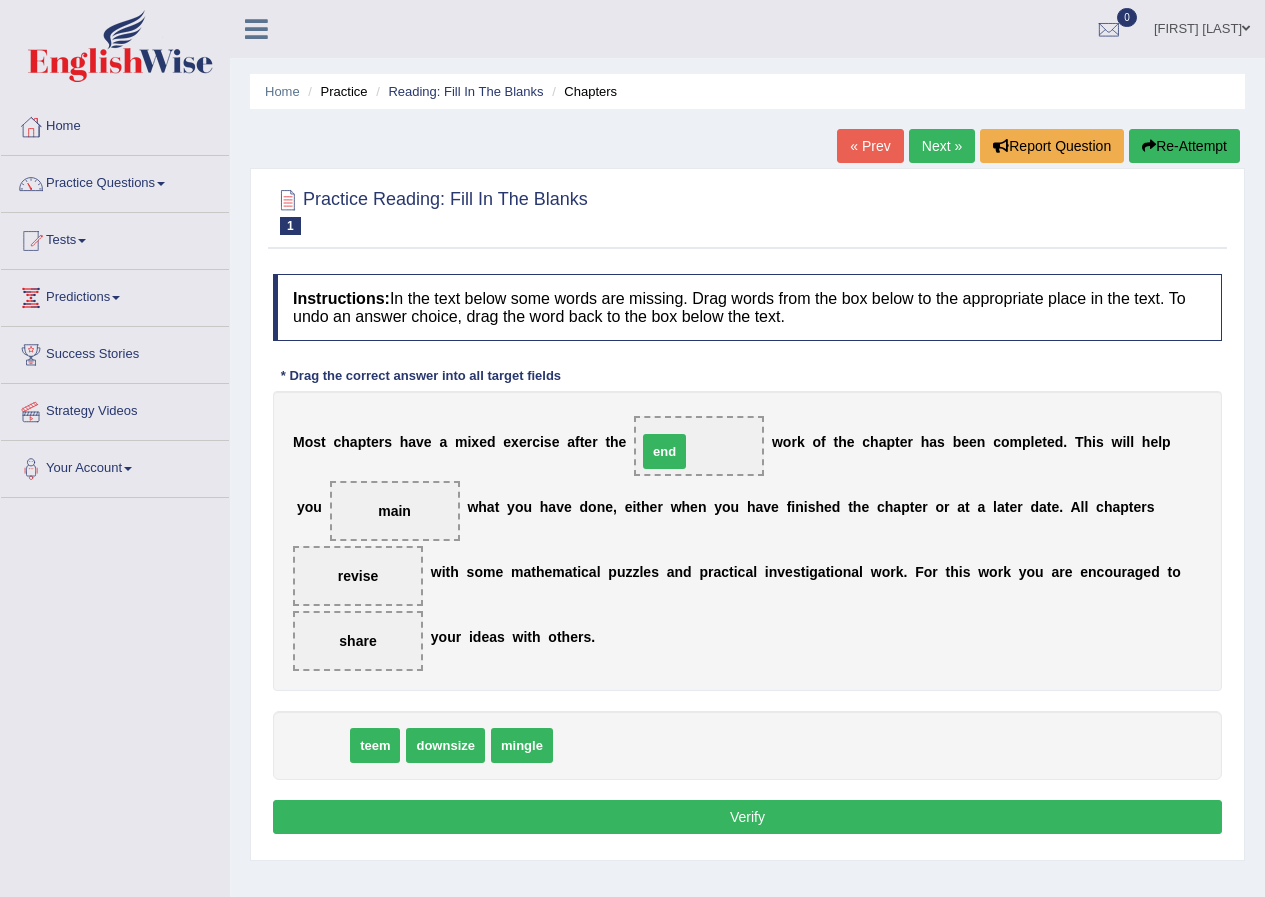 drag, startPoint x: 318, startPoint y: 744, endPoint x: 696, endPoint y: 429, distance: 492.04572 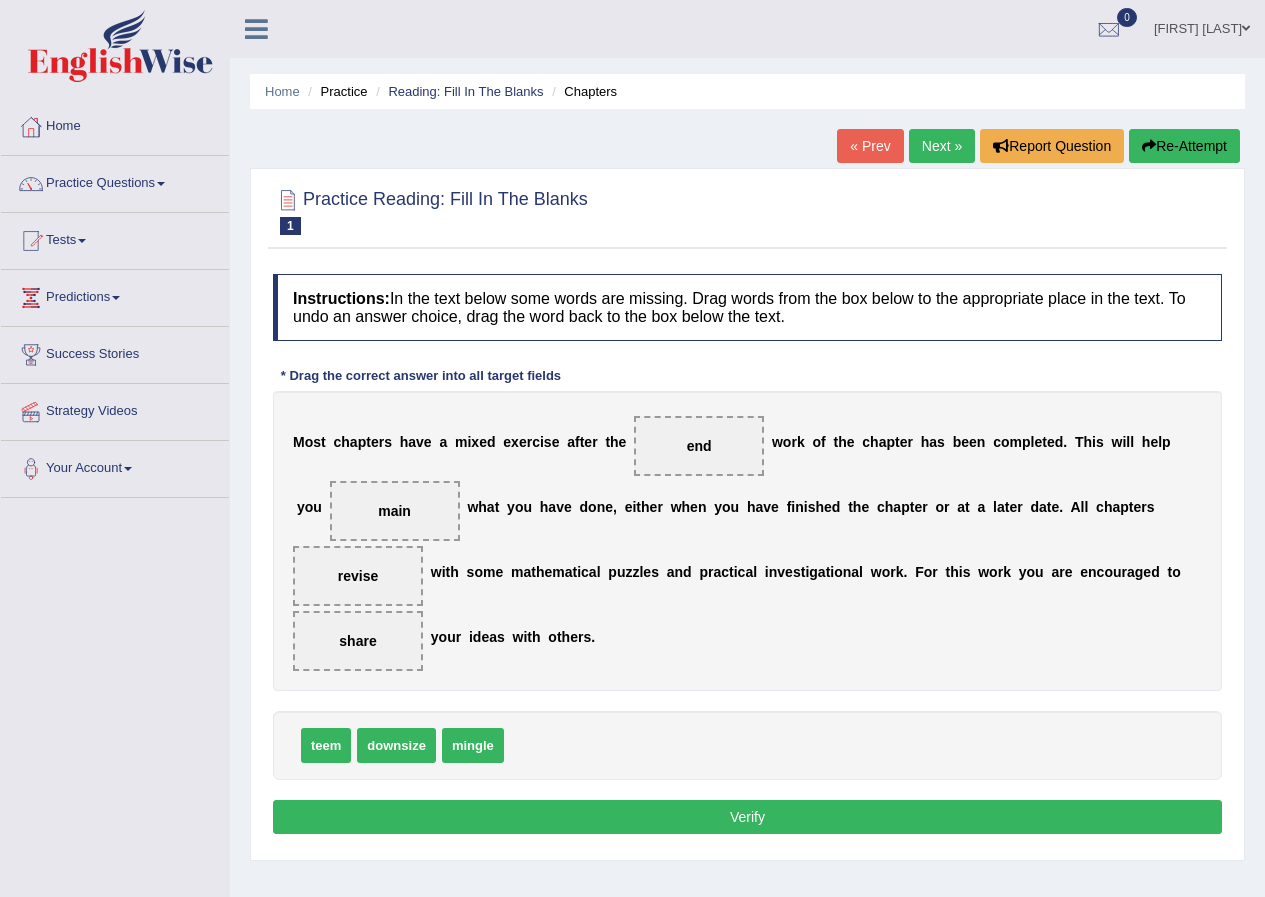 click on "Verify" at bounding box center (747, 817) 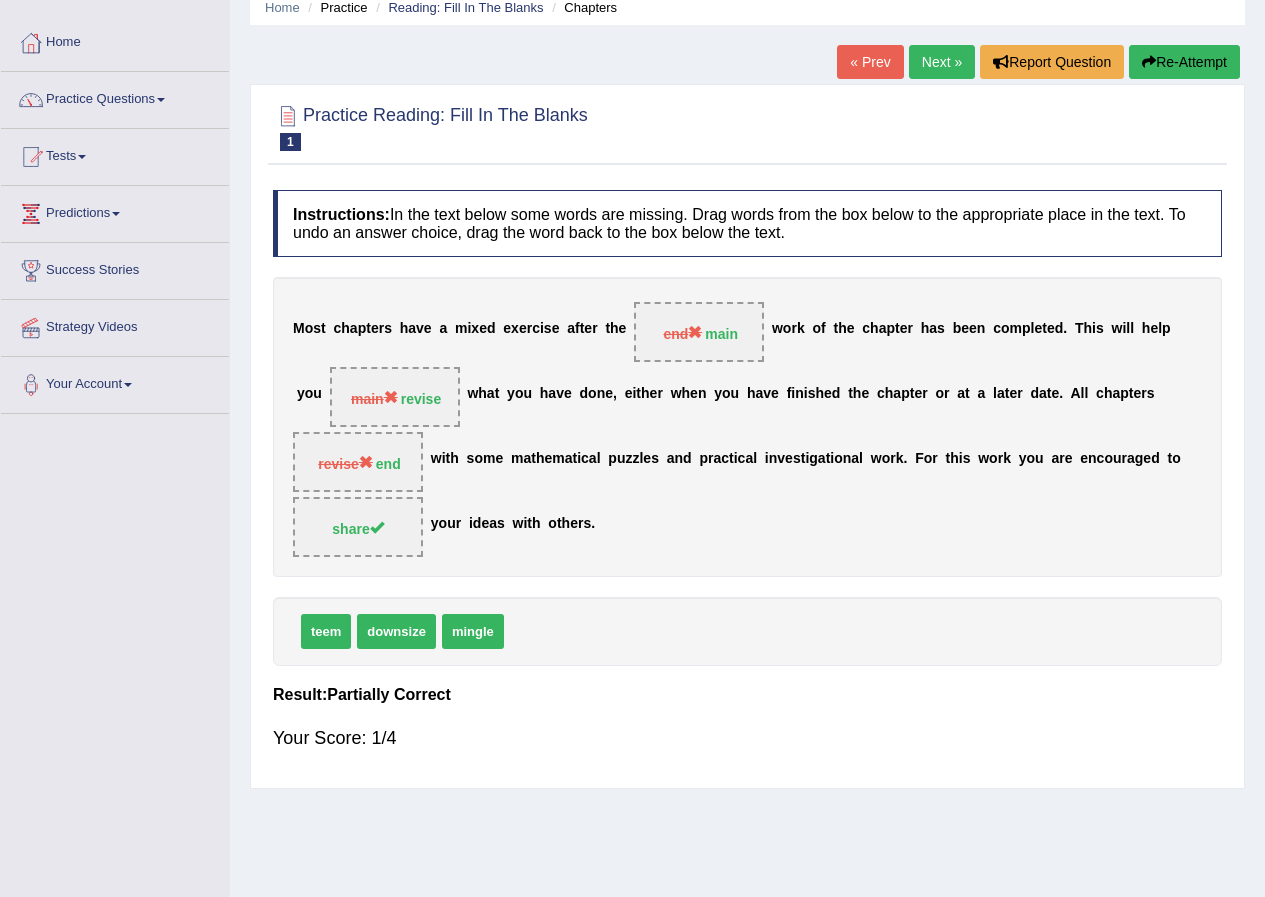 scroll, scrollTop: 0, scrollLeft: 0, axis: both 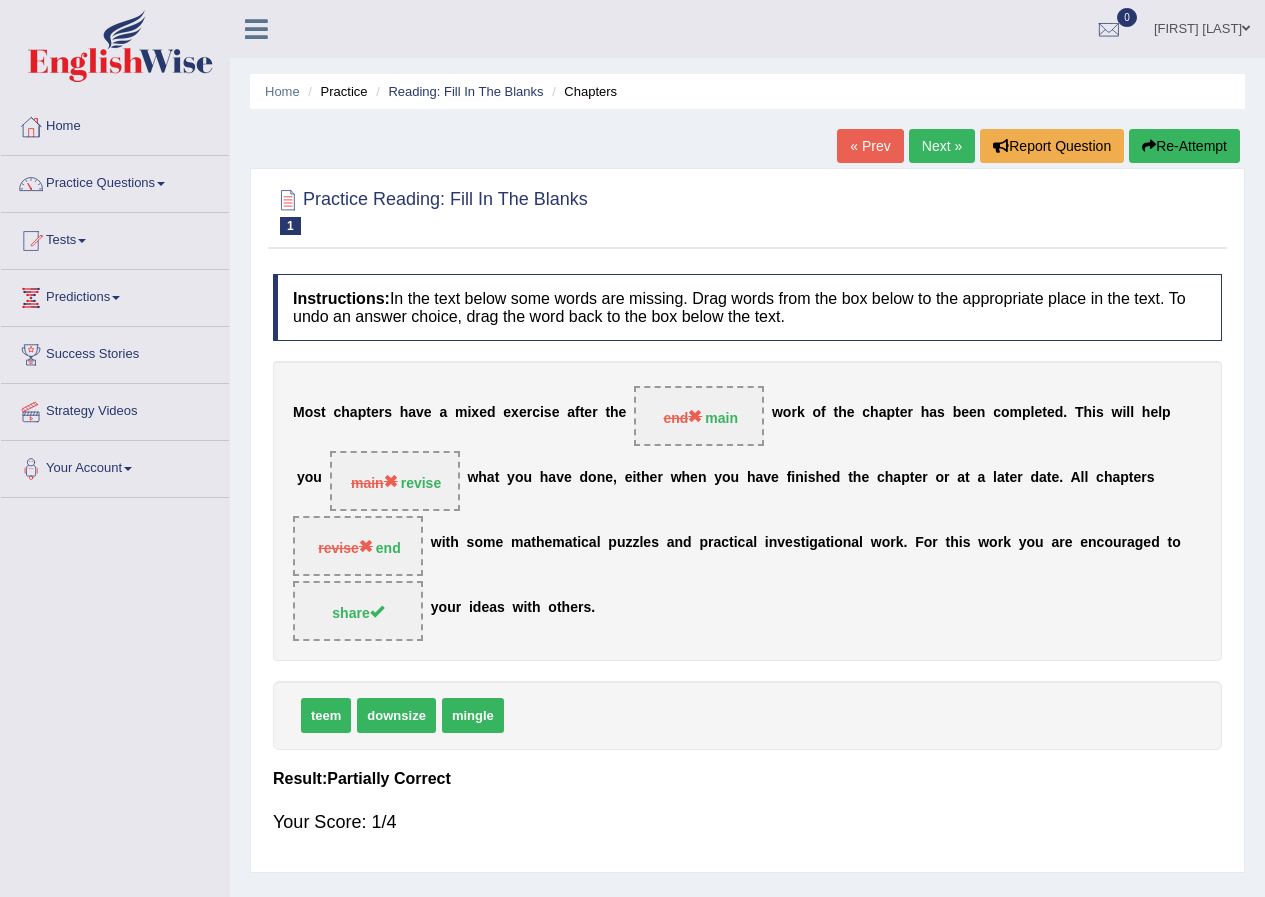 click on "Next »" at bounding box center (942, 146) 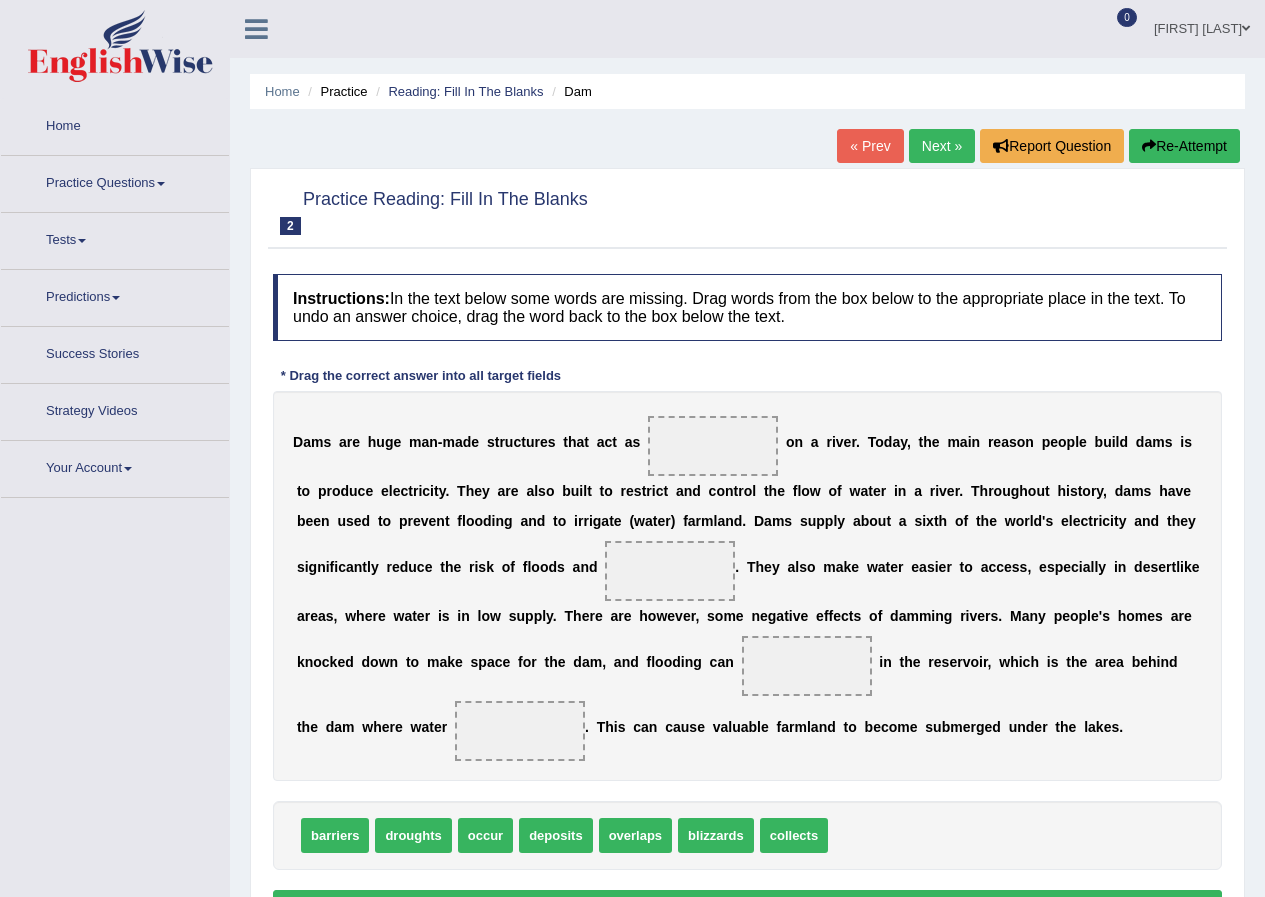 scroll, scrollTop: 0, scrollLeft: 0, axis: both 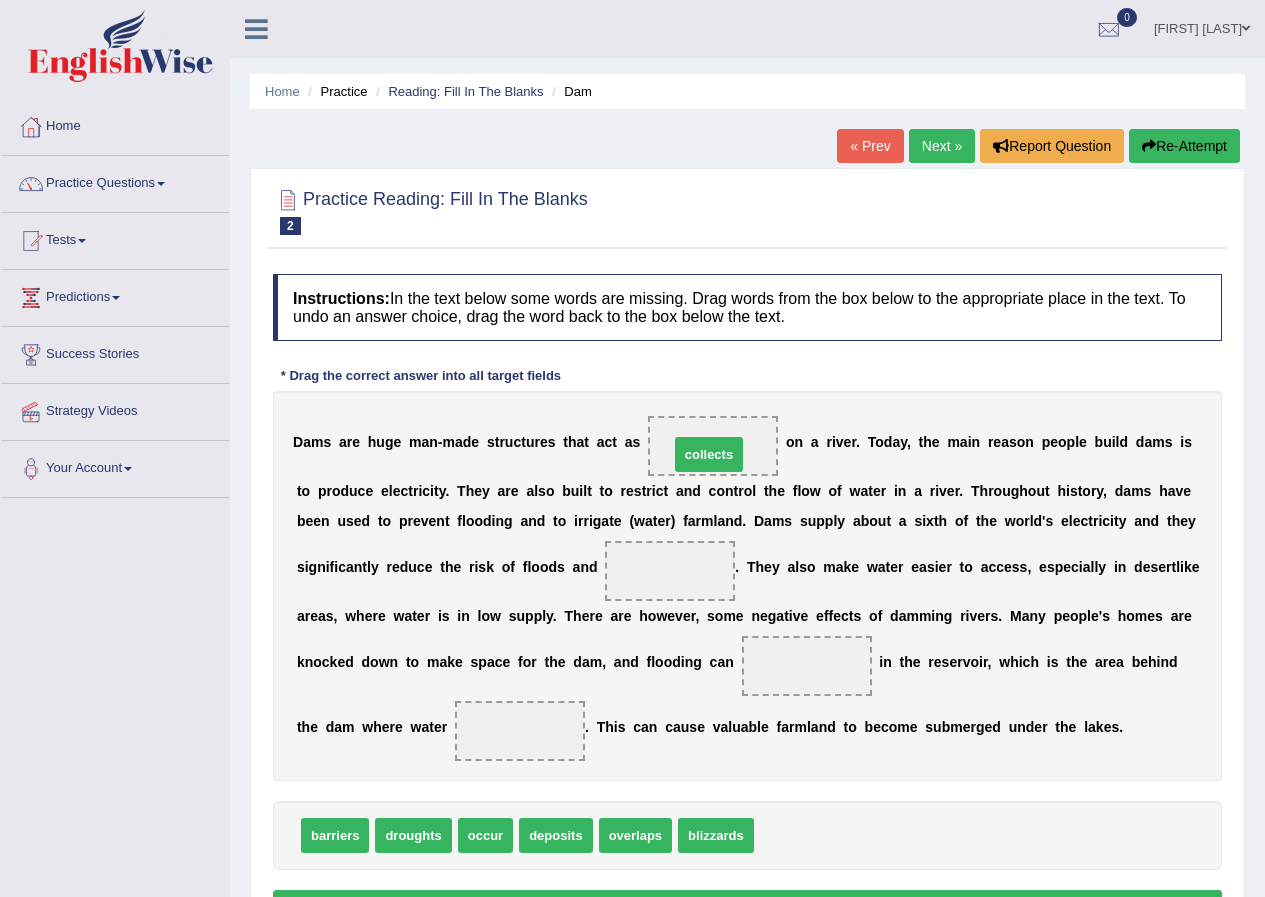 drag, startPoint x: 779, startPoint y: 841, endPoint x: 694, endPoint y: 460, distance: 390.3665 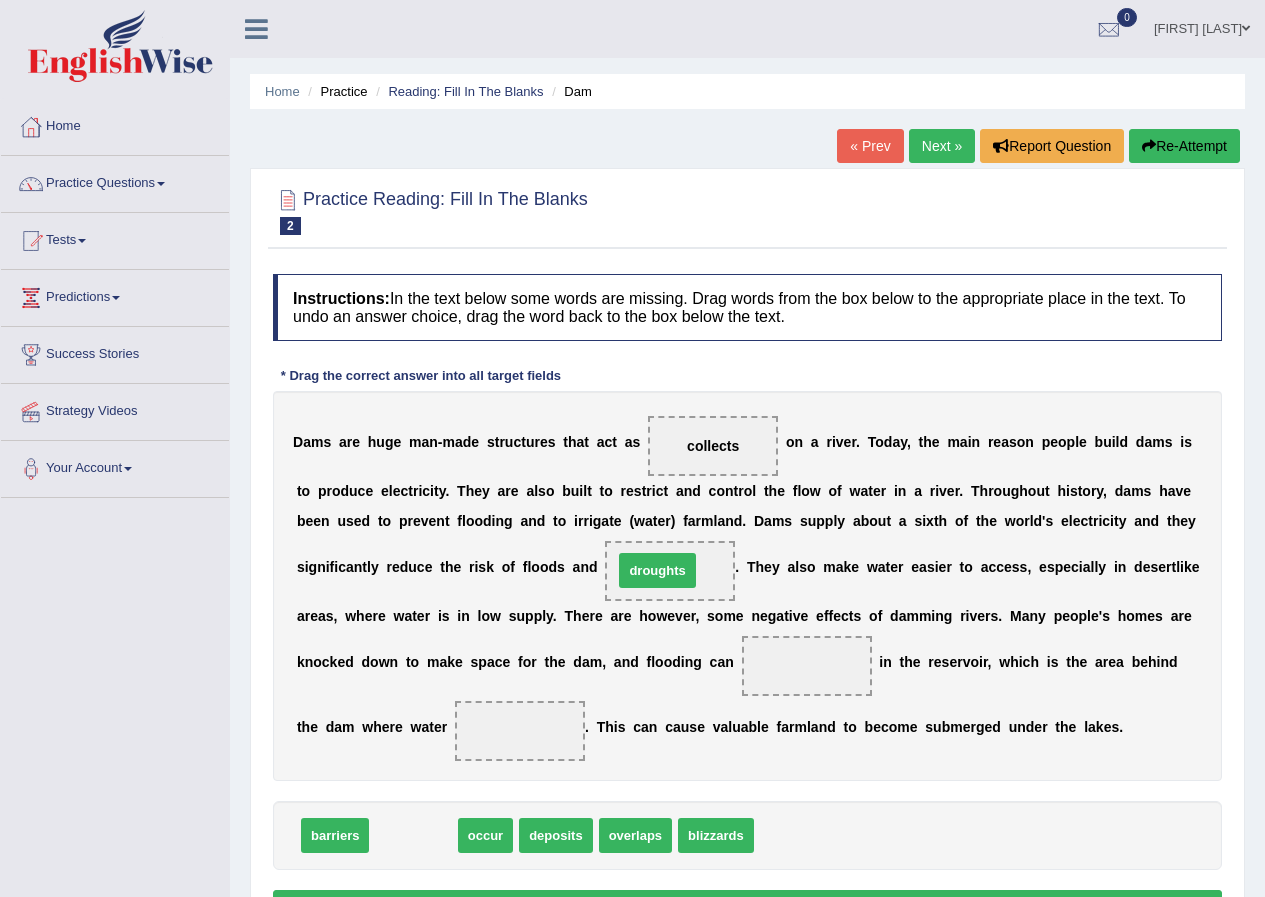 drag, startPoint x: 405, startPoint y: 847, endPoint x: 649, endPoint y: 582, distance: 360.22354 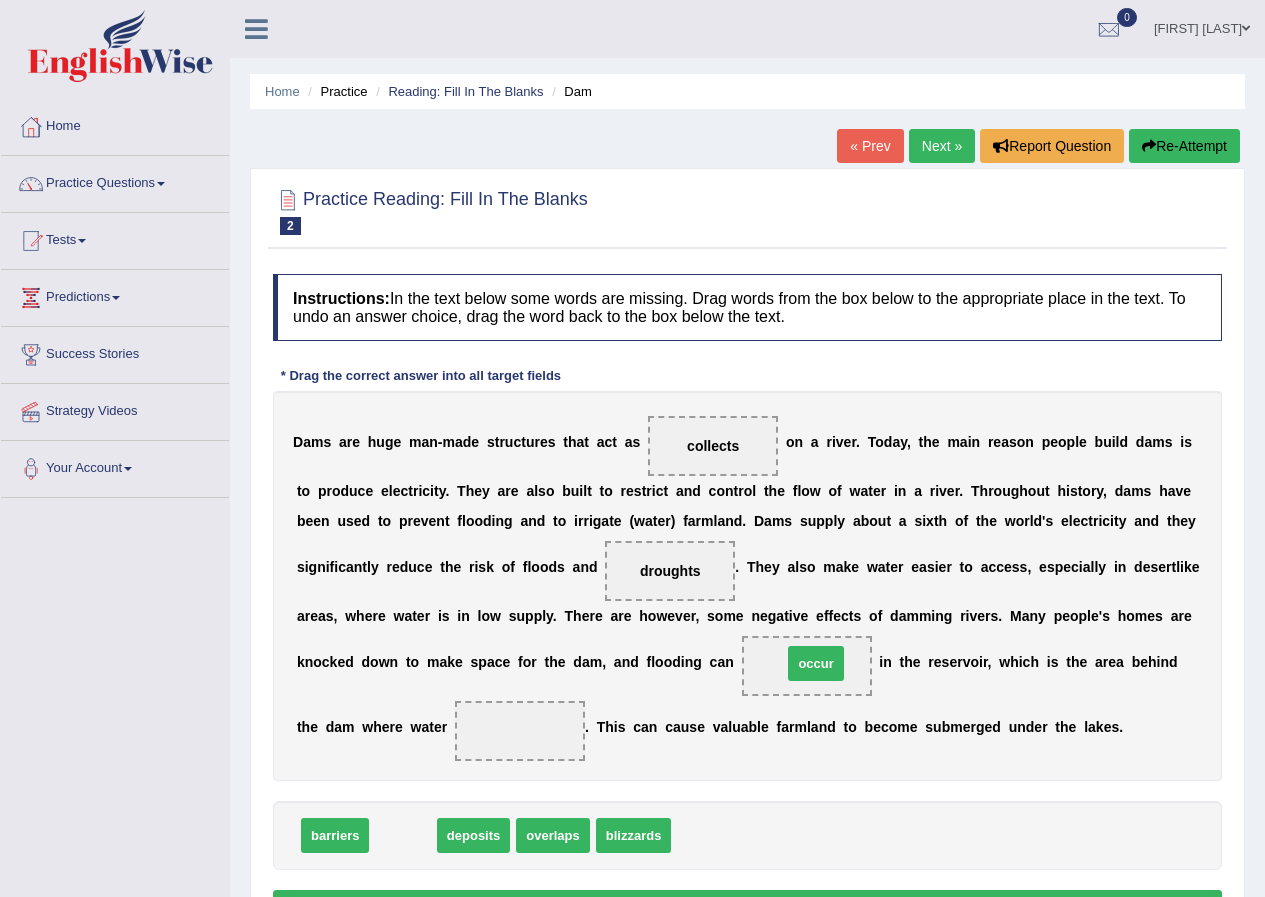drag, startPoint x: 404, startPoint y: 836, endPoint x: 814, endPoint y: 664, distance: 444.6167 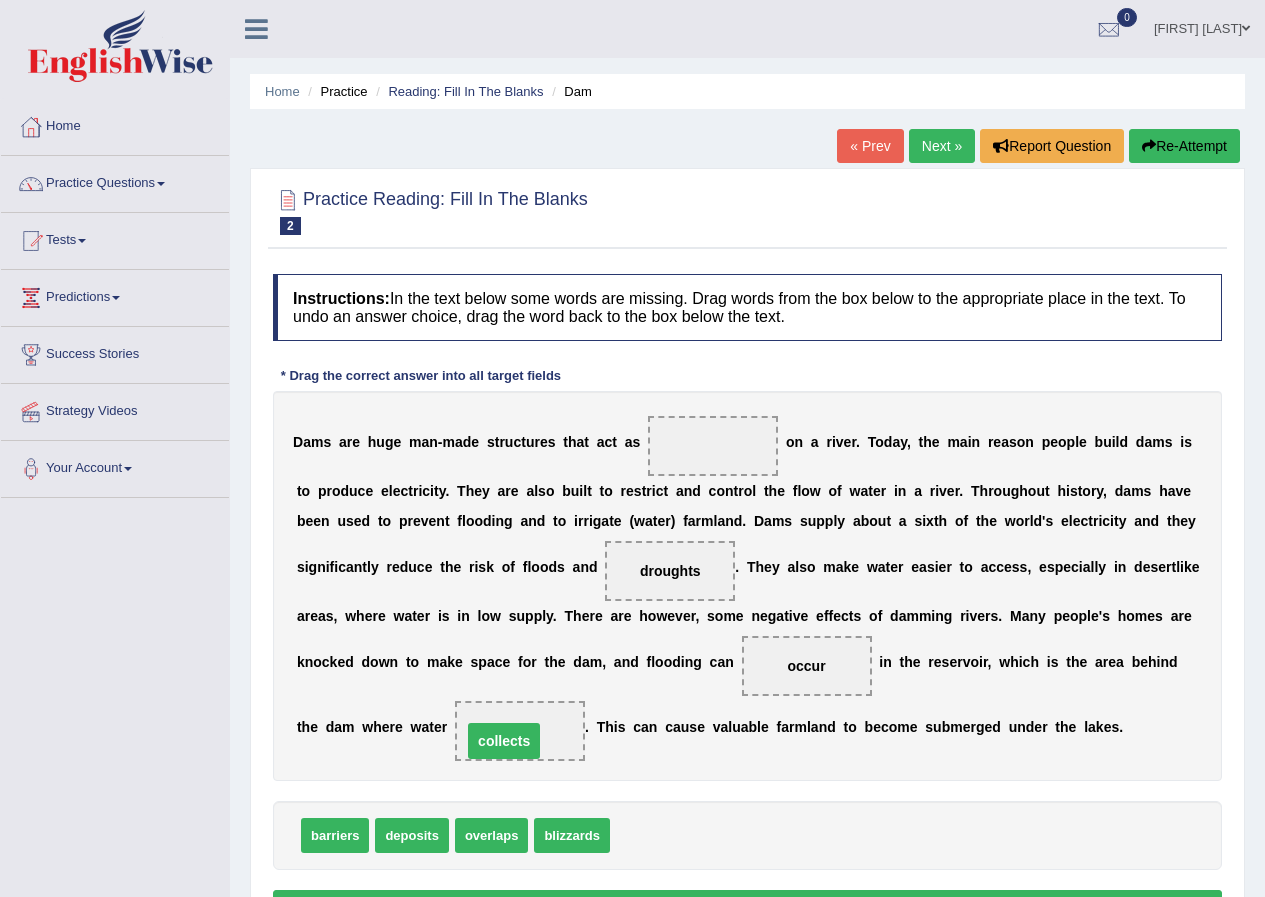 drag, startPoint x: 703, startPoint y: 446, endPoint x: 494, endPoint y: 741, distance: 361.53284 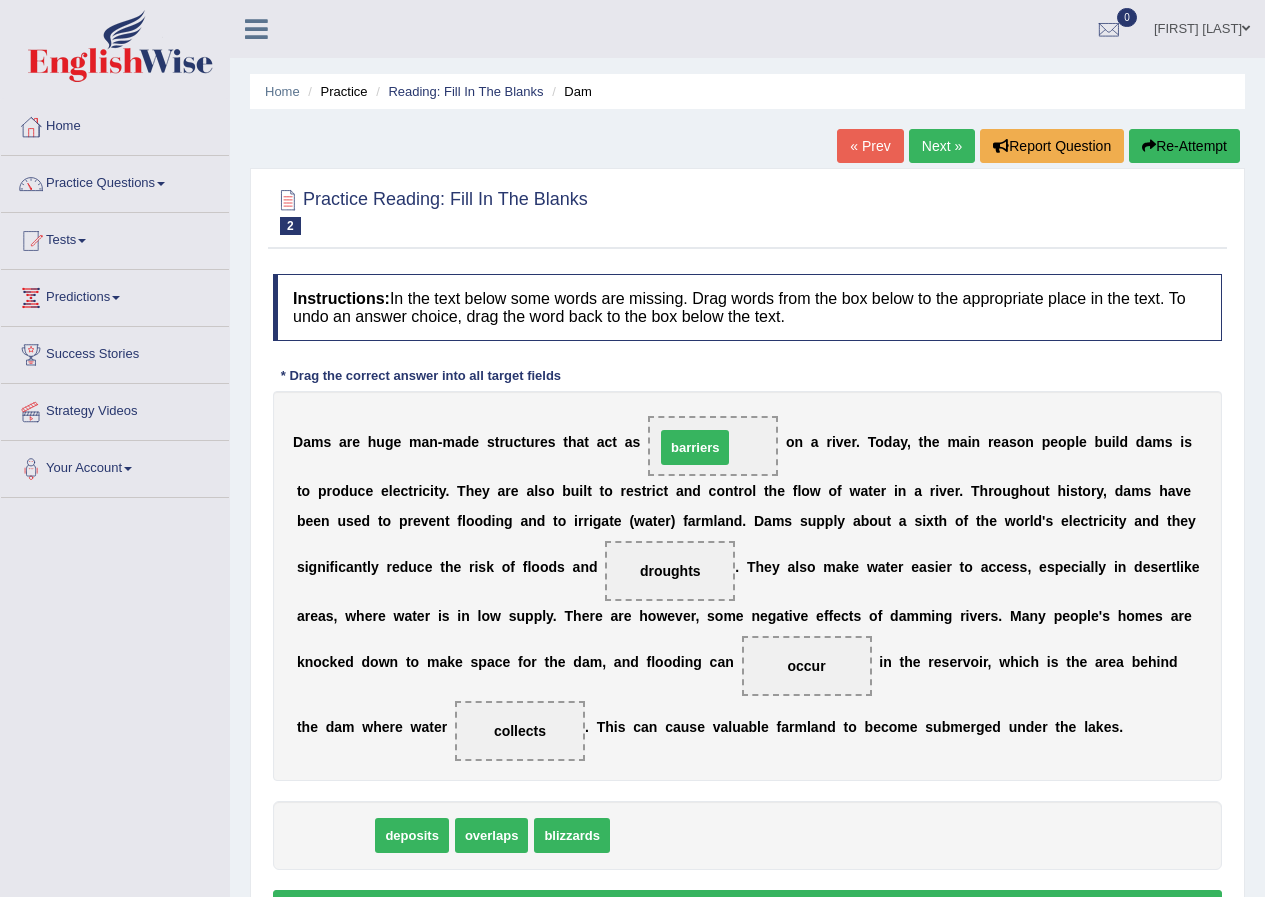 drag, startPoint x: 335, startPoint y: 840, endPoint x: 695, endPoint y: 452, distance: 529.2863 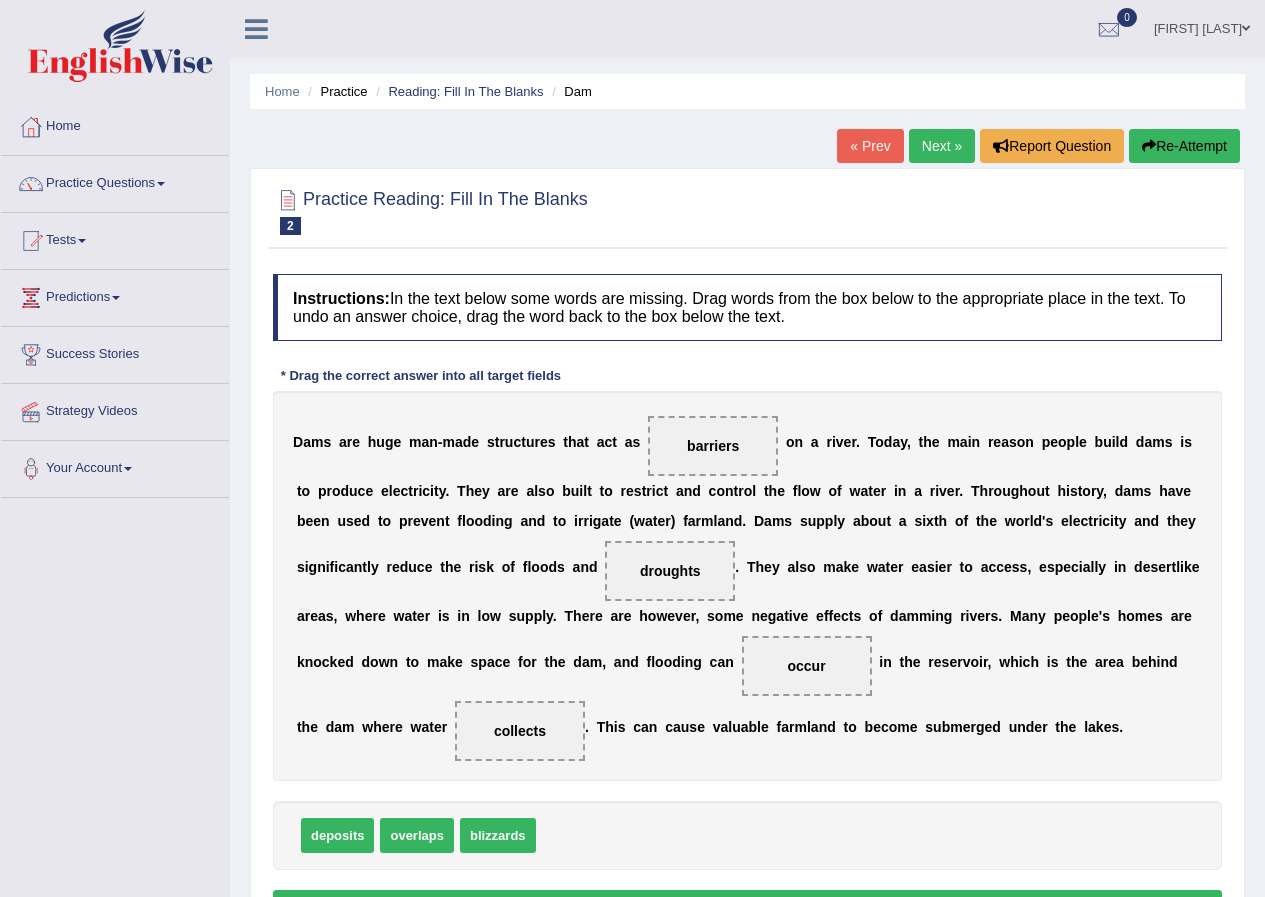 click on "Next »" at bounding box center (942, 146) 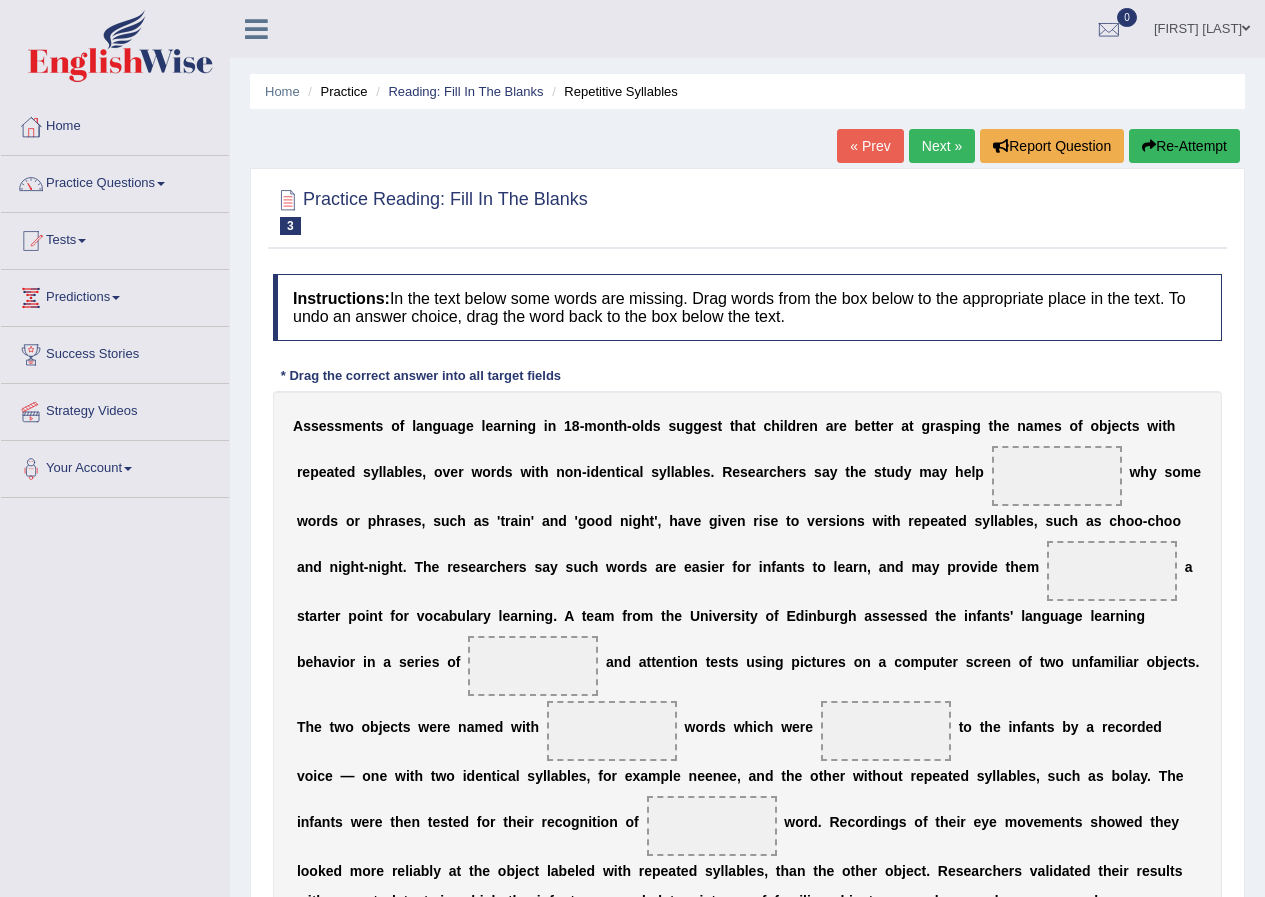 scroll, scrollTop: 0, scrollLeft: 0, axis: both 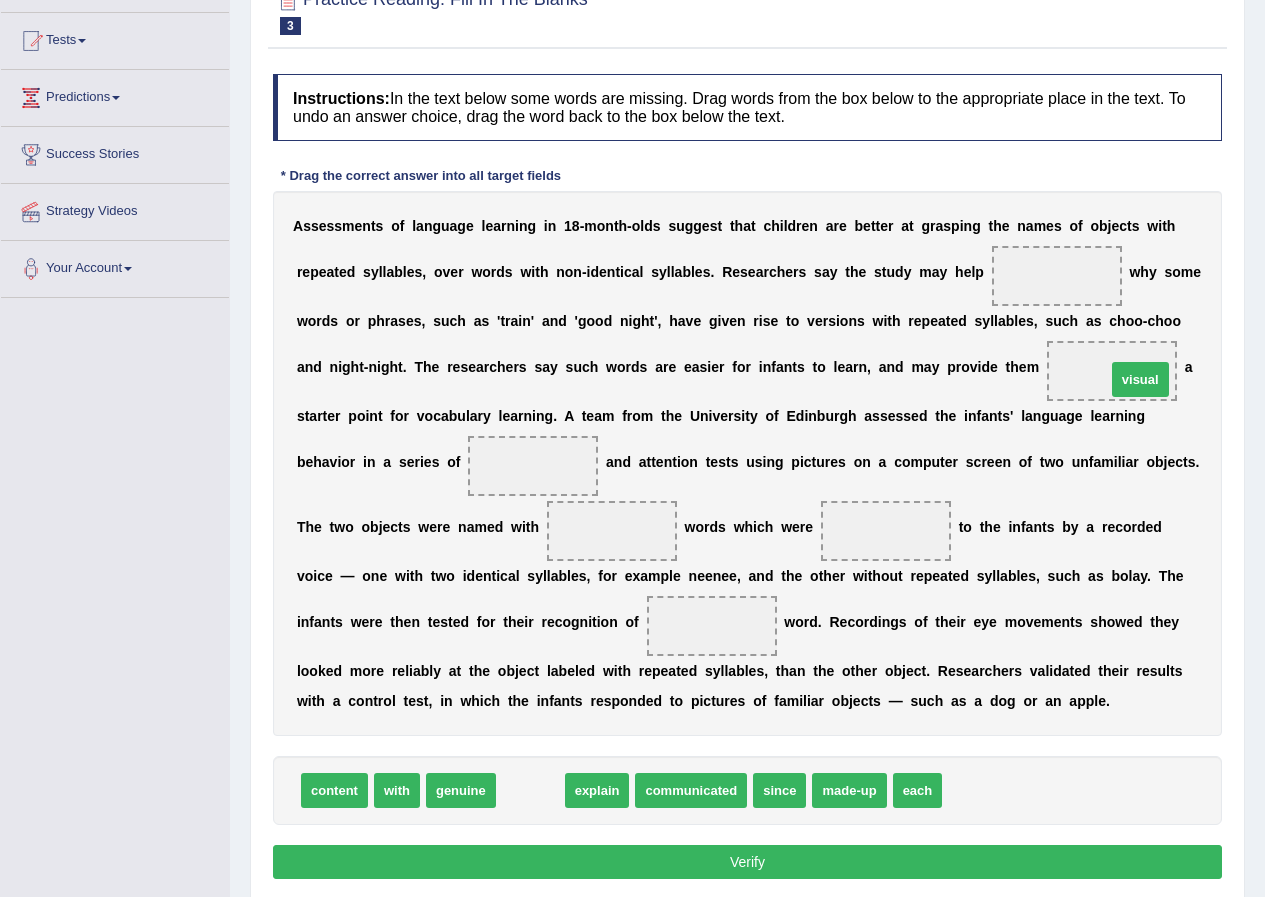 drag, startPoint x: 536, startPoint y: 793, endPoint x: 1146, endPoint y: 382, distance: 735.5413 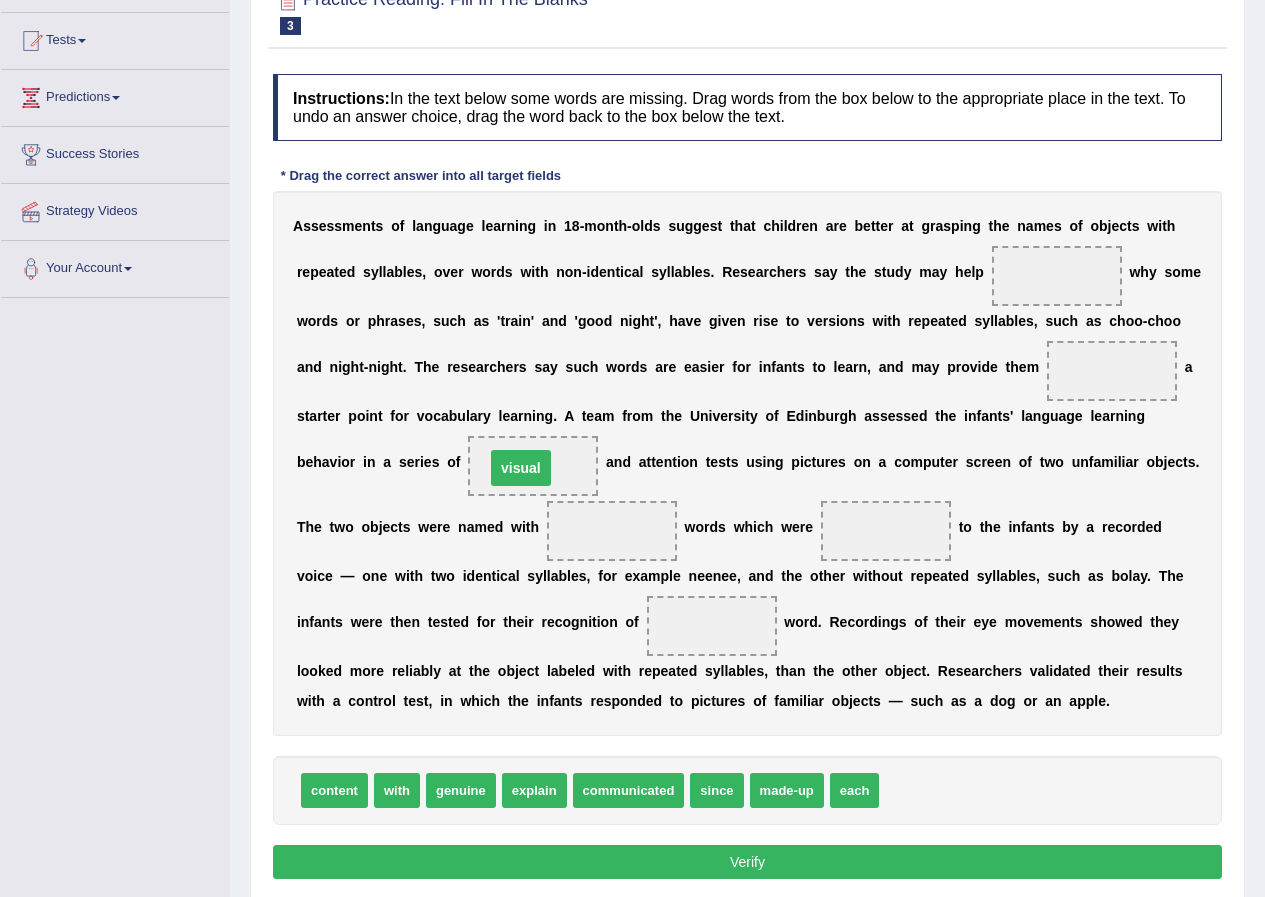 drag, startPoint x: 1114, startPoint y: 363, endPoint x: 523, endPoint y: 460, distance: 598.90735 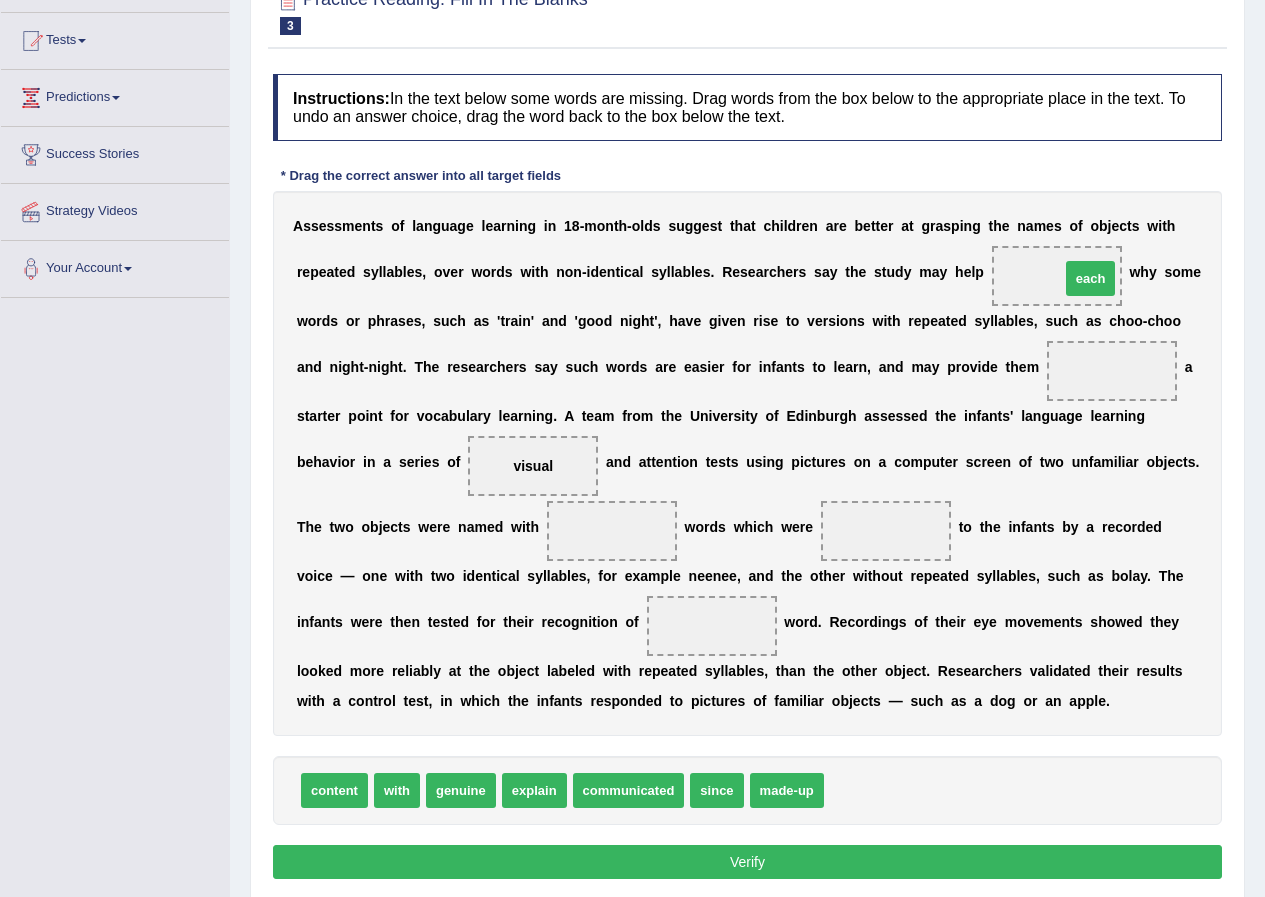 drag, startPoint x: 870, startPoint y: 788, endPoint x: 1106, endPoint y: 276, distance: 563.773 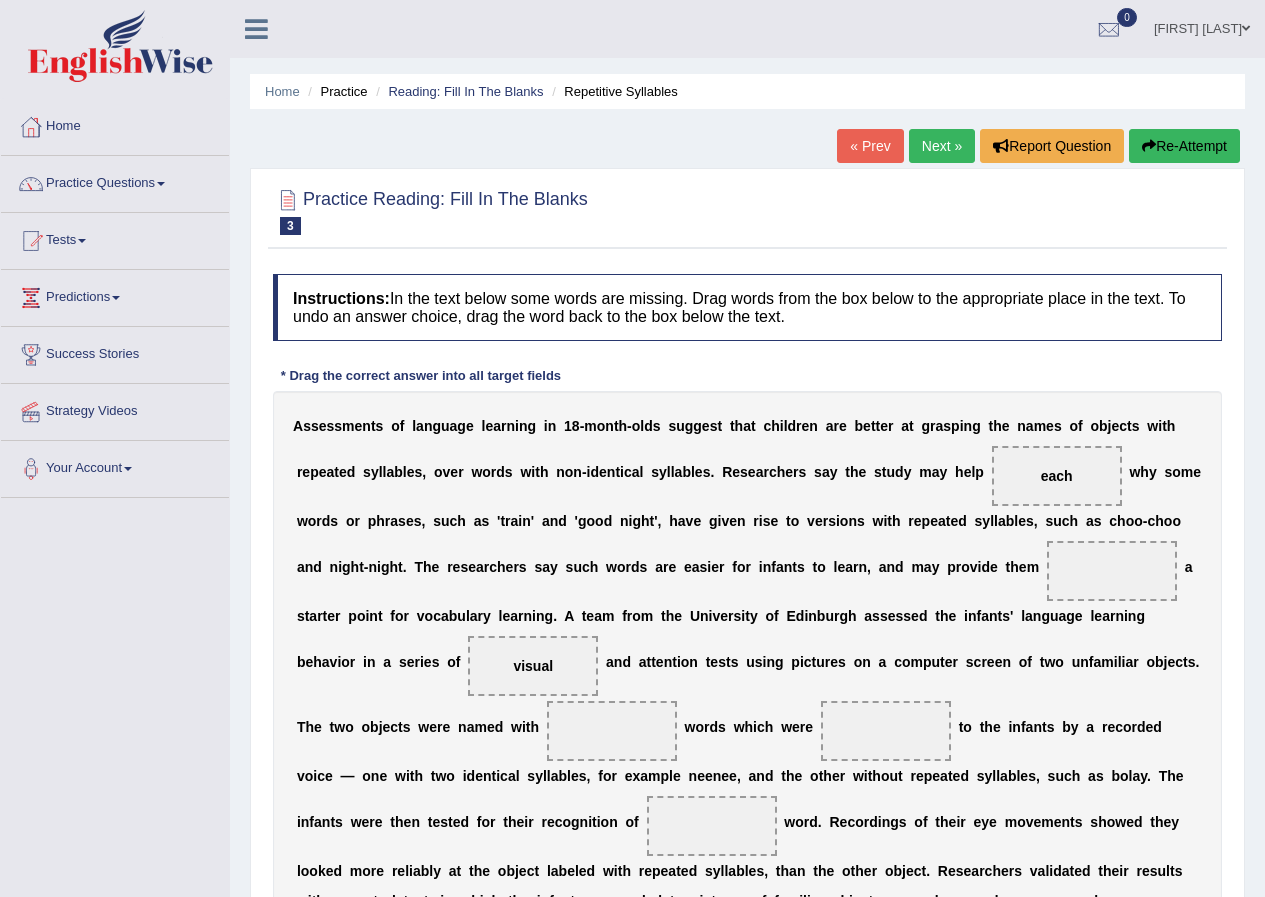 scroll, scrollTop: 274, scrollLeft: 0, axis: vertical 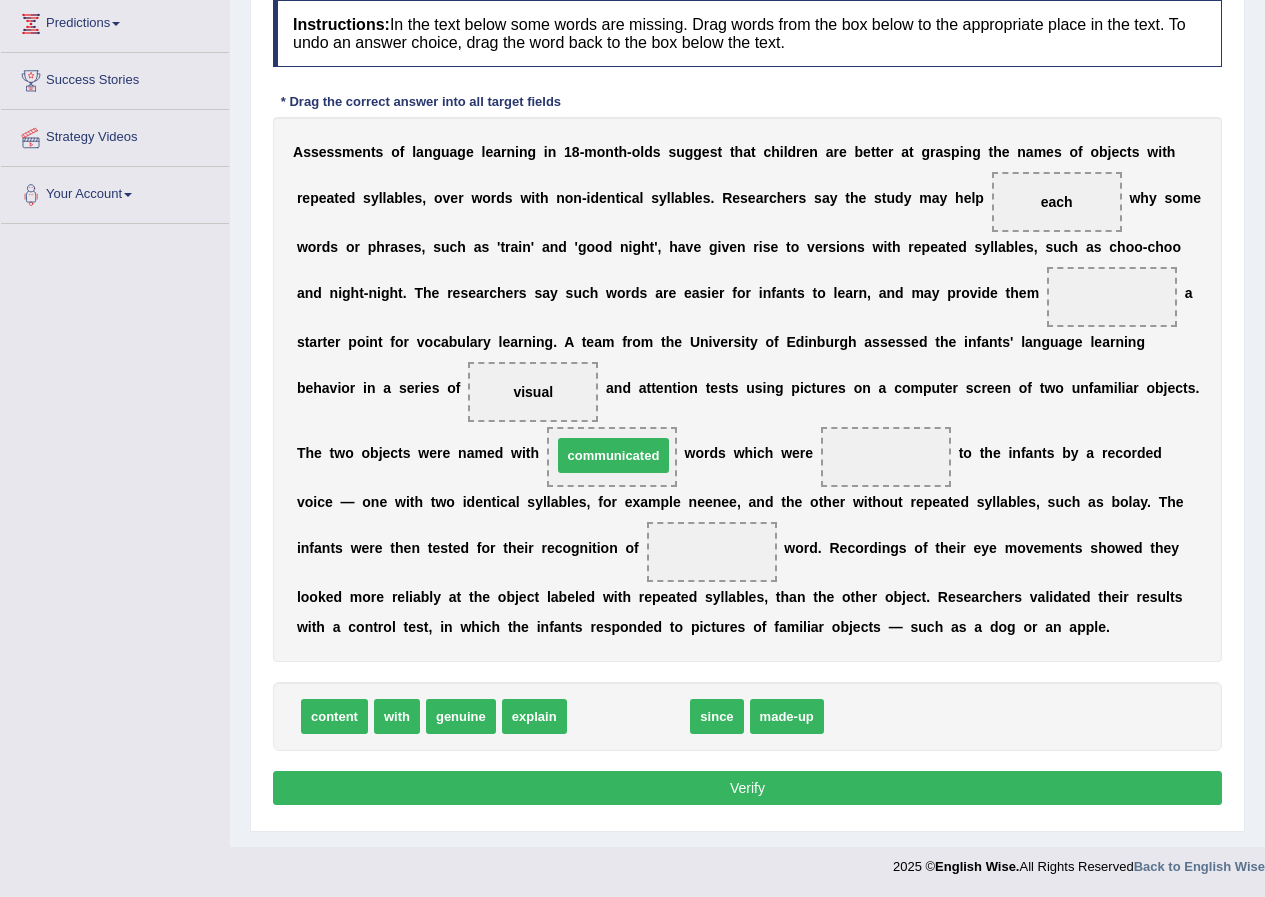 drag, startPoint x: 673, startPoint y: 726, endPoint x: 658, endPoint y: 465, distance: 261.43066 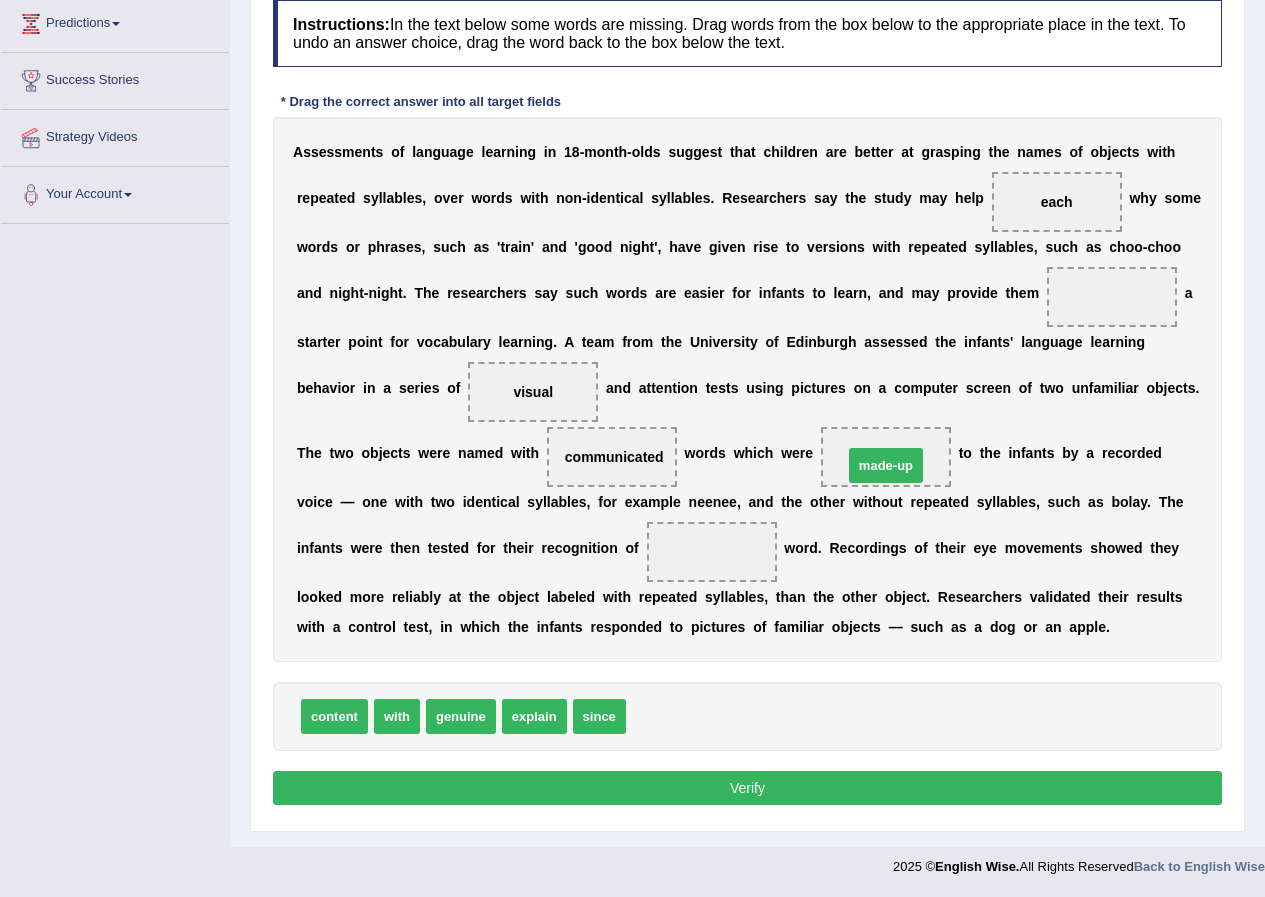 drag, startPoint x: 664, startPoint y: 715, endPoint x: 881, endPoint y: 464, distance: 331.79813 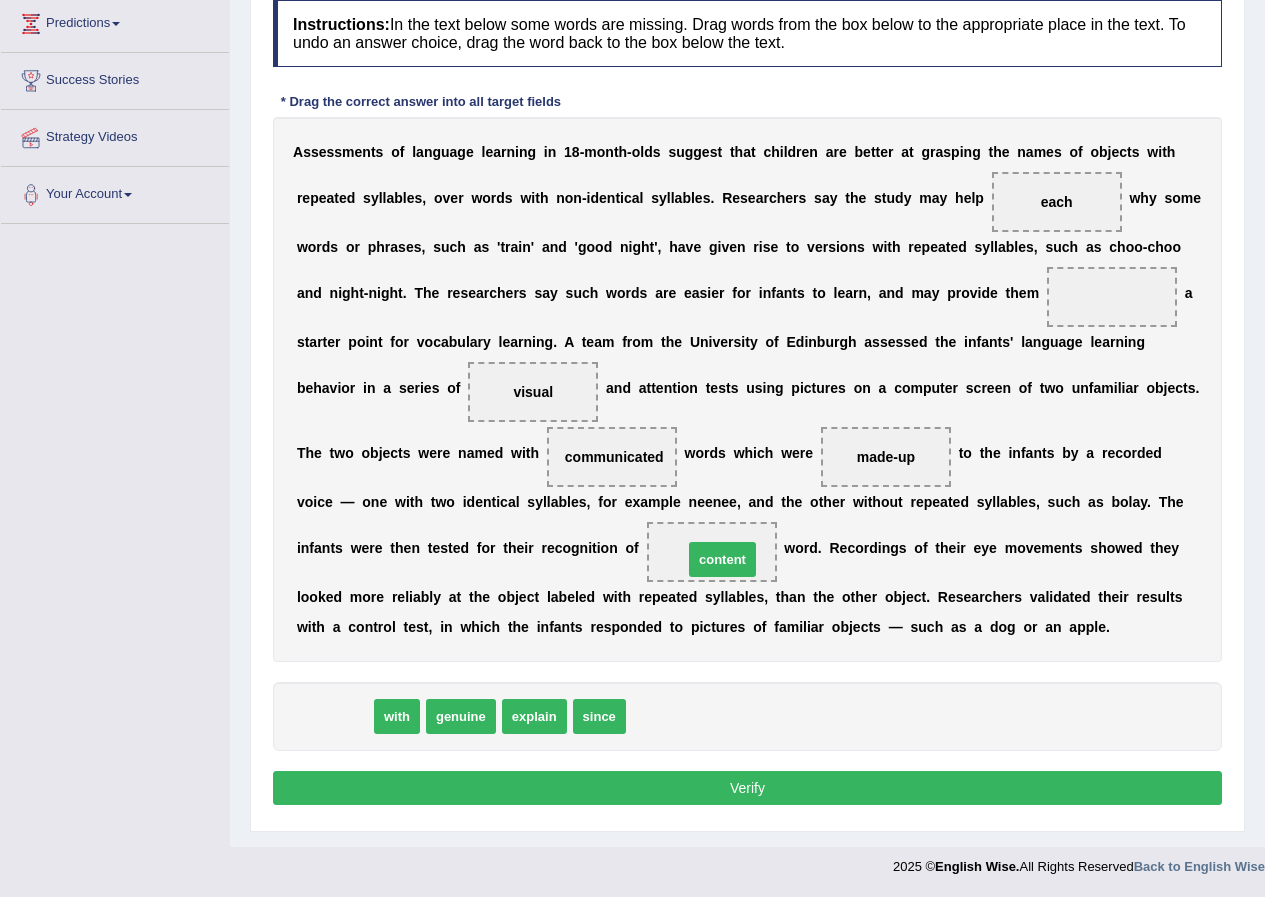 drag, startPoint x: 327, startPoint y: 720, endPoint x: 717, endPoint y: 563, distance: 420.41528 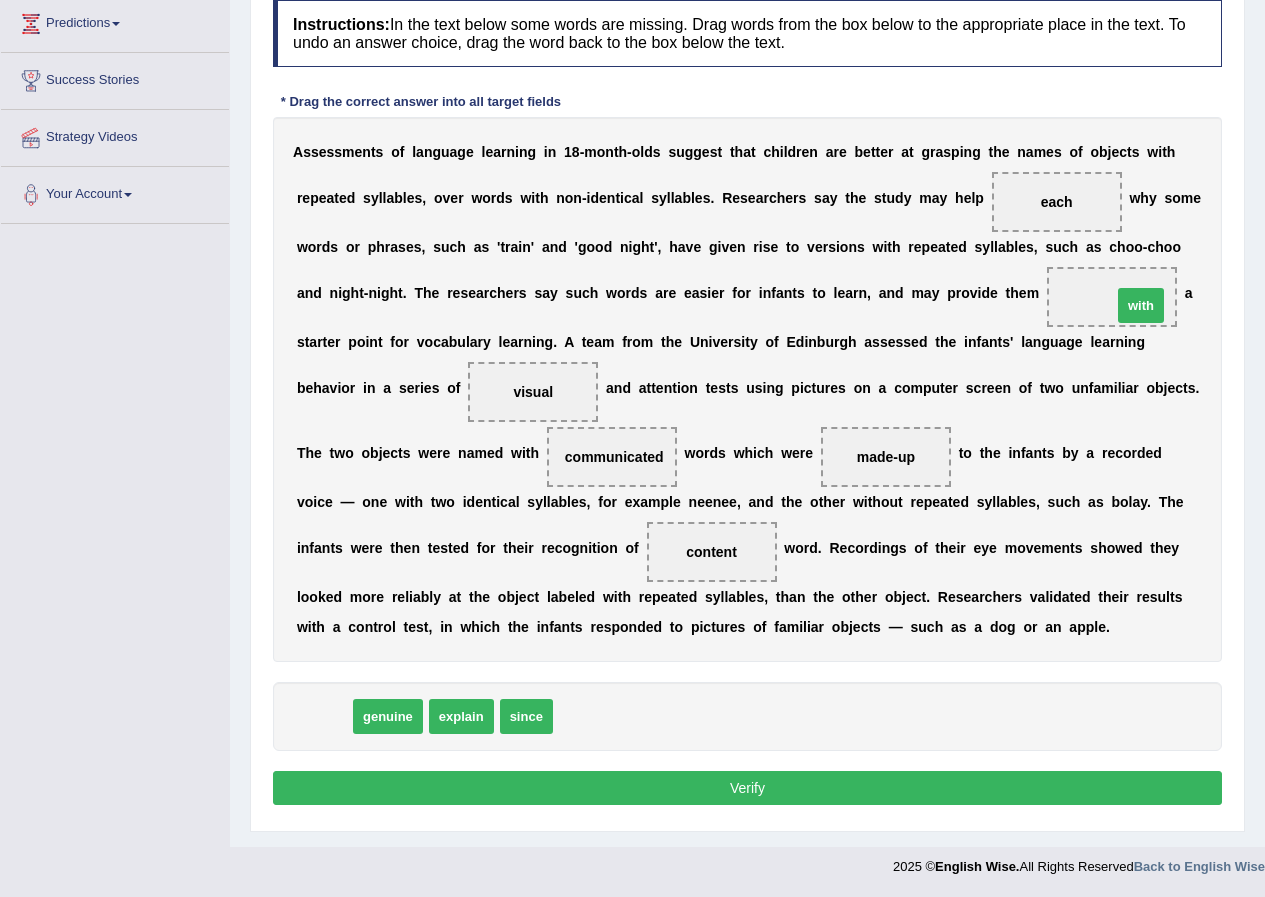 drag, startPoint x: 320, startPoint y: 708, endPoint x: 1137, endPoint y: 297, distance: 914.55457 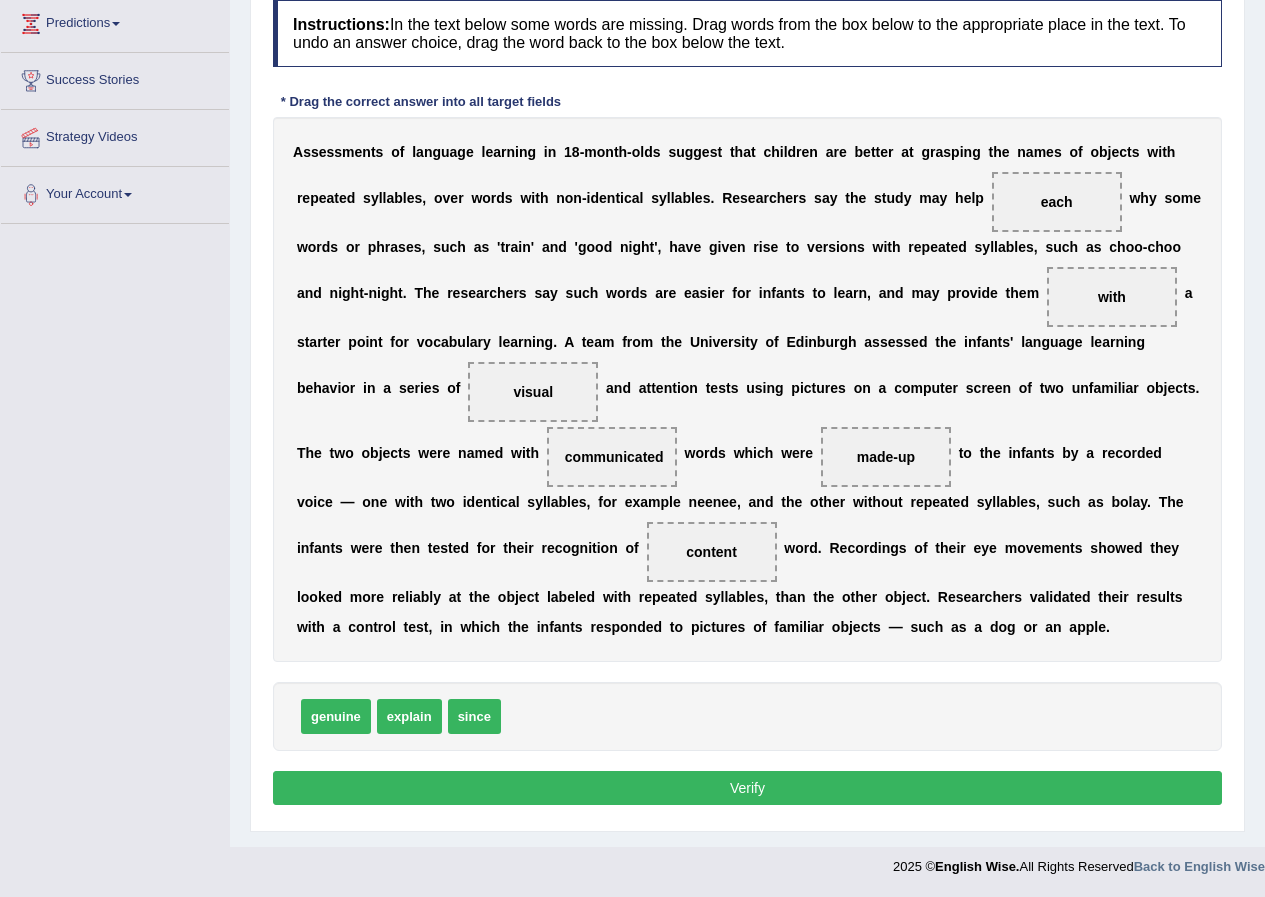 click on "Verify" at bounding box center (747, 788) 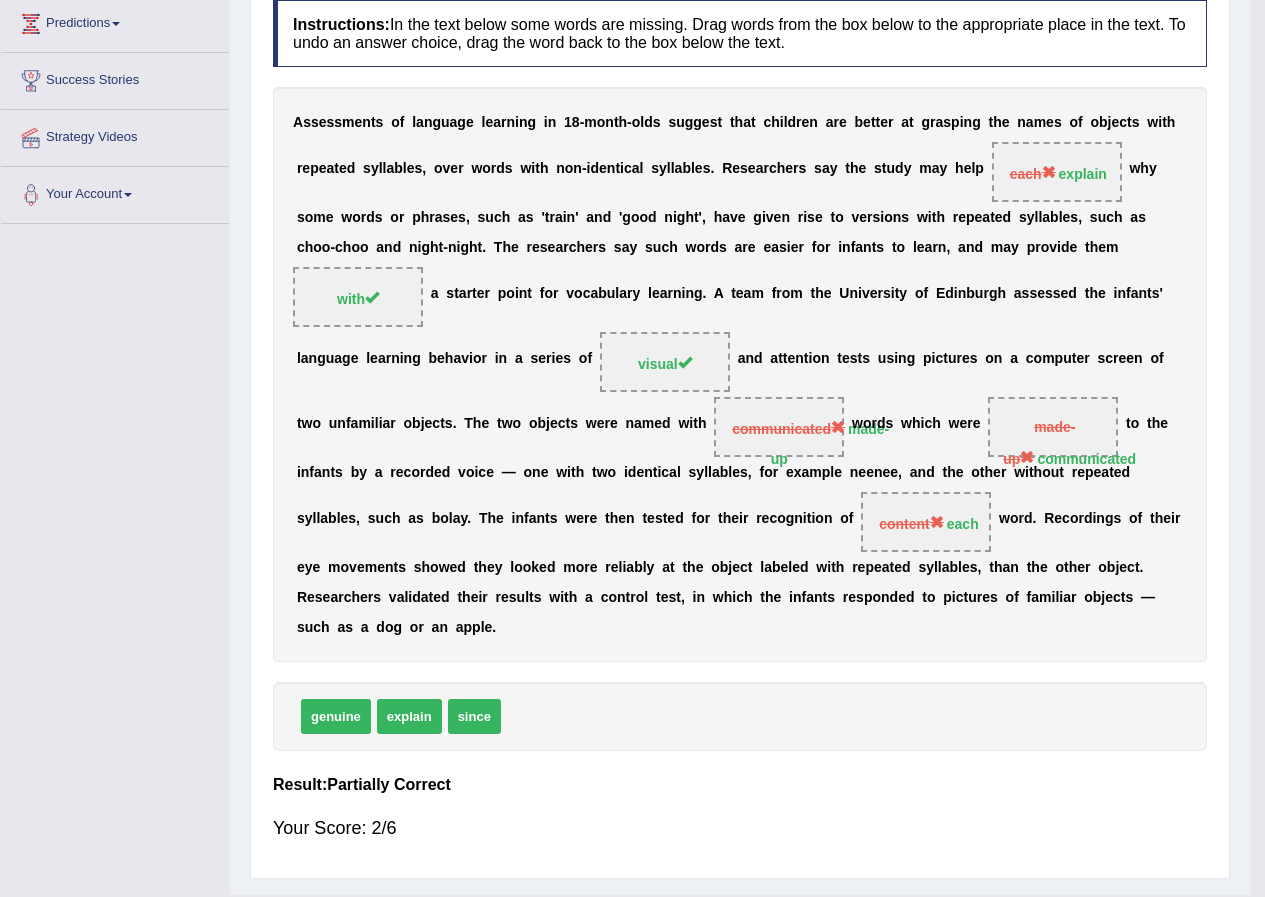 scroll, scrollTop: 211, scrollLeft: 0, axis: vertical 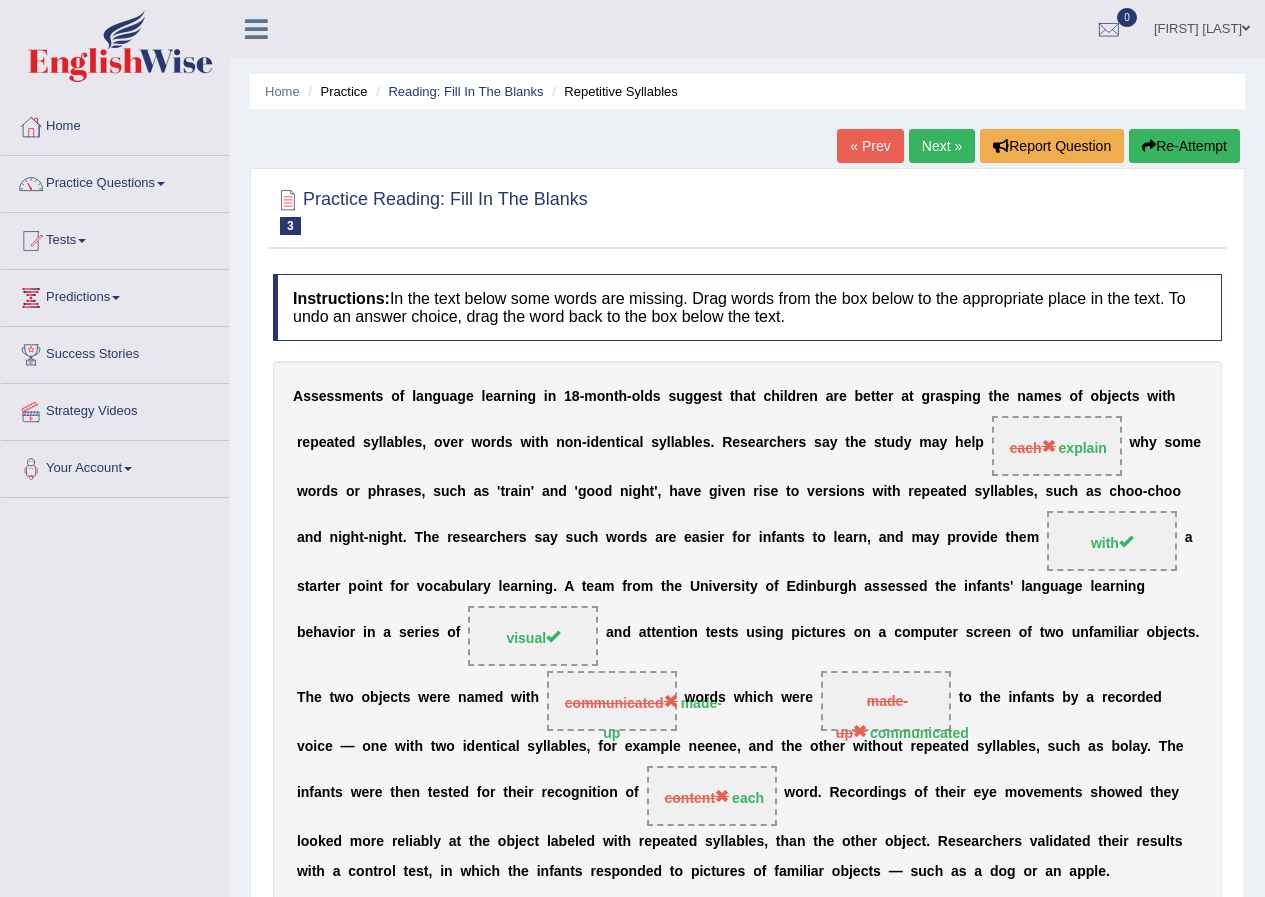 click on "Next »" at bounding box center [942, 146] 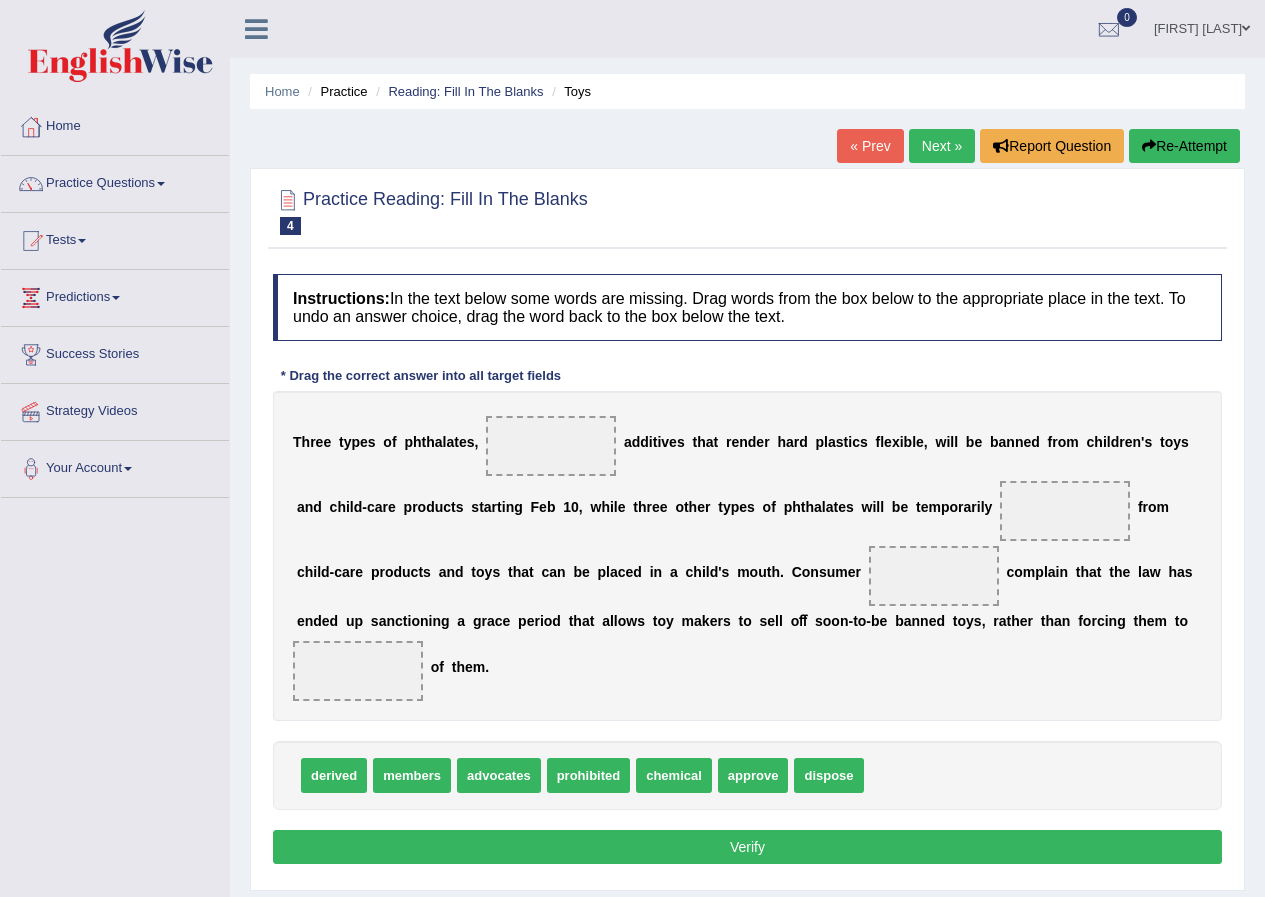 scroll, scrollTop: 0, scrollLeft: 0, axis: both 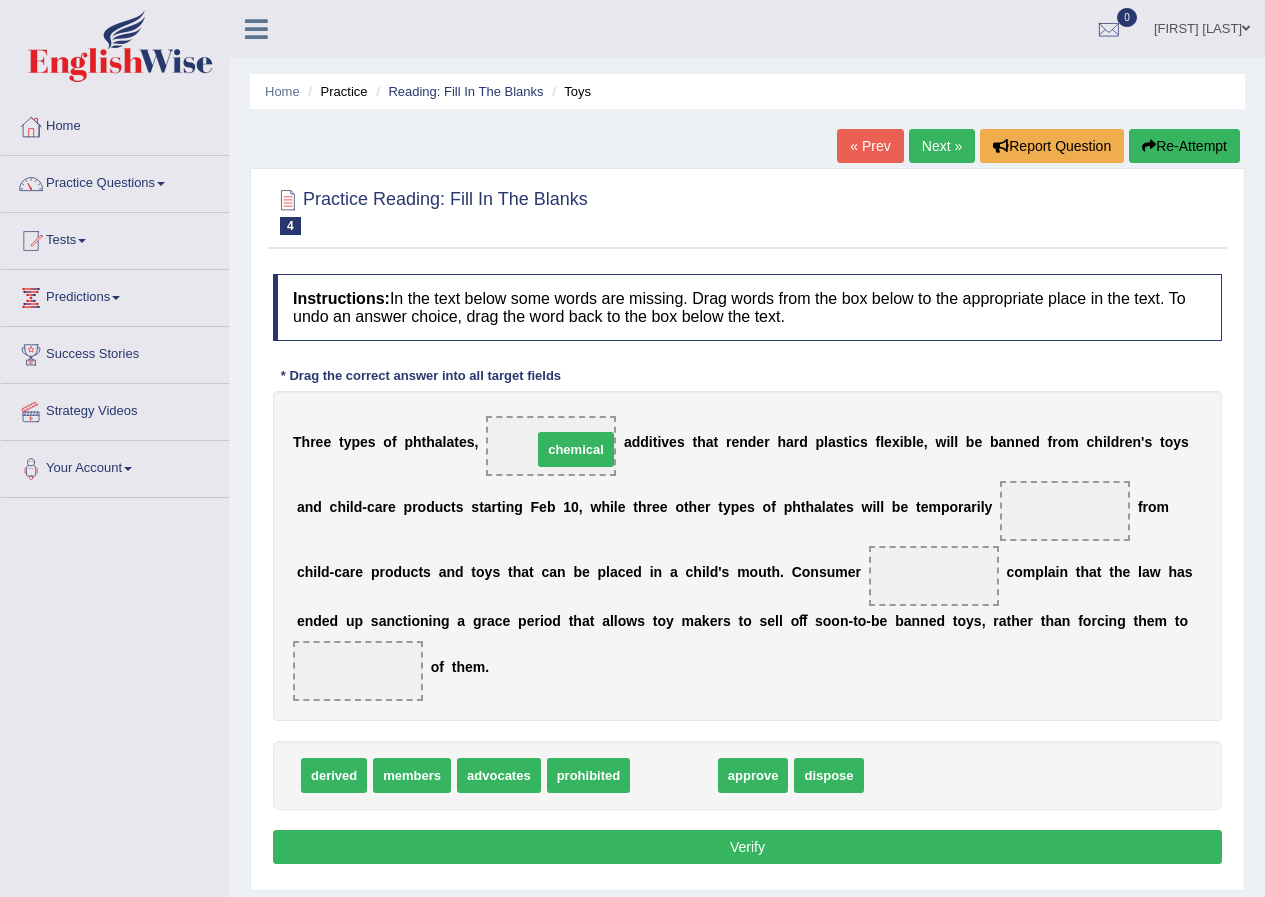 drag, startPoint x: 692, startPoint y: 780, endPoint x: 594, endPoint y: 454, distance: 340.41153 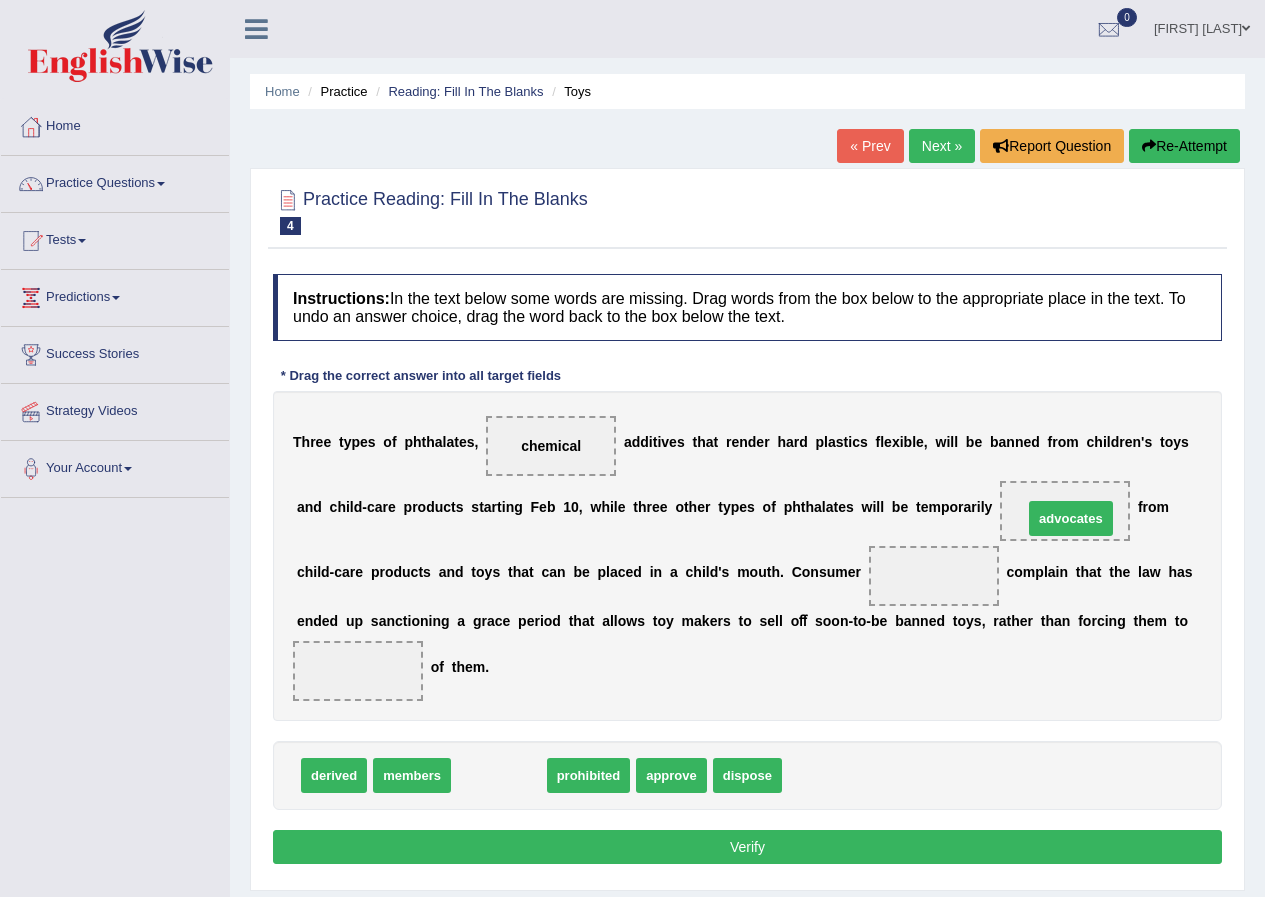 drag, startPoint x: 502, startPoint y: 774, endPoint x: 1074, endPoint y: 517, distance: 627.08295 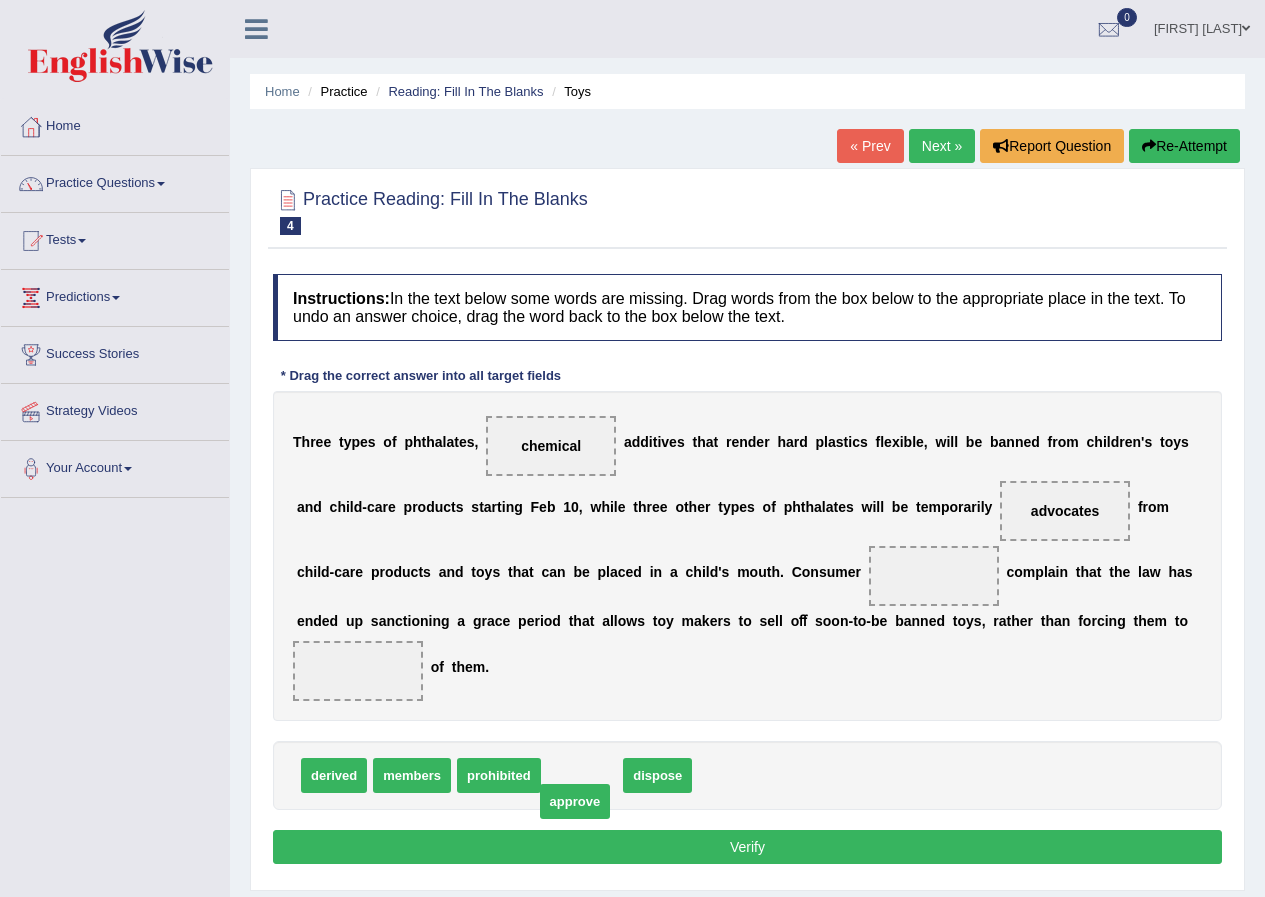 drag, startPoint x: 591, startPoint y: 782, endPoint x: 584, endPoint y: 808, distance: 26.925823 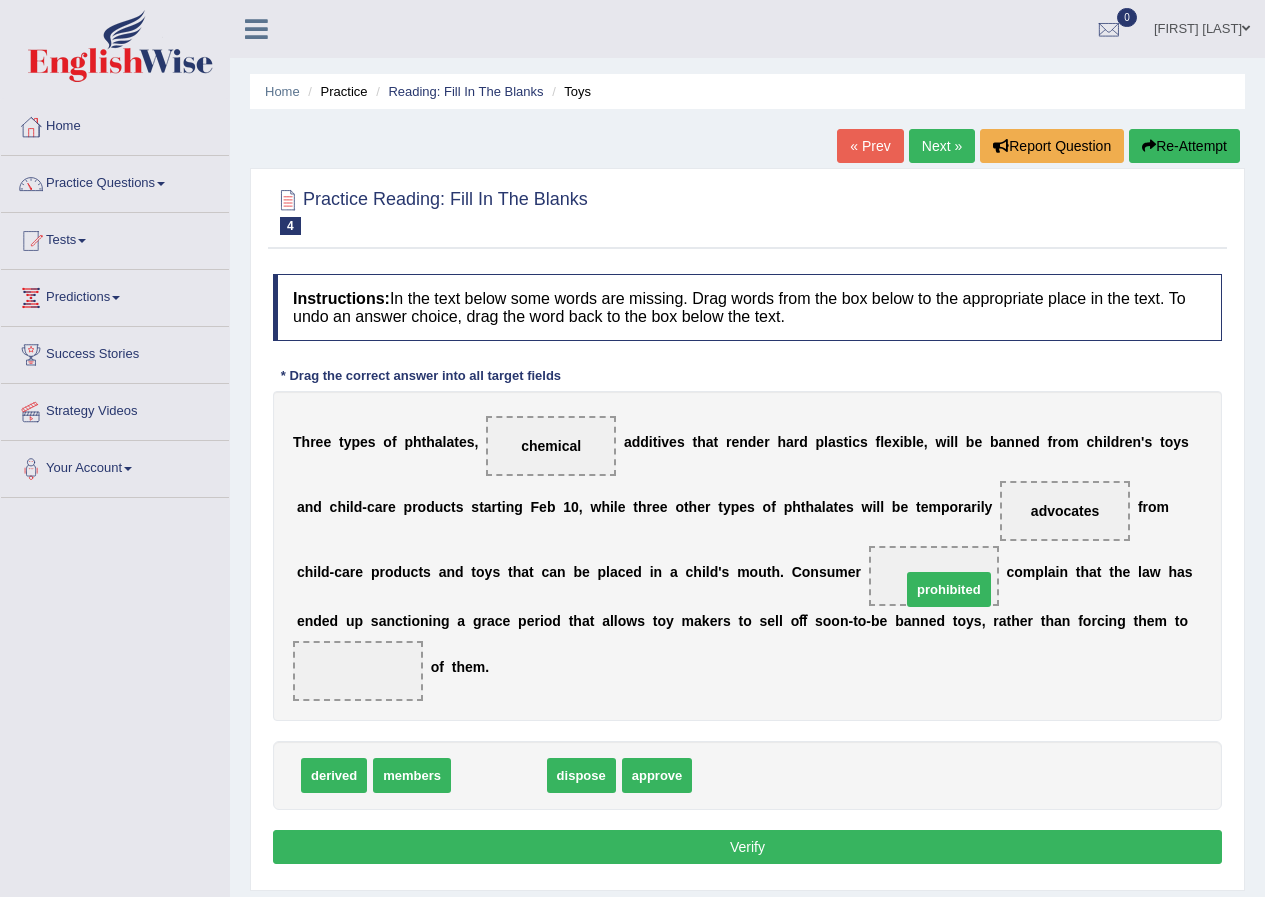 drag, startPoint x: 491, startPoint y: 780, endPoint x: 941, endPoint y: 594, distance: 486.92505 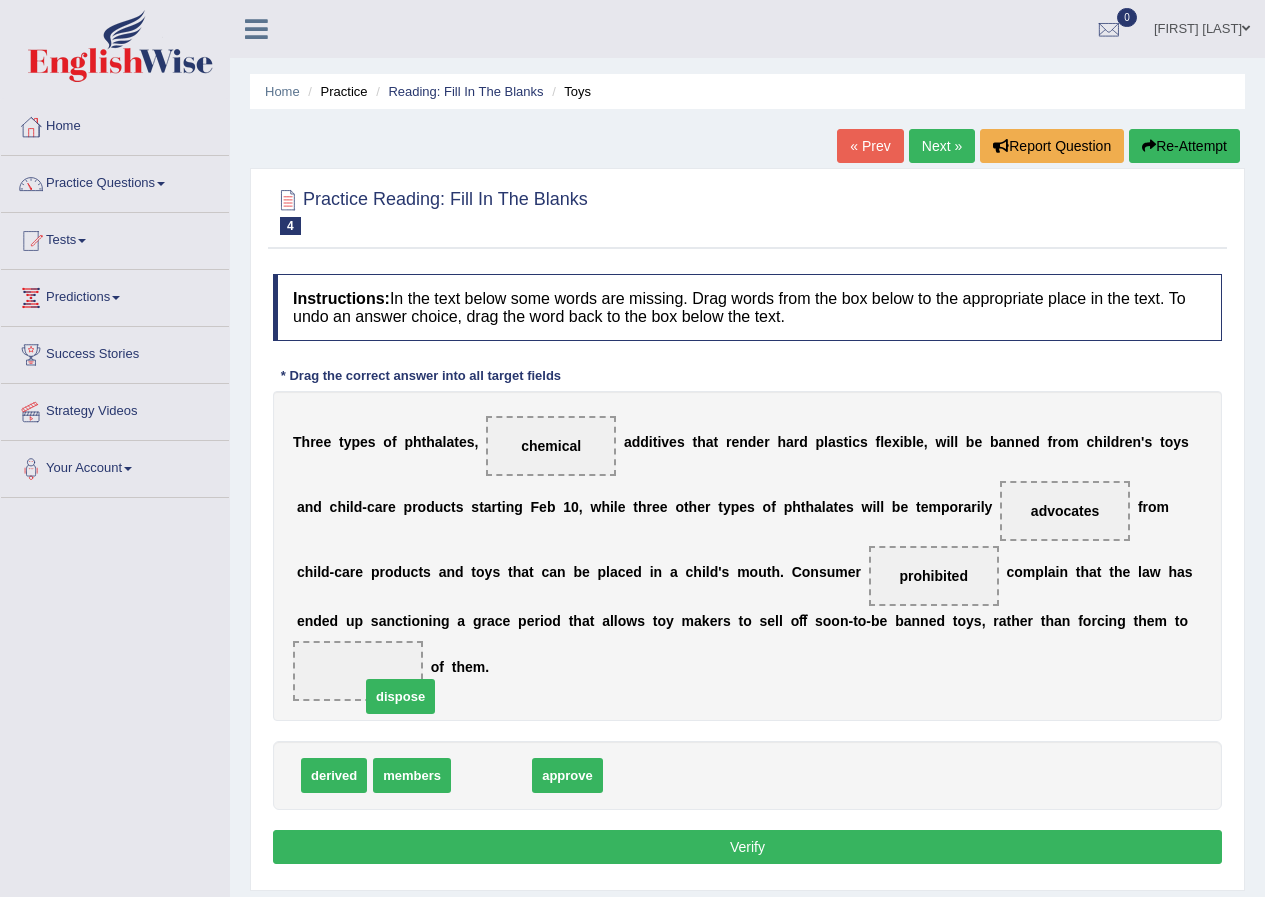 drag, startPoint x: 492, startPoint y: 784, endPoint x: 401, endPoint y: 705, distance: 120.50726 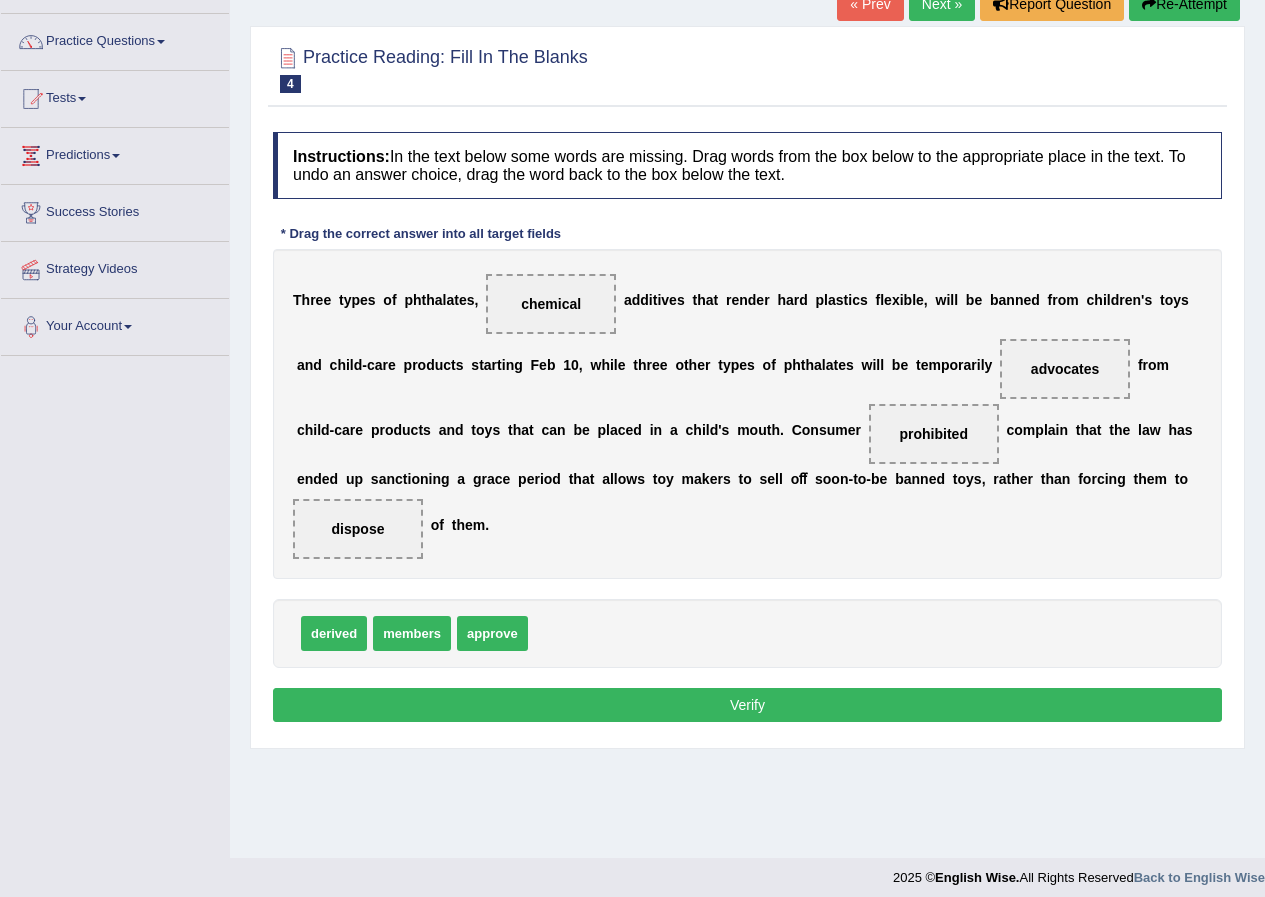 scroll, scrollTop: 153, scrollLeft: 0, axis: vertical 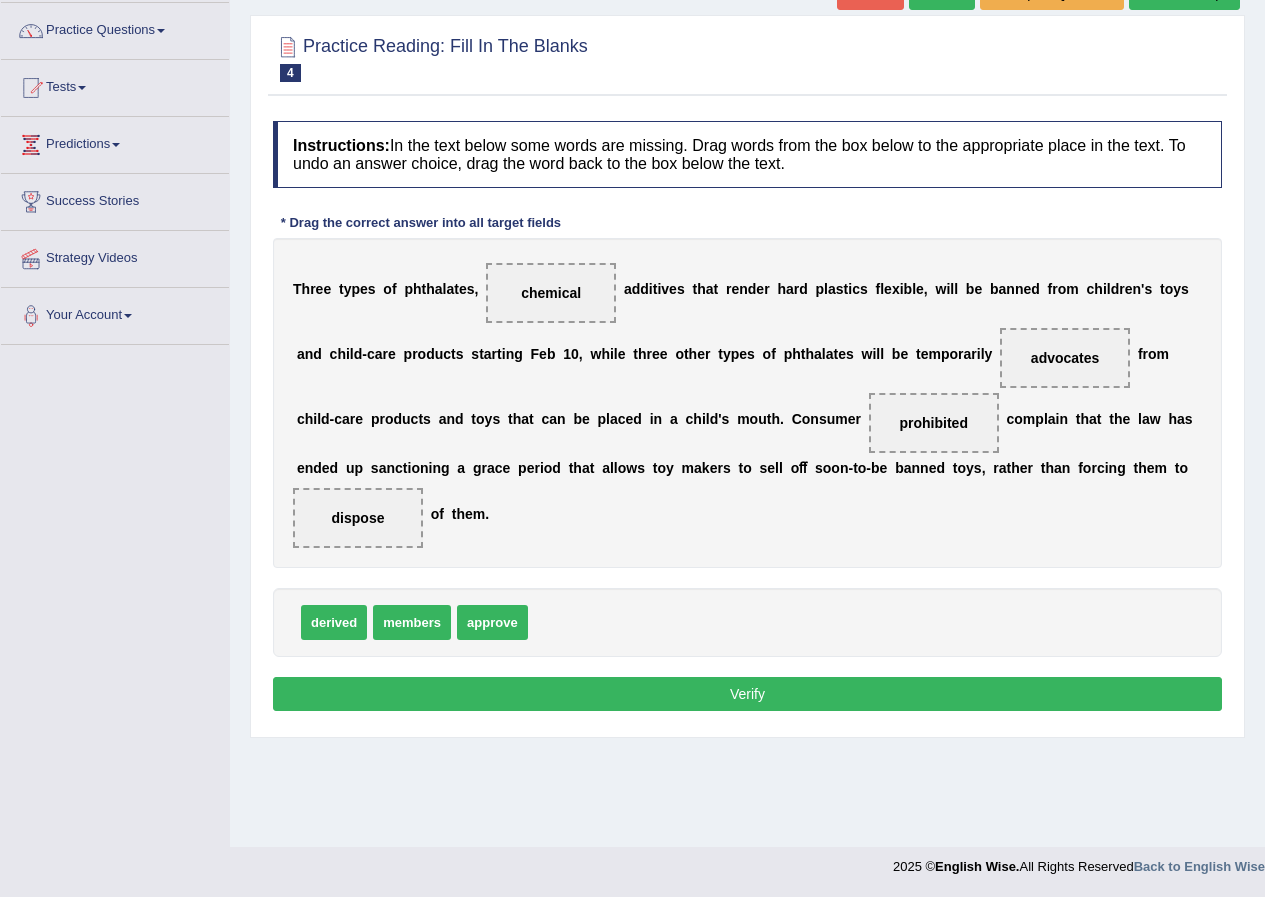 click on "Verify" at bounding box center (747, 694) 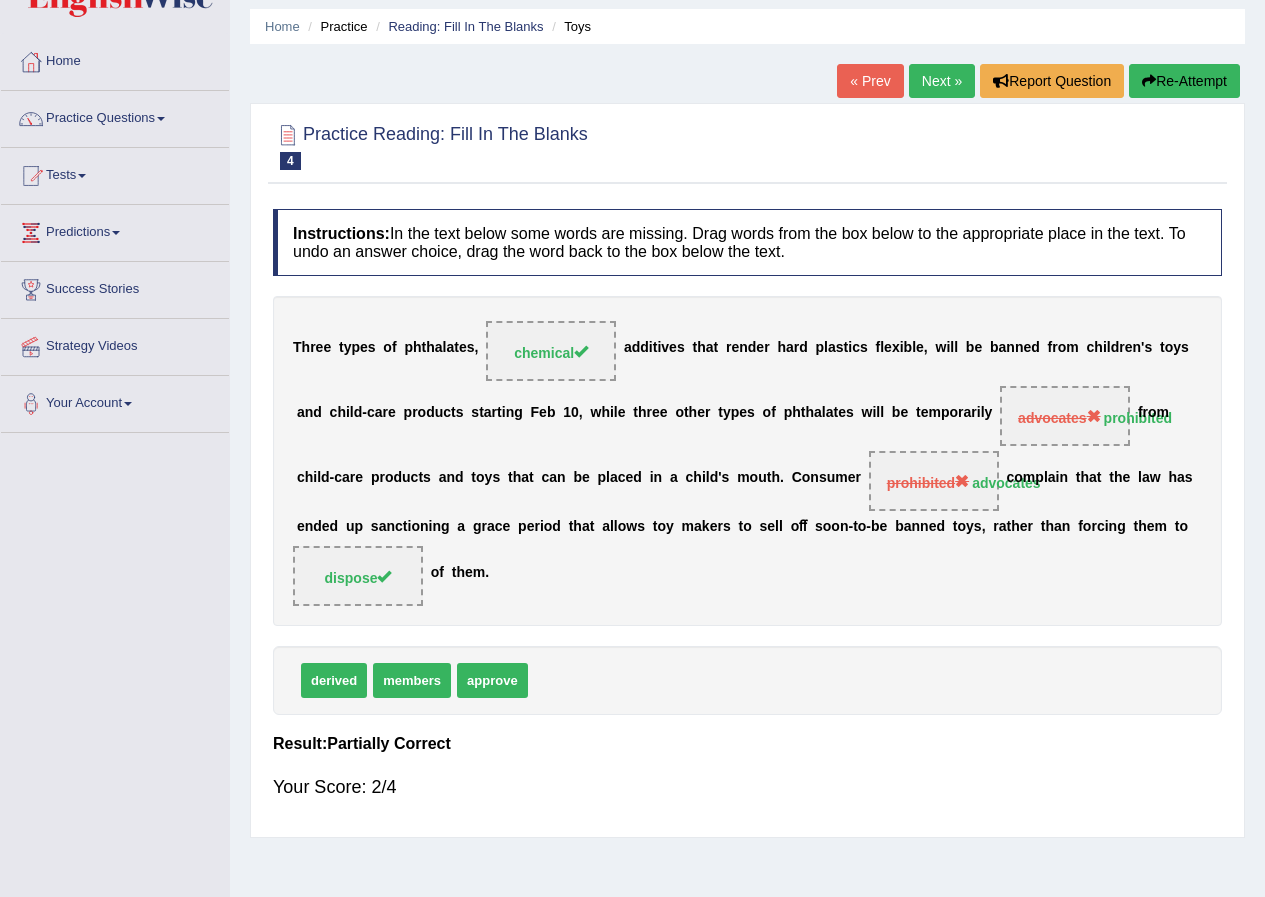 scroll, scrollTop: 0, scrollLeft: 0, axis: both 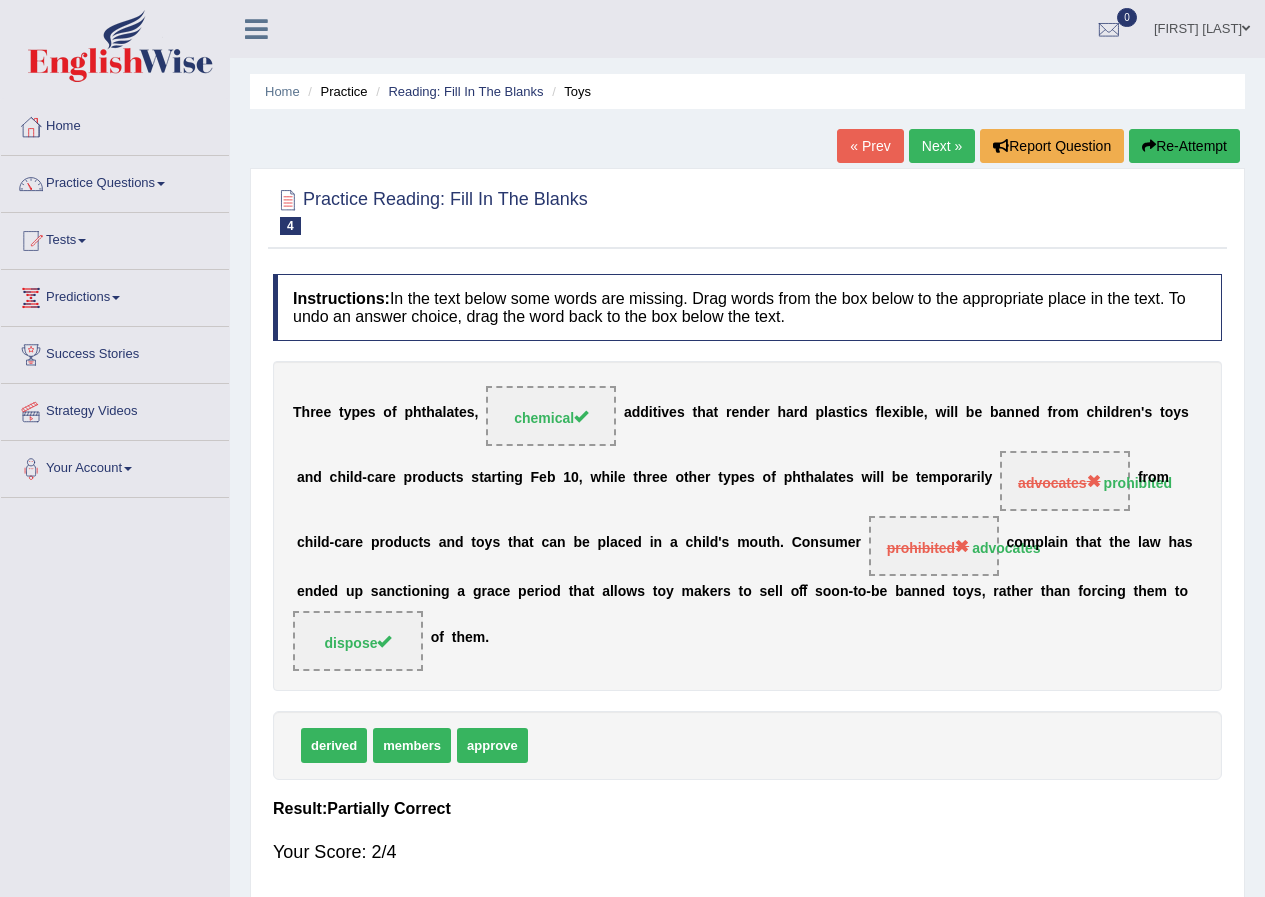 click on "Next »" at bounding box center (942, 146) 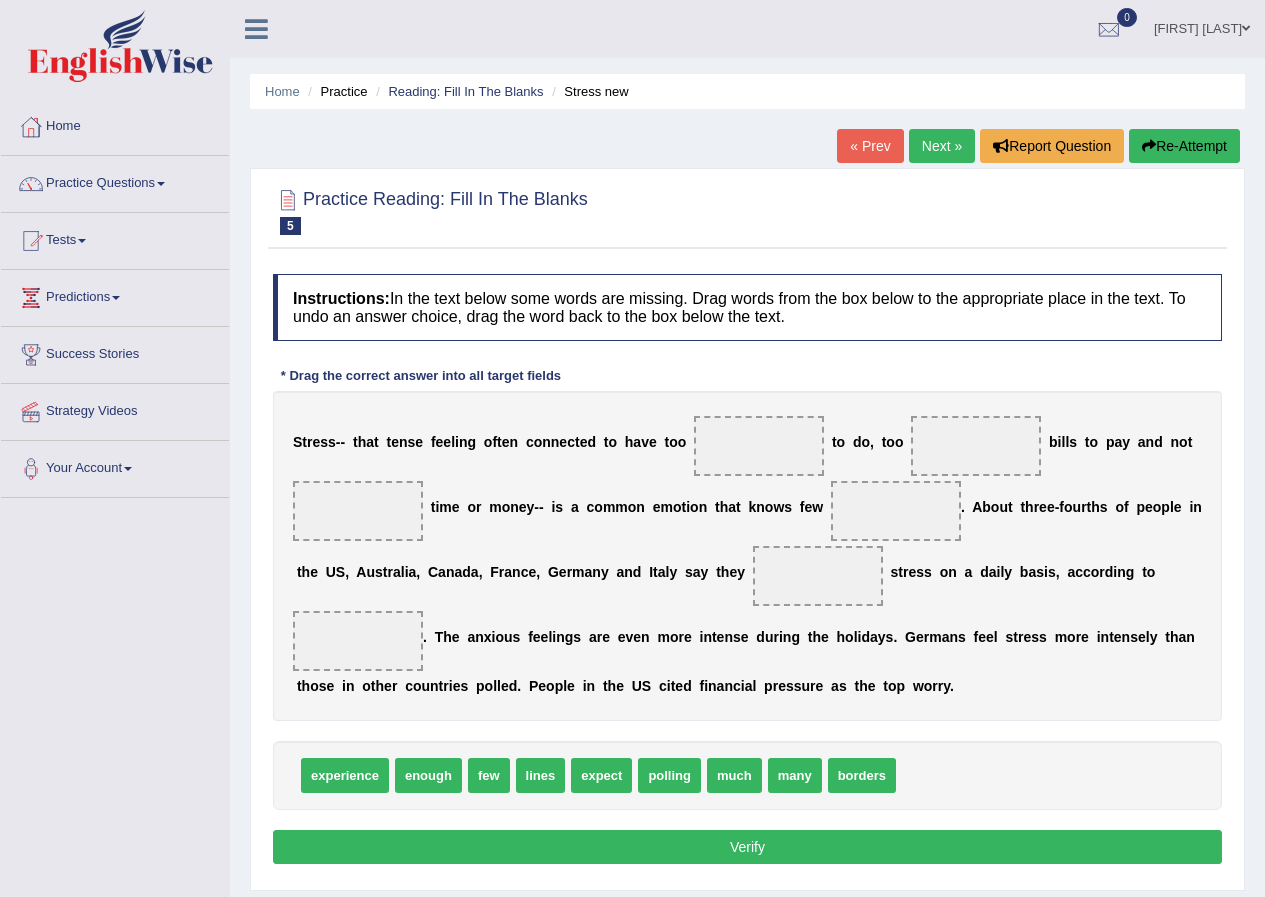 scroll, scrollTop: 0, scrollLeft: 0, axis: both 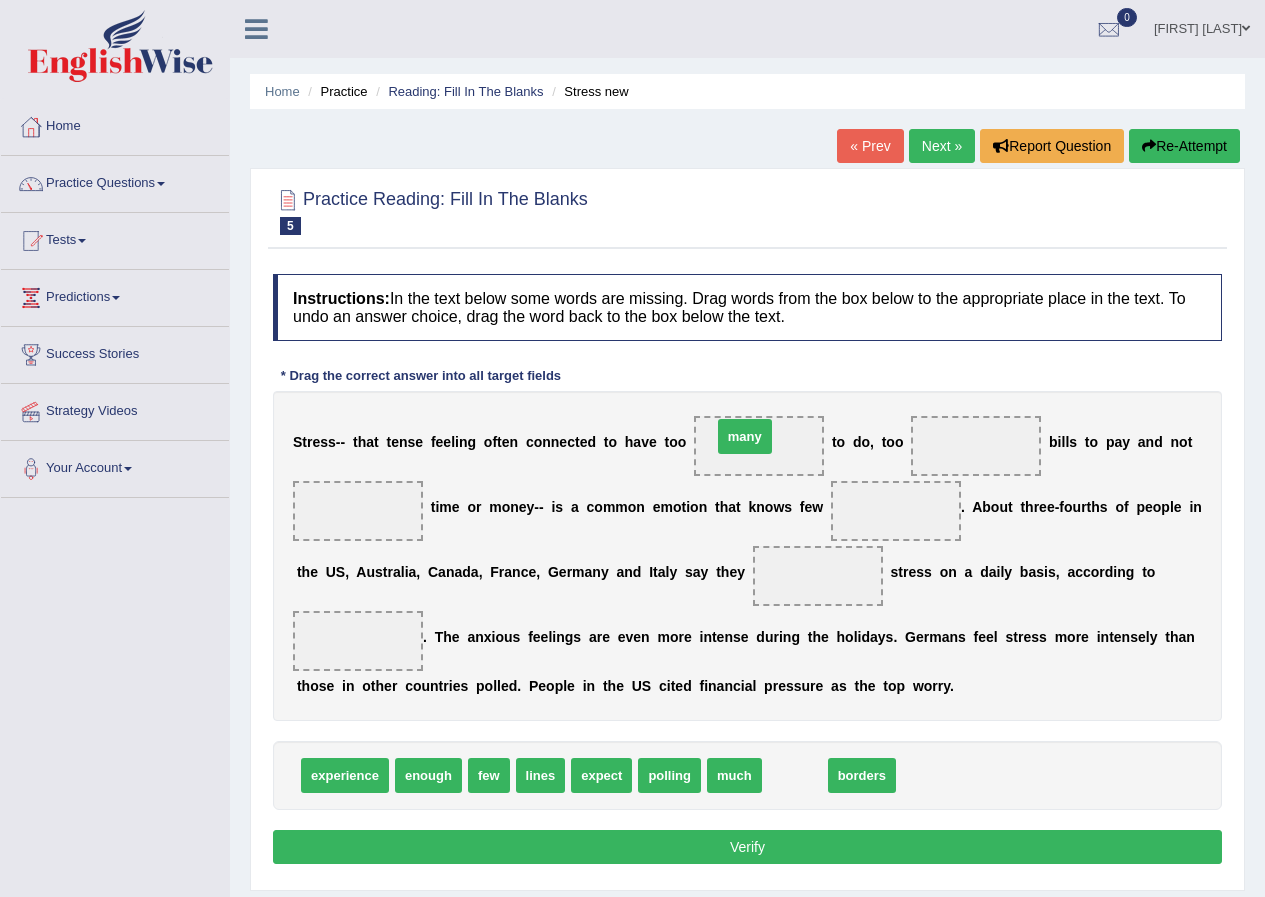 drag, startPoint x: 779, startPoint y: 773, endPoint x: 729, endPoint y: 434, distance: 342.66748 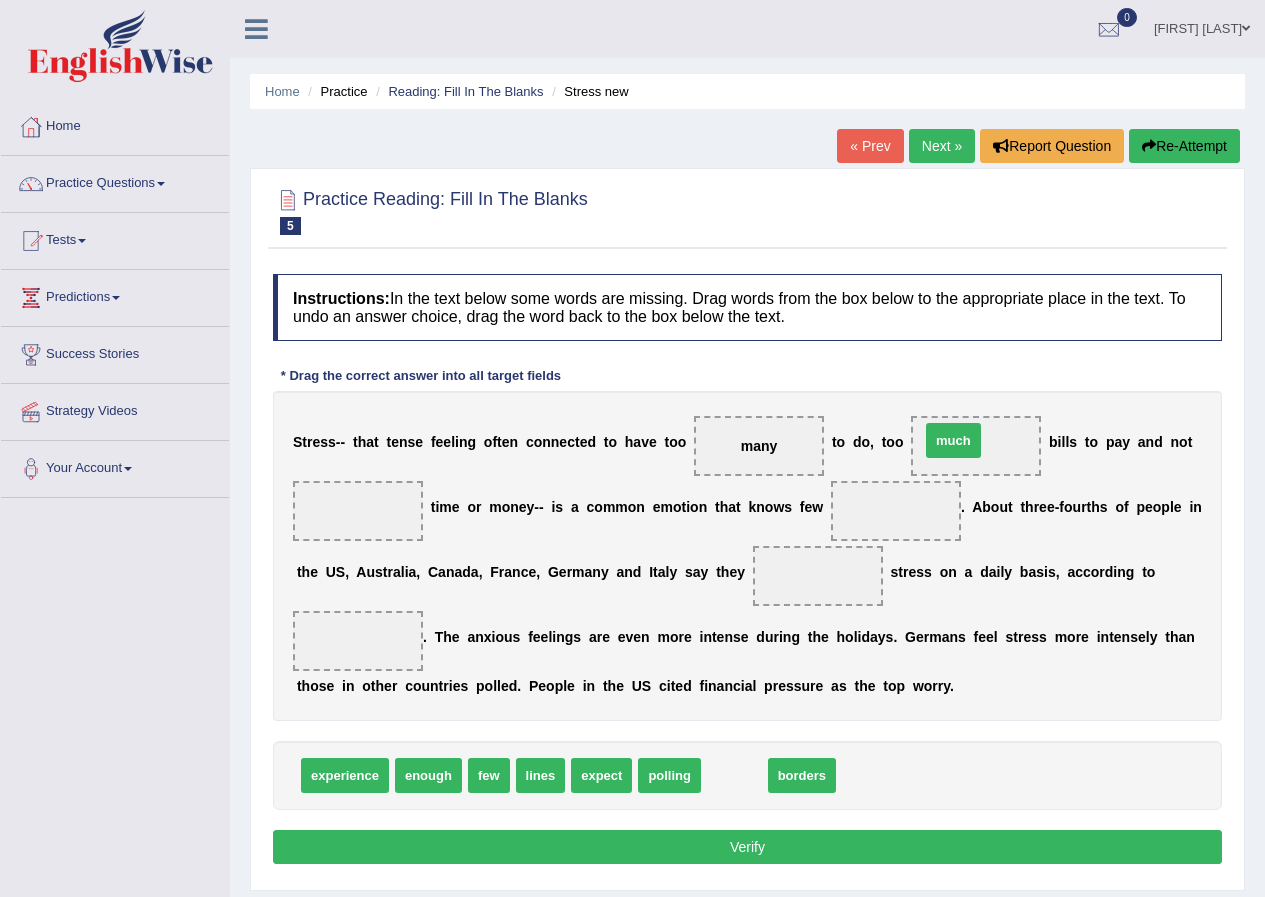 drag, startPoint x: 722, startPoint y: 772, endPoint x: 941, endPoint y: 437, distance: 400.23242 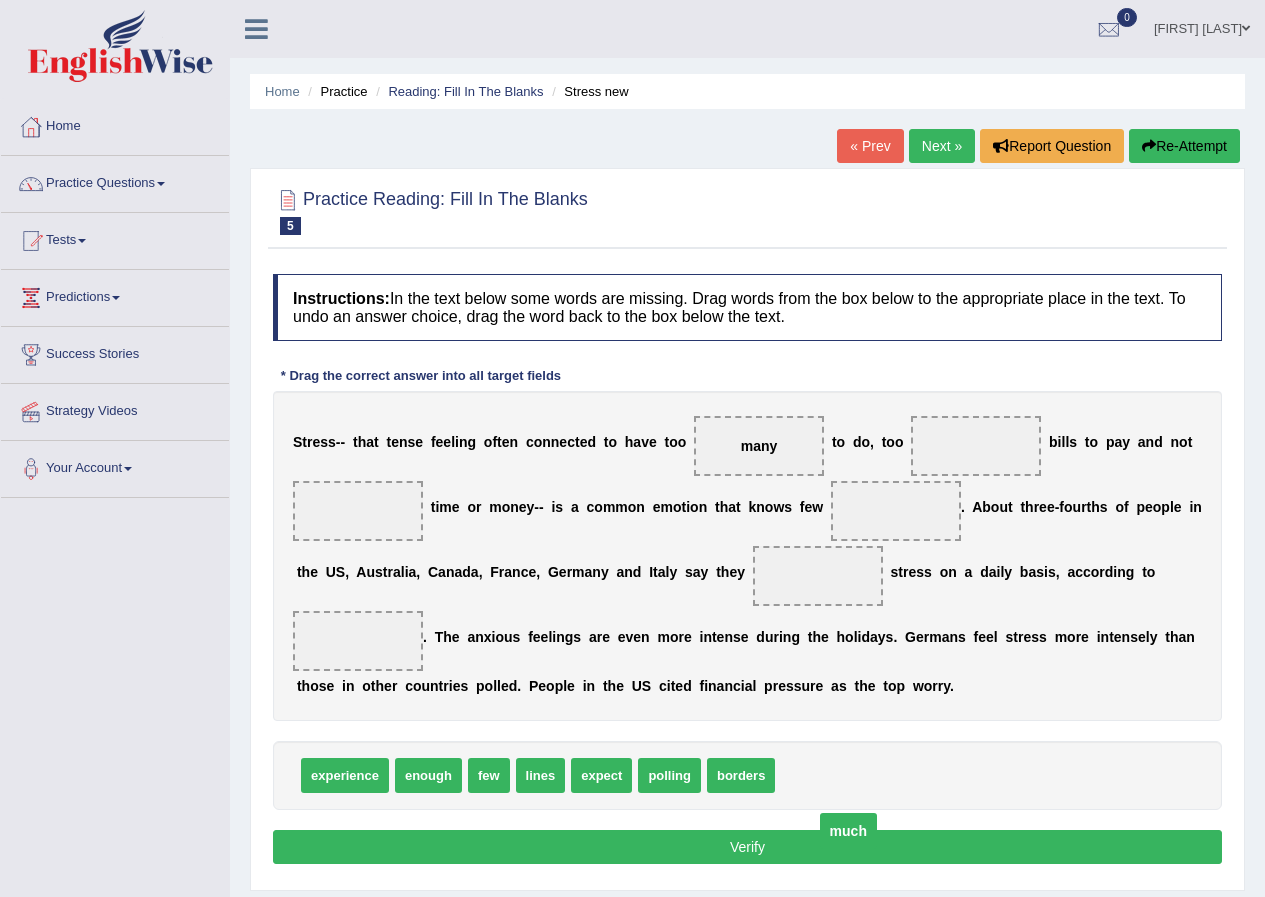 drag, startPoint x: 980, startPoint y: 445, endPoint x: 772, endPoint y: 641, distance: 285.79712 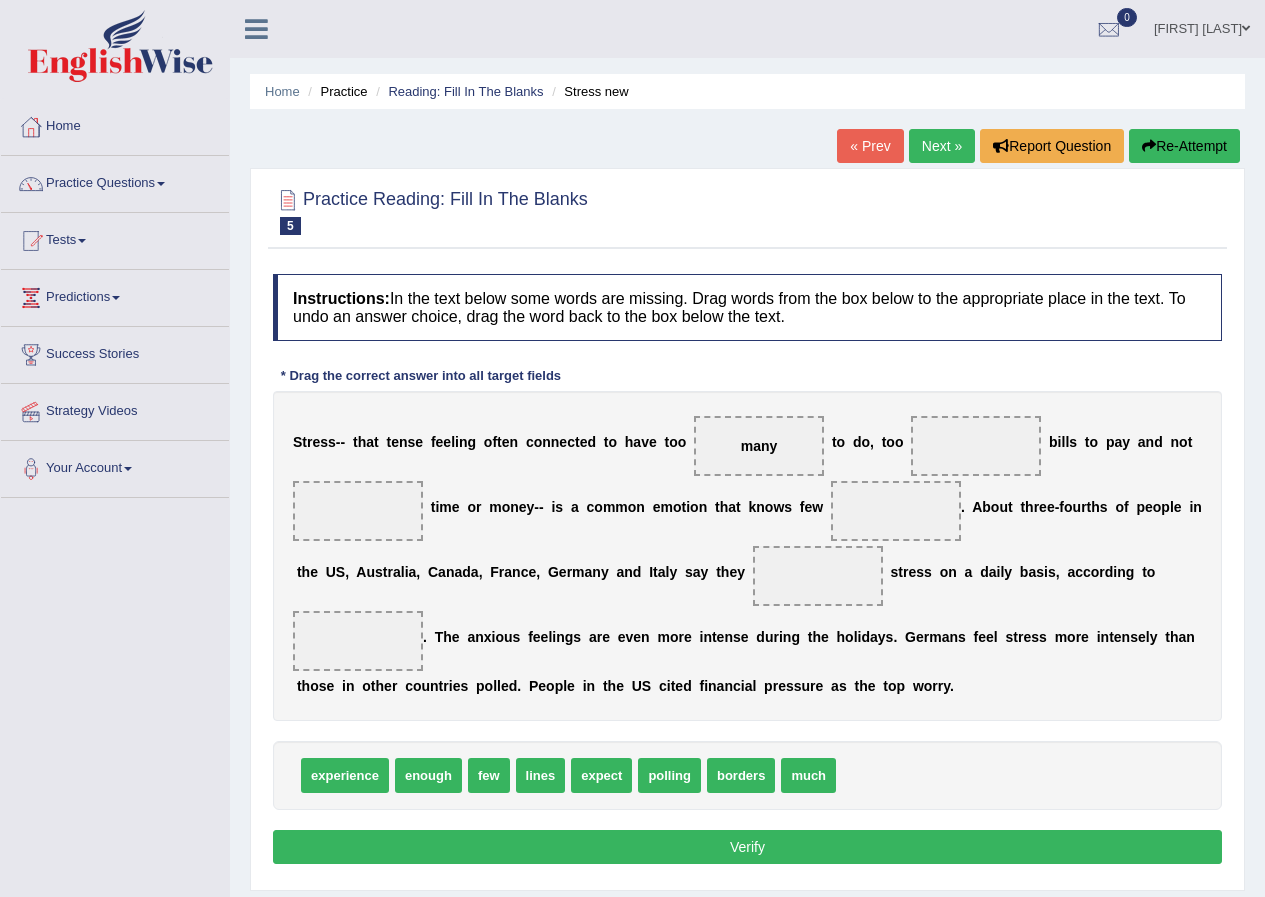 drag, startPoint x: 762, startPoint y: 455, endPoint x: 865, endPoint y: 442, distance: 103.81715 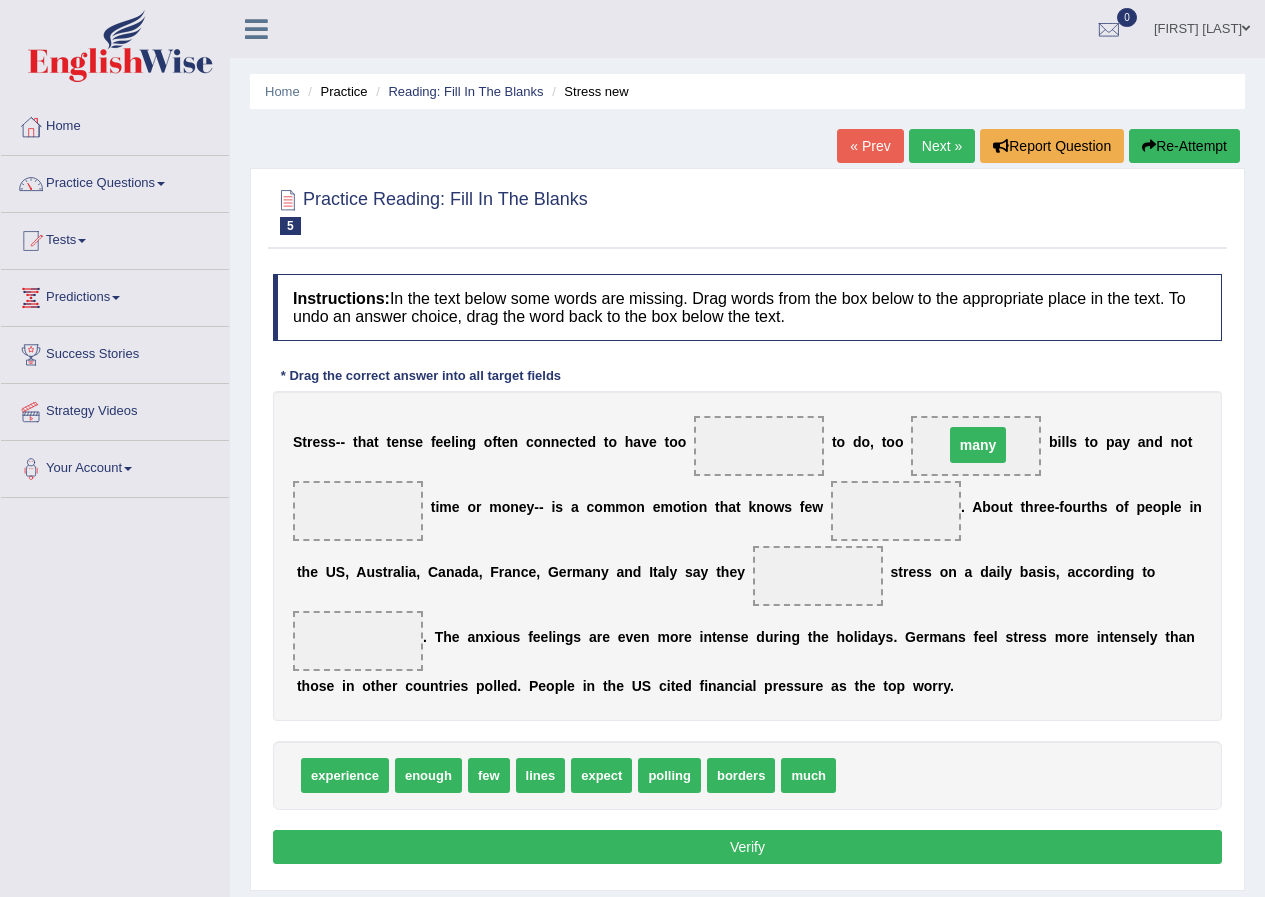 drag, startPoint x: 773, startPoint y: 453, endPoint x: 992, endPoint y: 452, distance: 219.00229 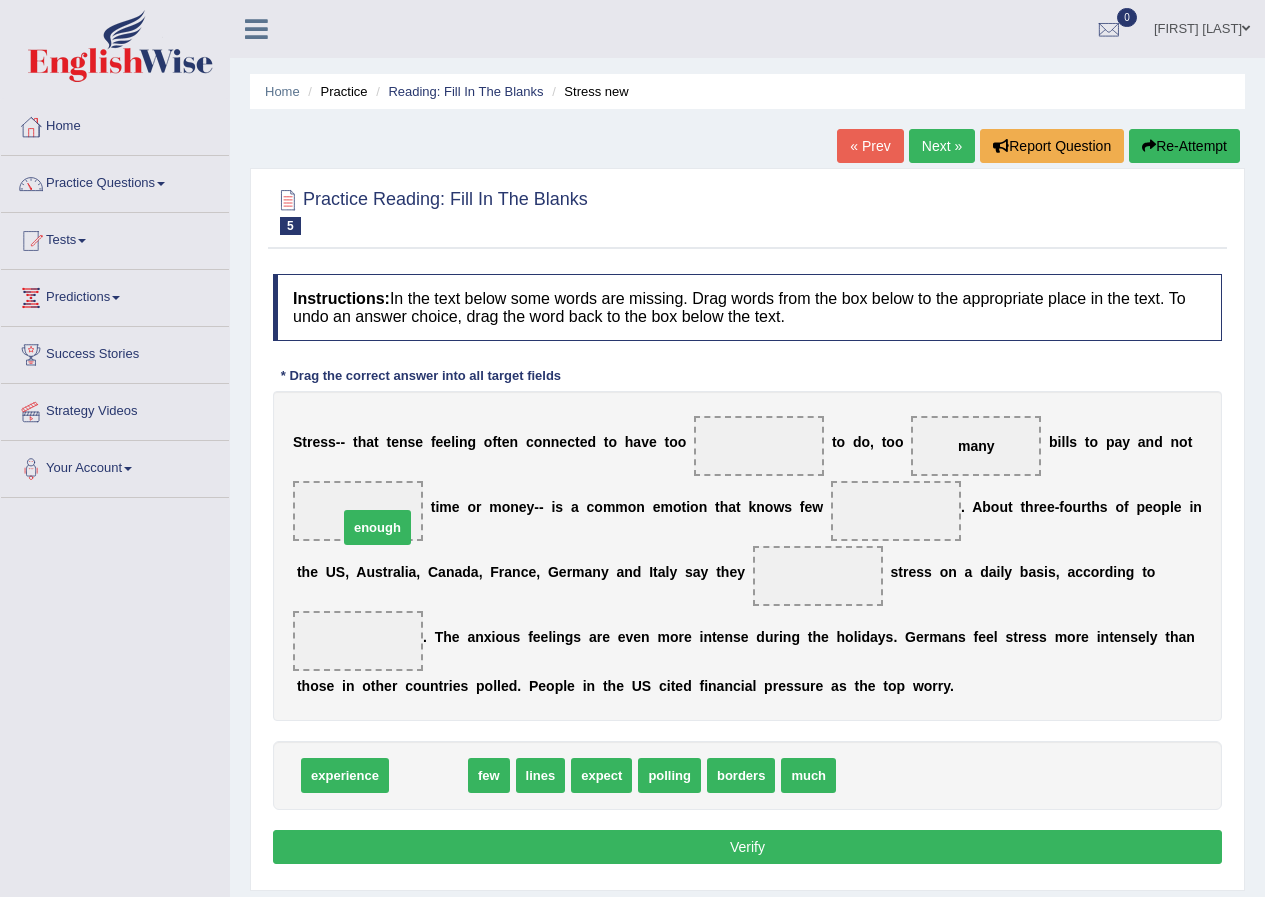 drag, startPoint x: 424, startPoint y: 774, endPoint x: 369, endPoint y: 507, distance: 272.60596 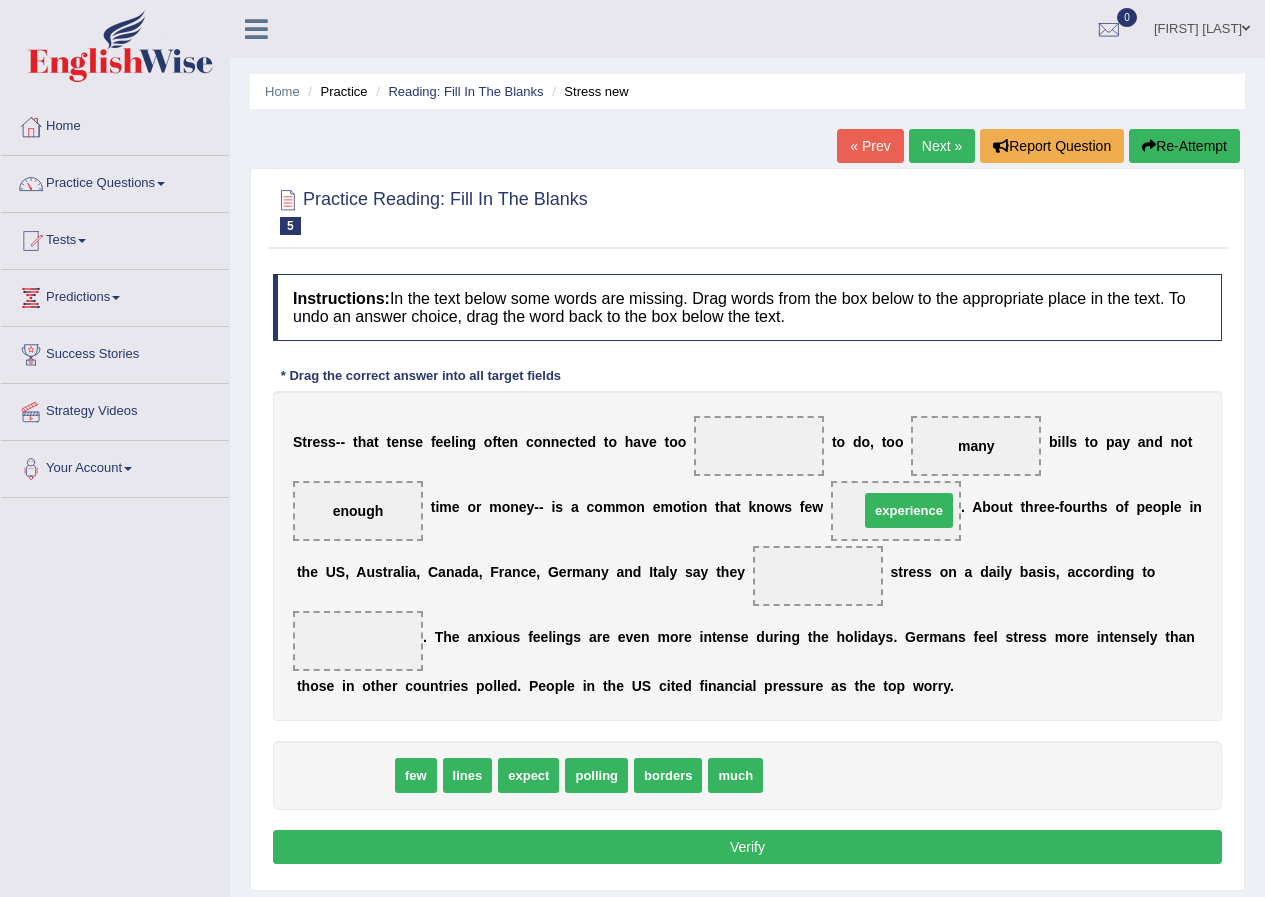 drag, startPoint x: 323, startPoint y: 780, endPoint x: 906, endPoint y: 516, distance: 639.9883 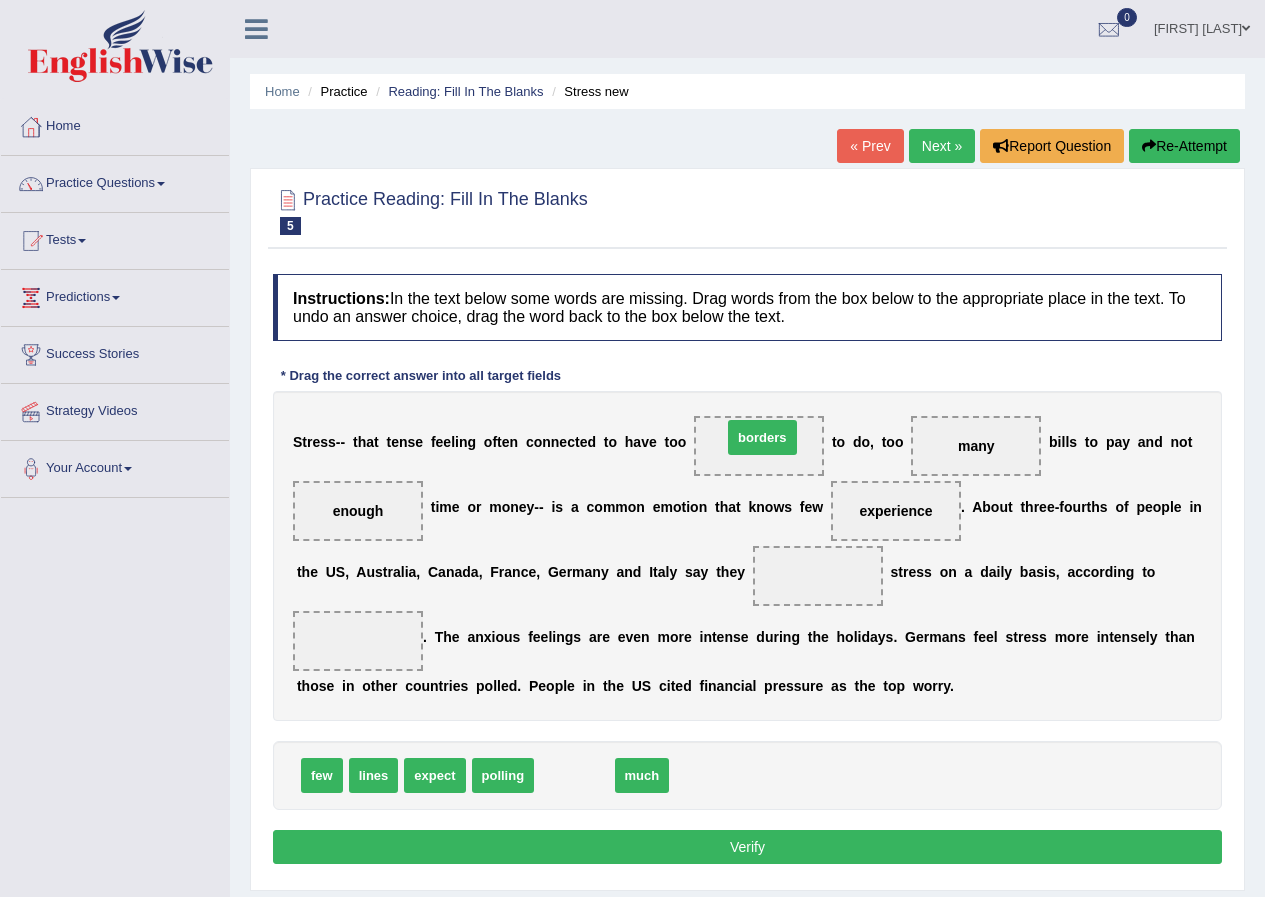 drag, startPoint x: 589, startPoint y: 784, endPoint x: 777, endPoint y: 446, distance: 386.76608 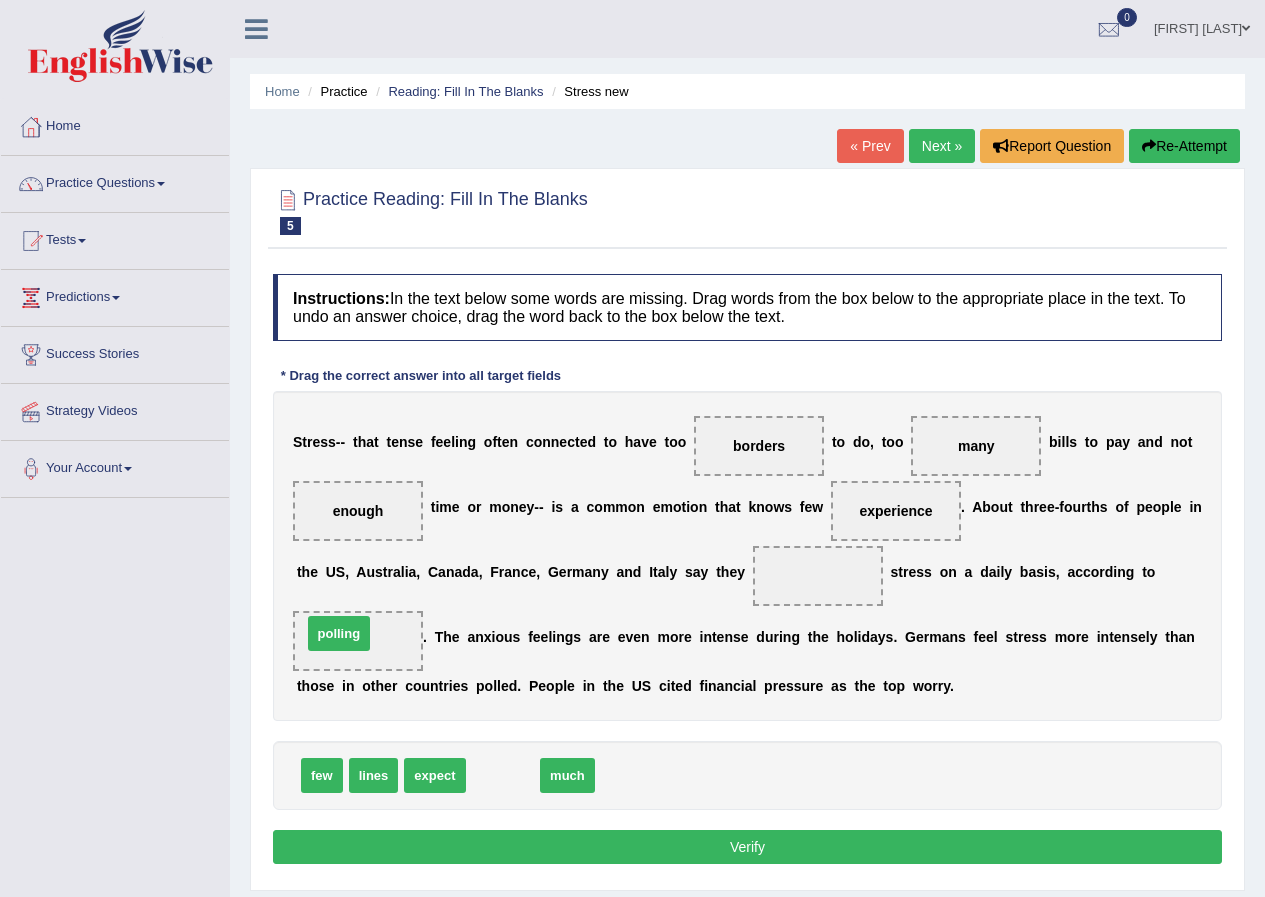 drag, startPoint x: 519, startPoint y: 763, endPoint x: 355, endPoint y: 621, distance: 216.93317 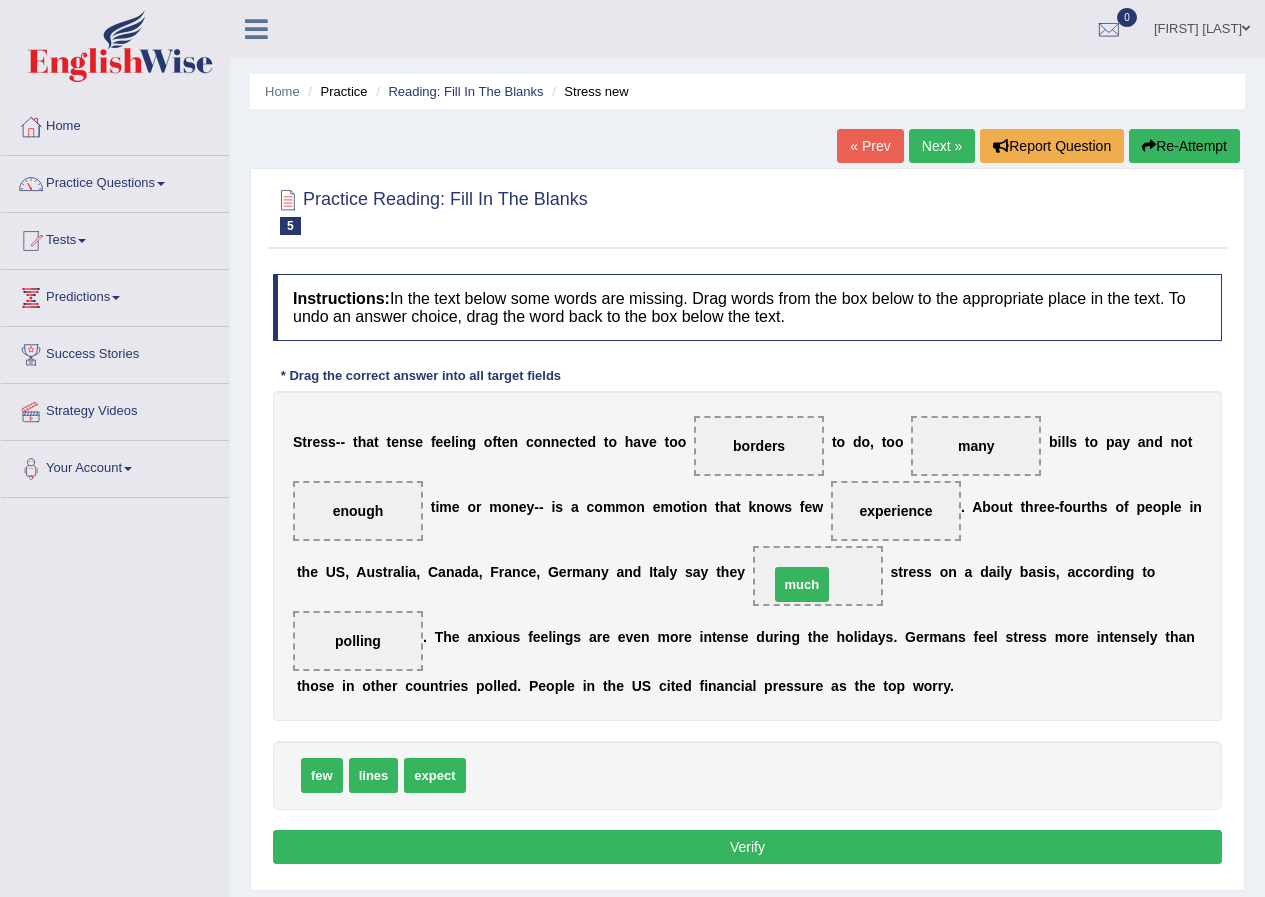 drag, startPoint x: 504, startPoint y: 768, endPoint x: 807, endPoint y: 577, distance: 358.17593 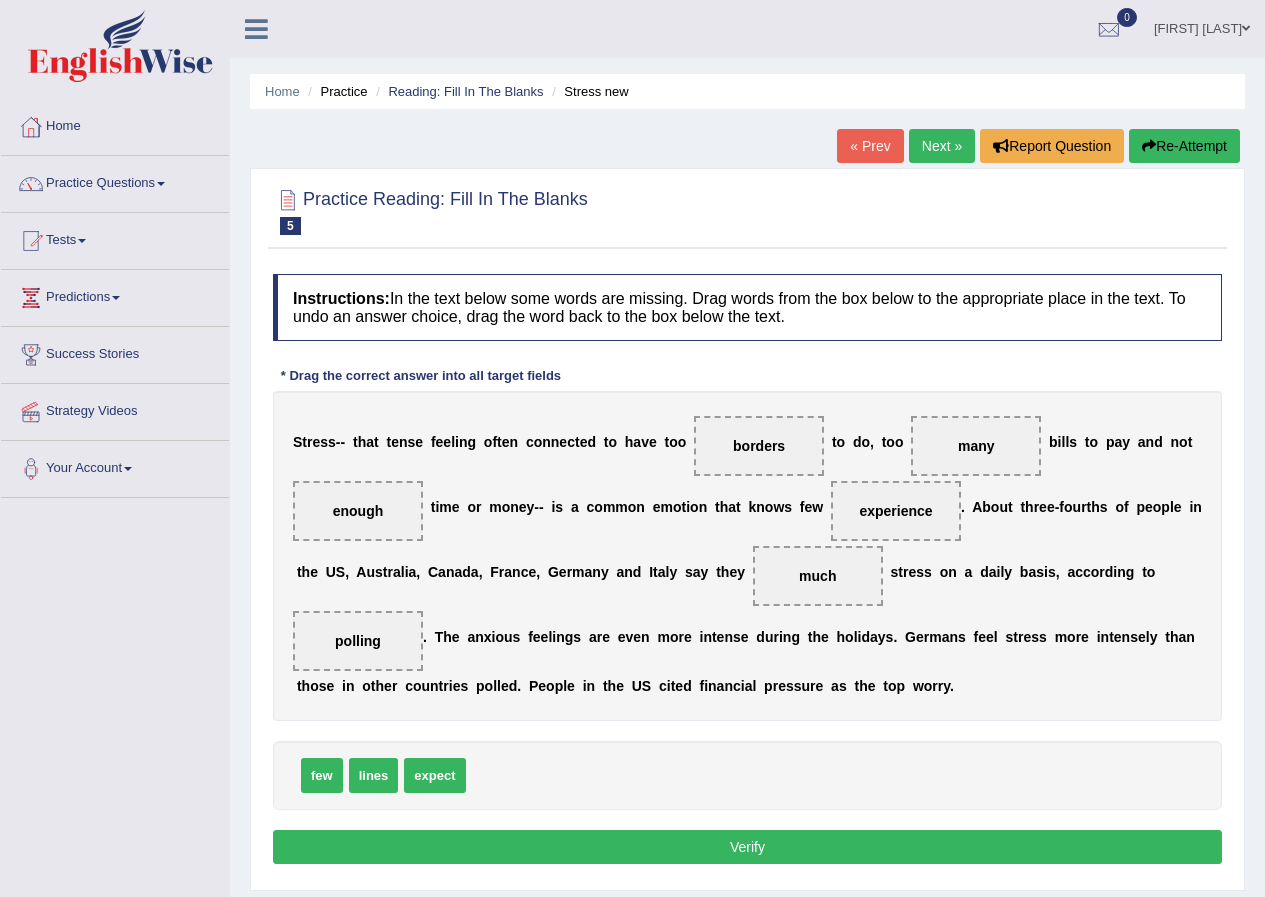 click on "Verify" at bounding box center [747, 847] 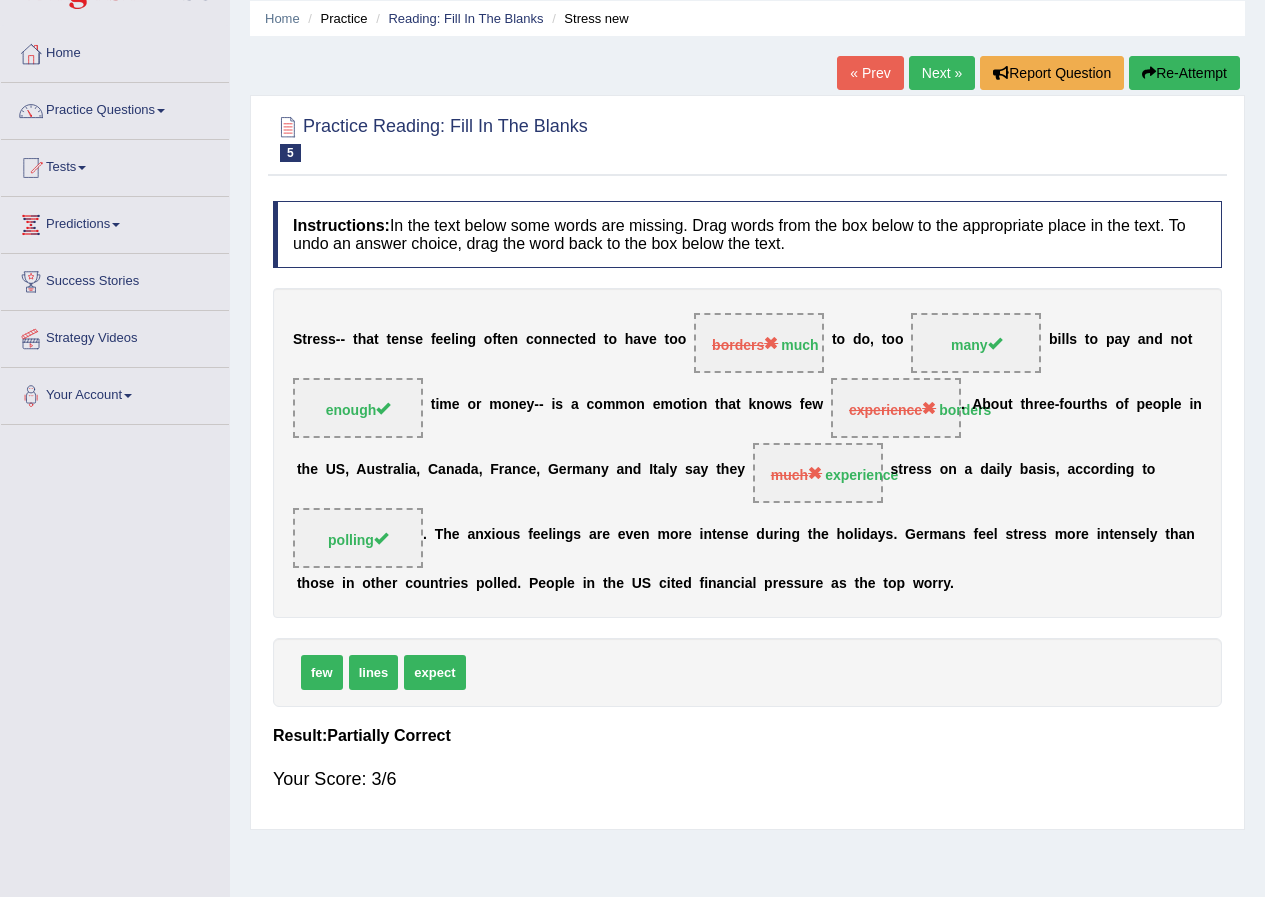 scroll, scrollTop: 0, scrollLeft: 0, axis: both 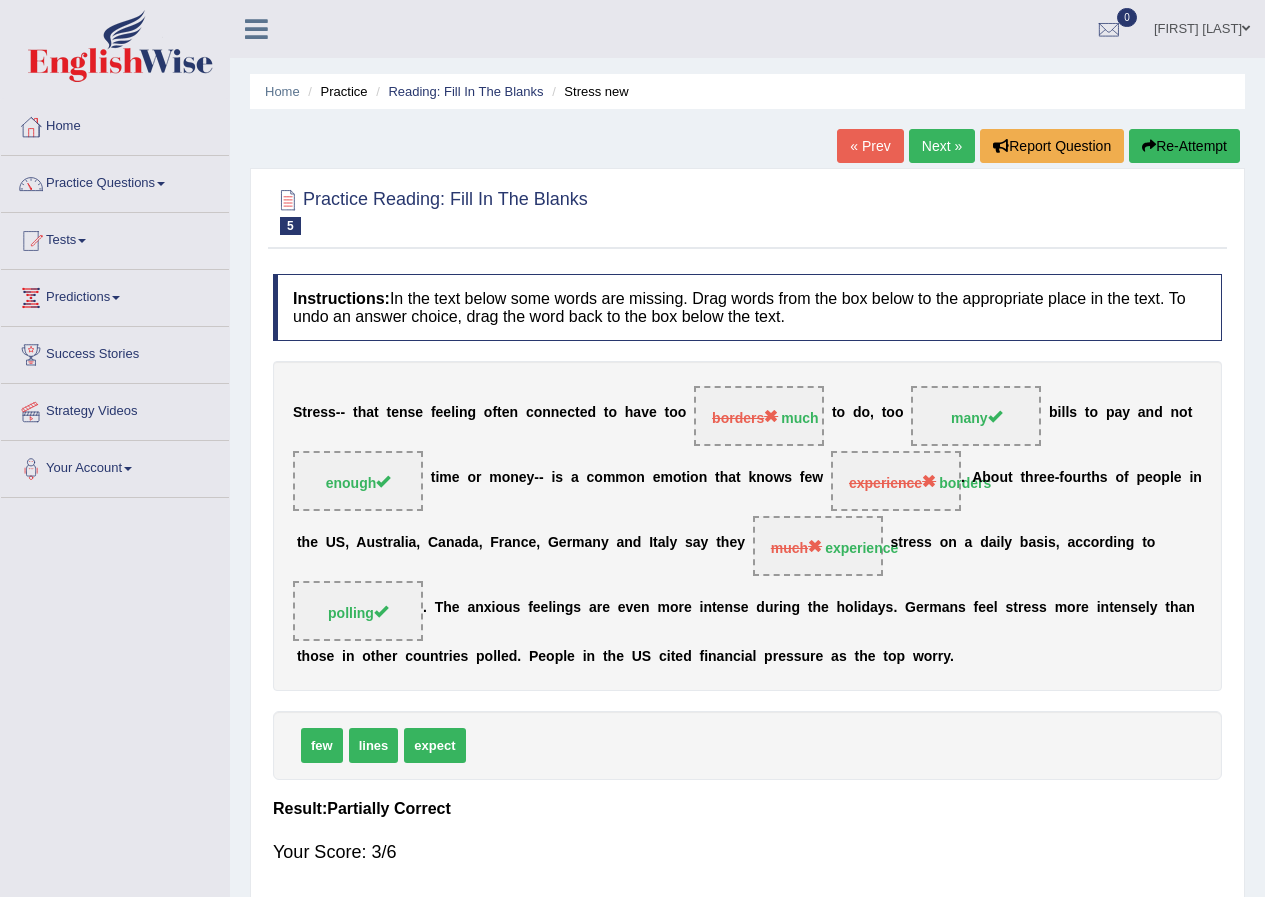 click on "Next »" at bounding box center (942, 146) 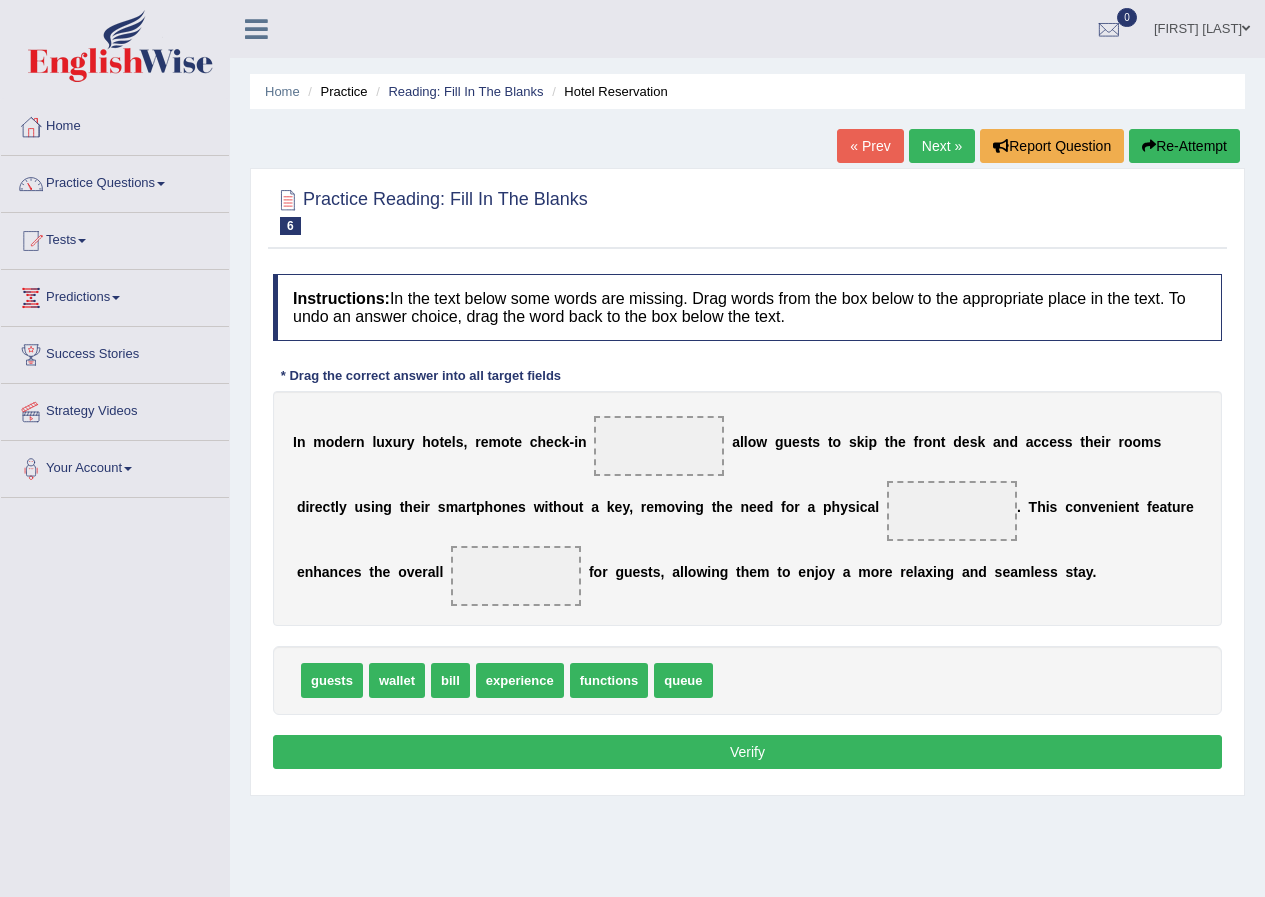 scroll, scrollTop: 0, scrollLeft: 0, axis: both 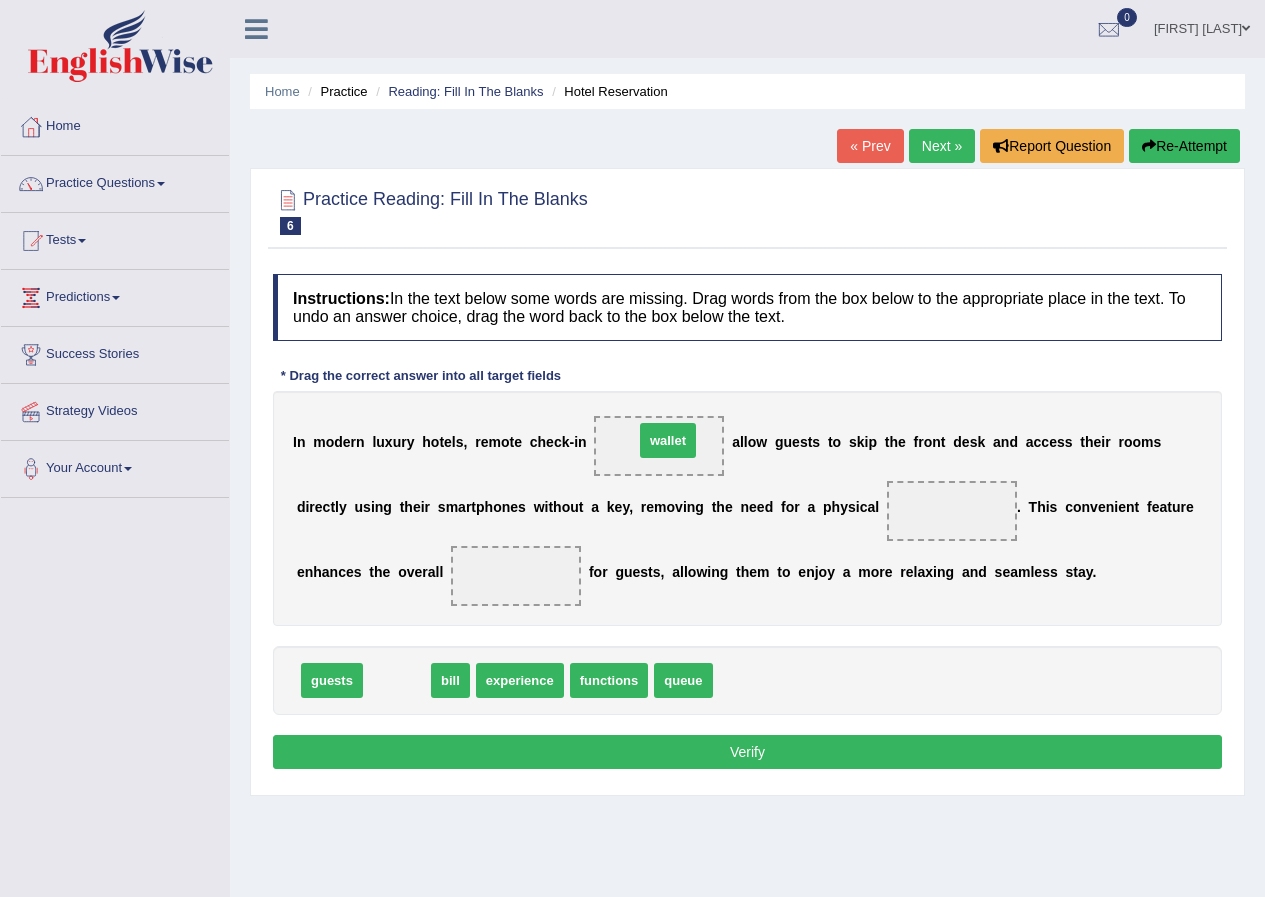 drag, startPoint x: 404, startPoint y: 676, endPoint x: 675, endPoint y: 436, distance: 361.99585 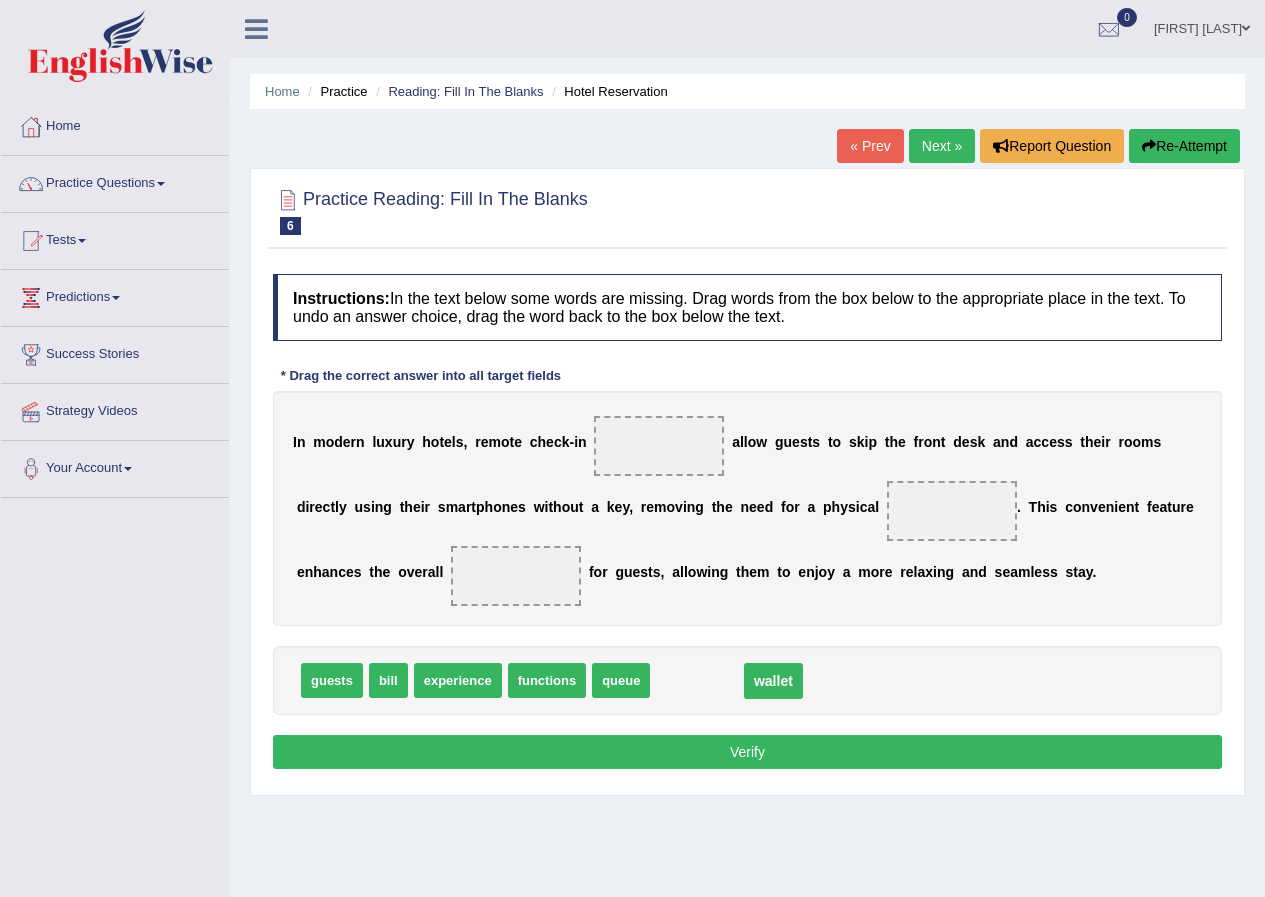 drag, startPoint x: 654, startPoint y: 440, endPoint x: 752, endPoint y: 686, distance: 264.80182 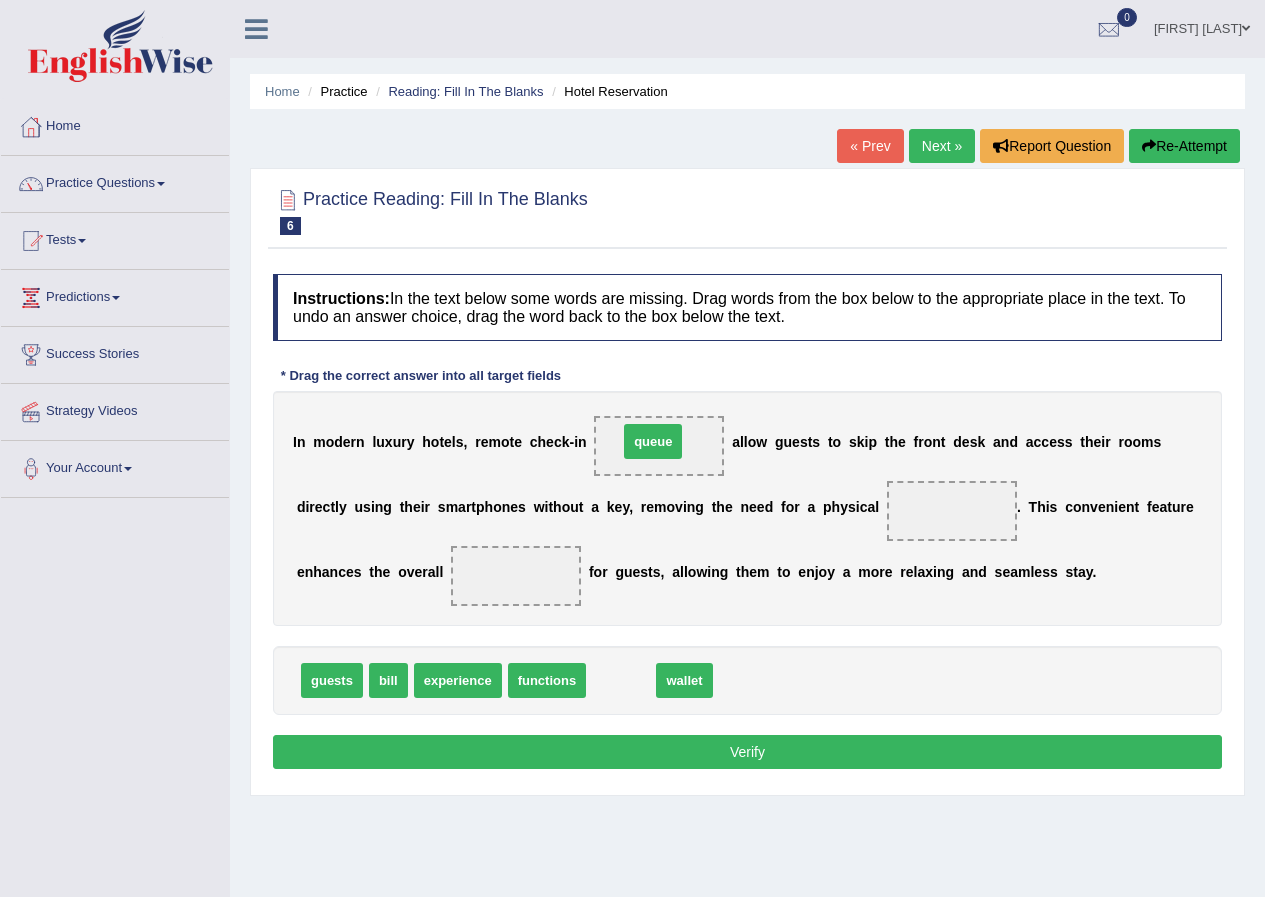 drag, startPoint x: 624, startPoint y: 683, endPoint x: 656, endPoint y: 444, distance: 241.13274 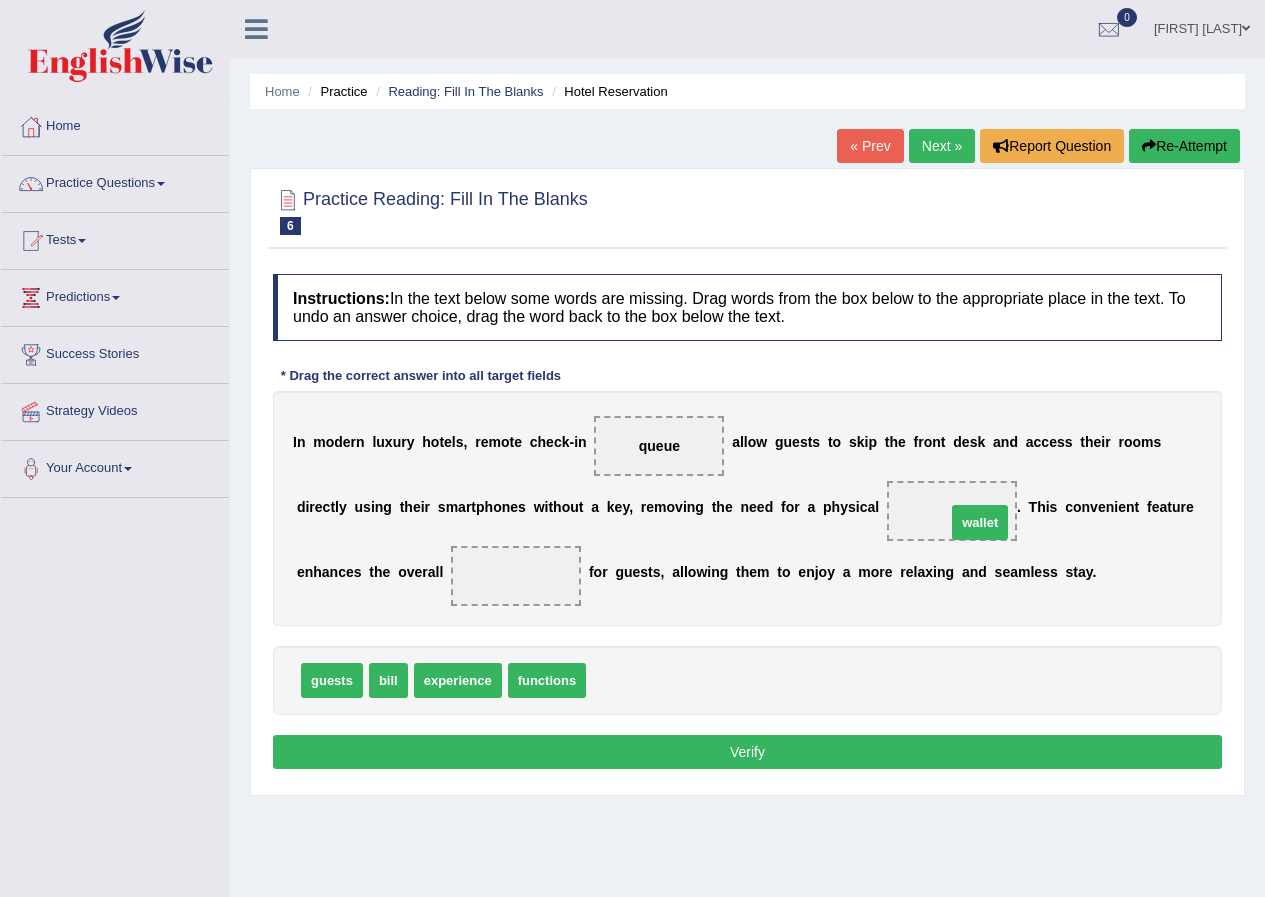 drag, startPoint x: 626, startPoint y: 683, endPoint x: 986, endPoint y: 525, distance: 393.14627 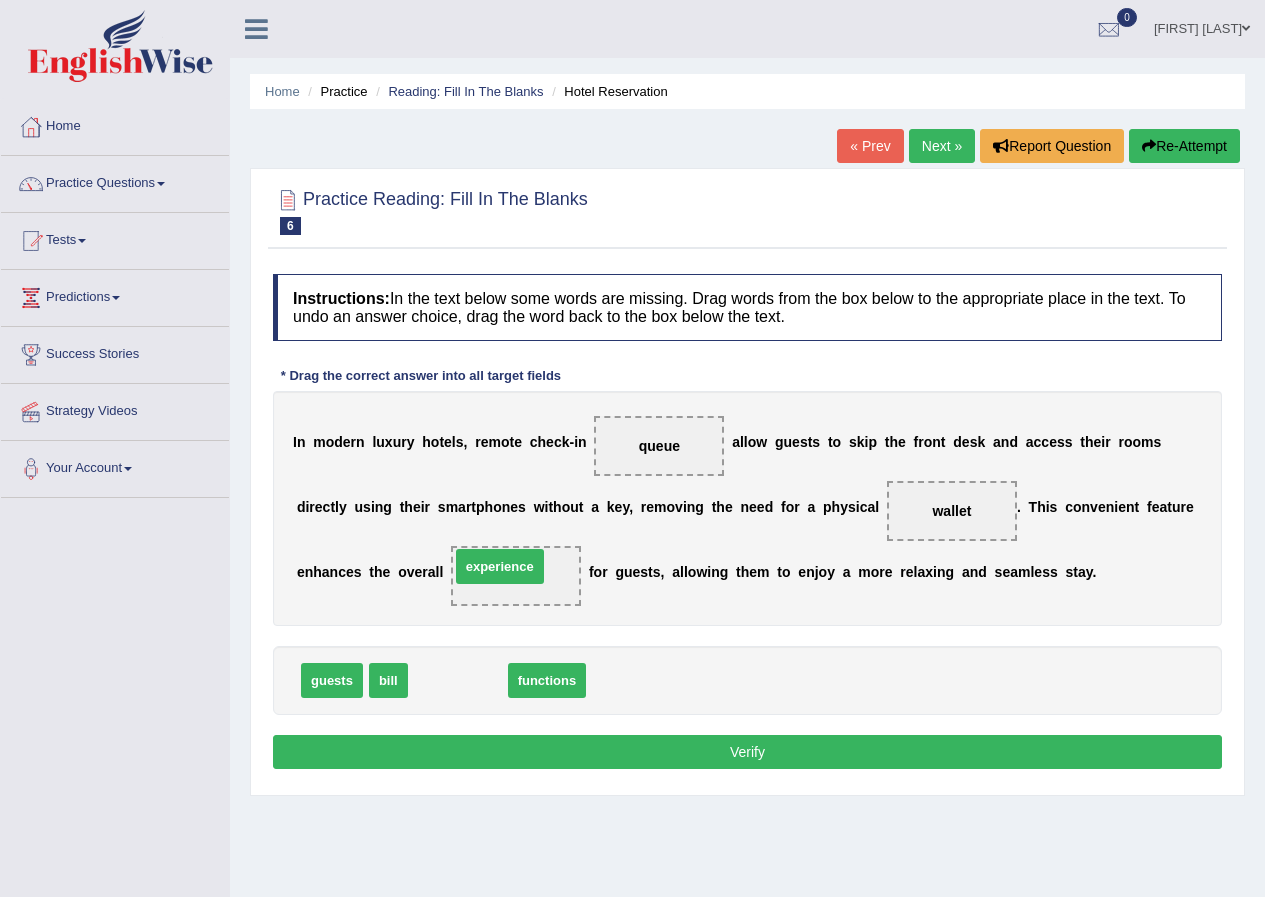 drag, startPoint x: 457, startPoint y: 681, endPoint x: 500, endPoint y: 567, distance: 121.84006 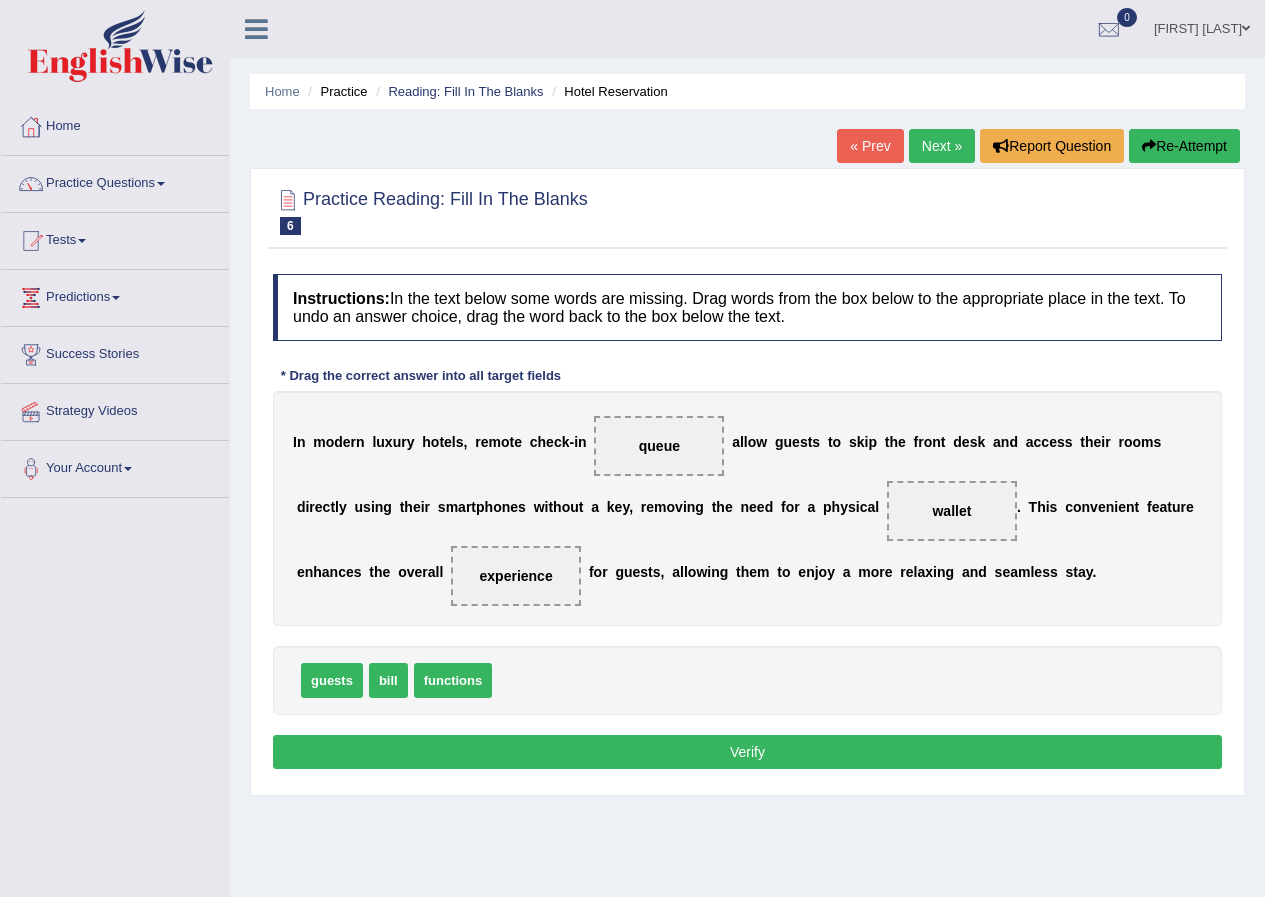 click on "Verify" at bounding box center (747, 752) 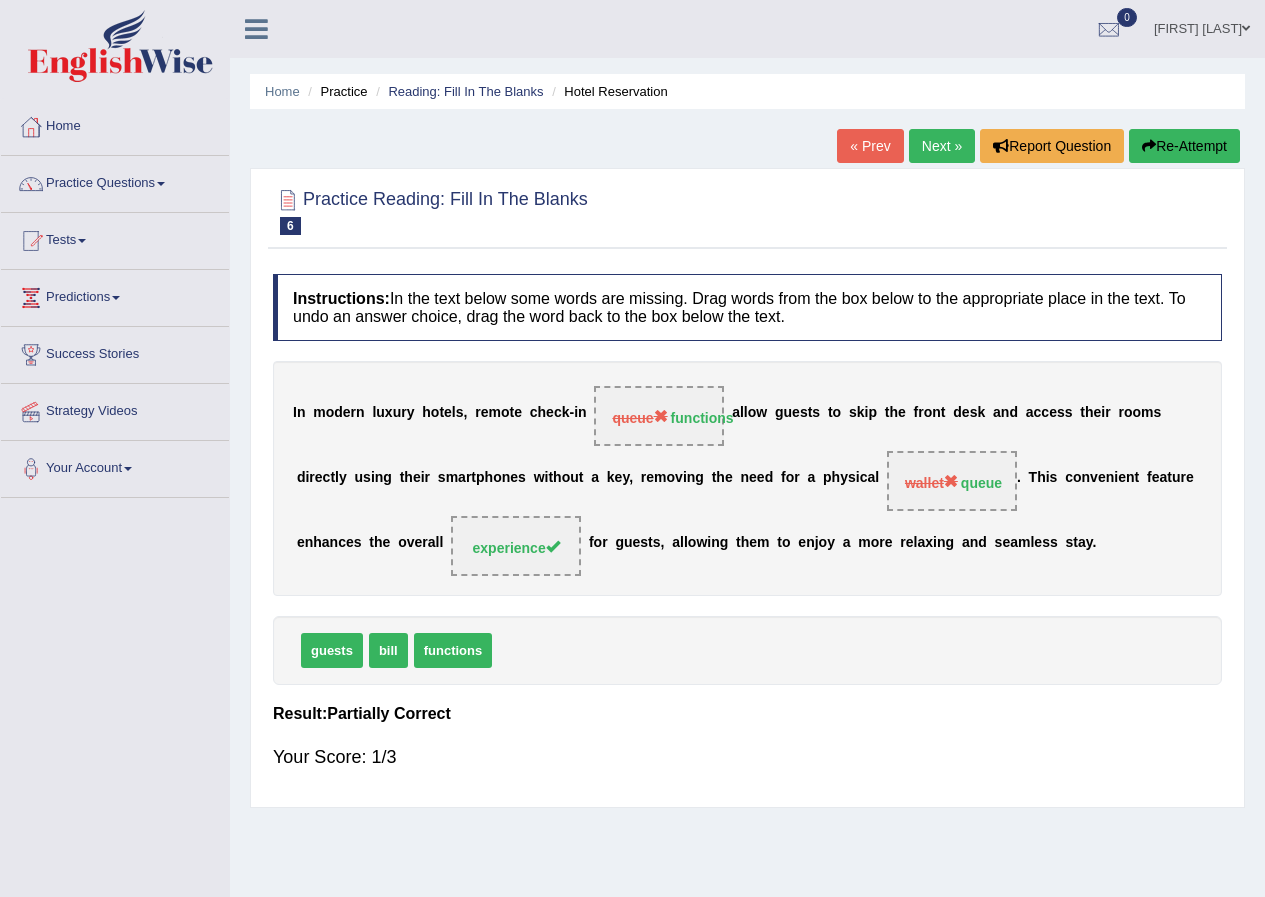 click on "Next »" at bounding box center (942, 146) 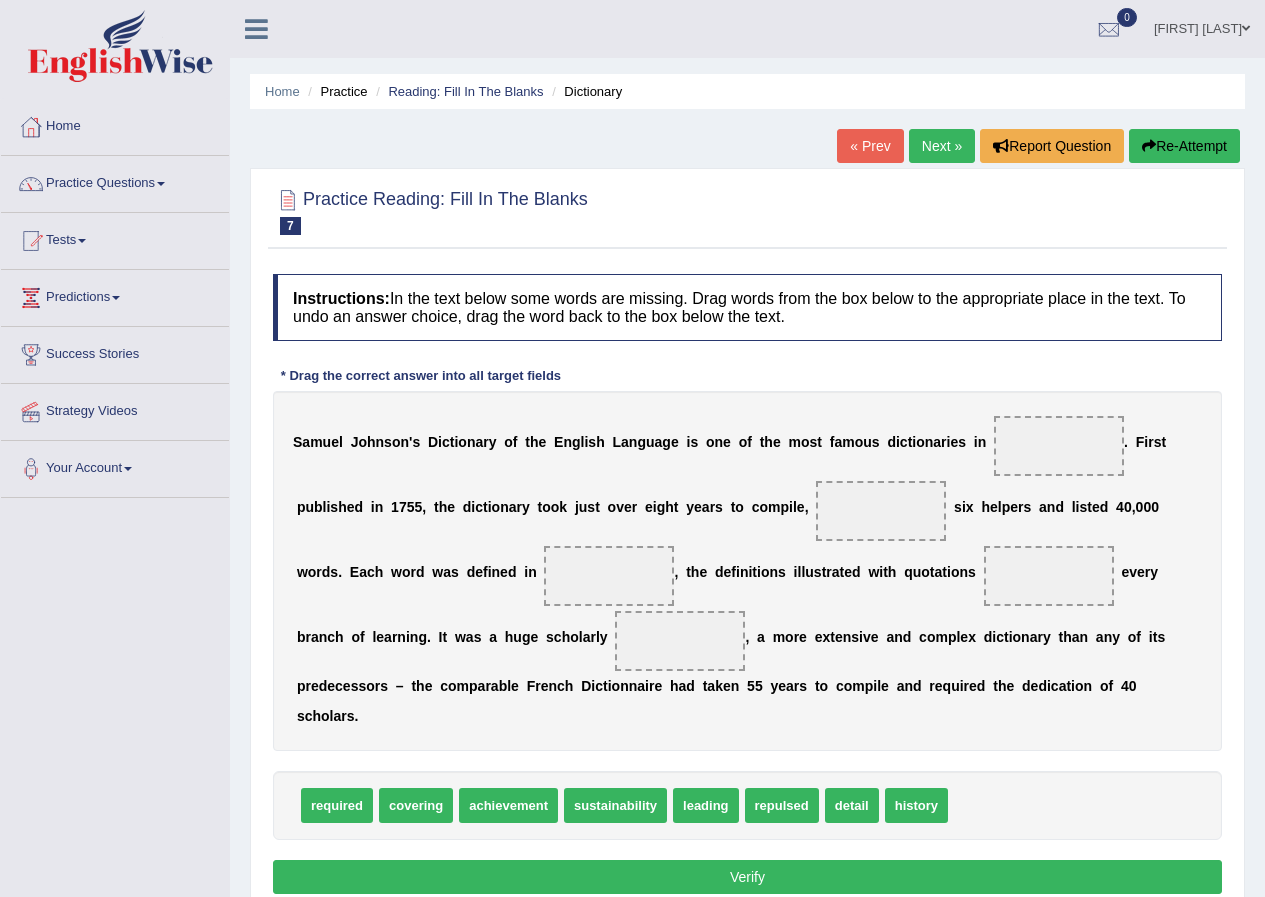 scroll, scrollTop: 0, scrollLeft: 0, axis: both 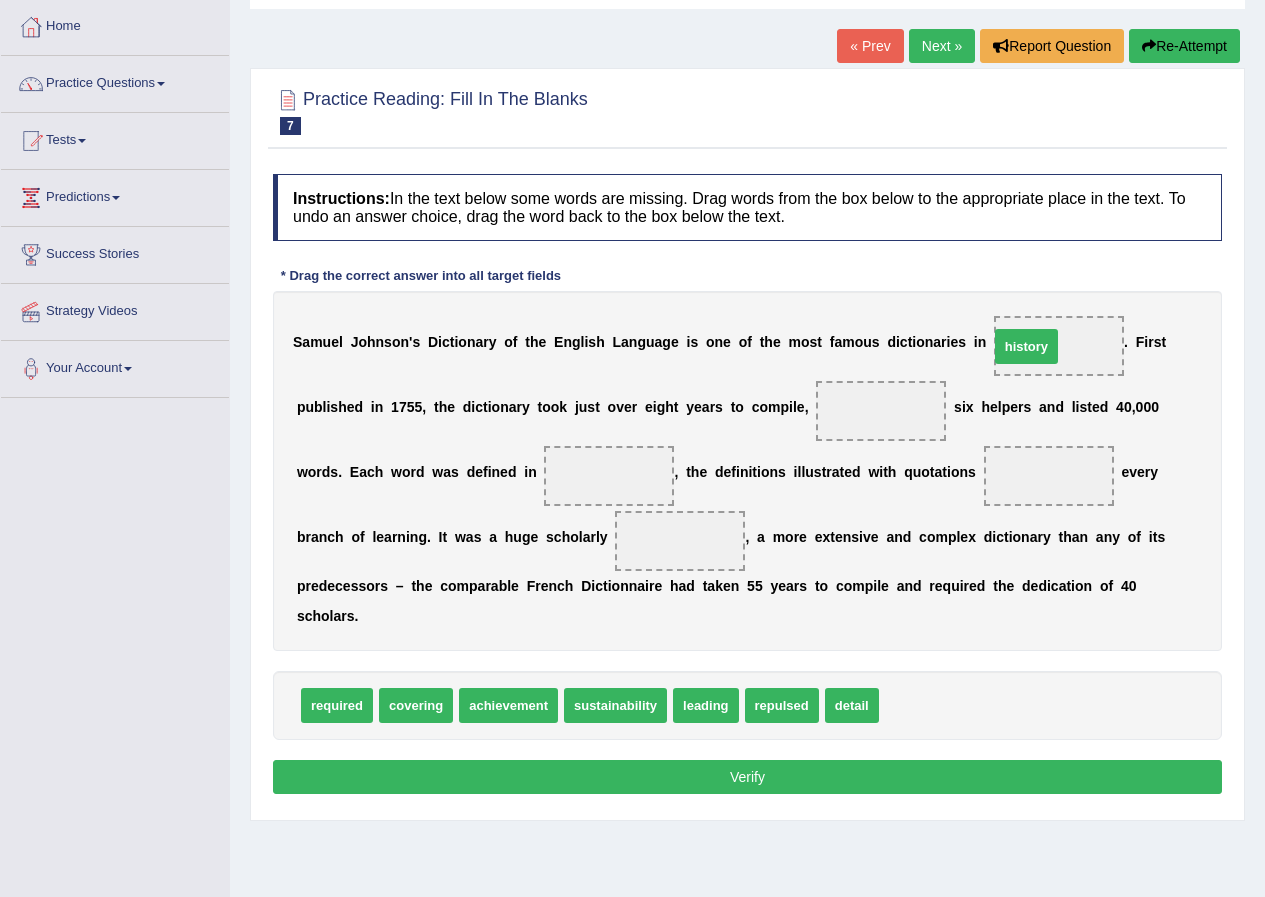 drag, startPoint x: 918, startPoint y: 706, endPoint x: 1028, endPoint y: 347, distance: 375.47437 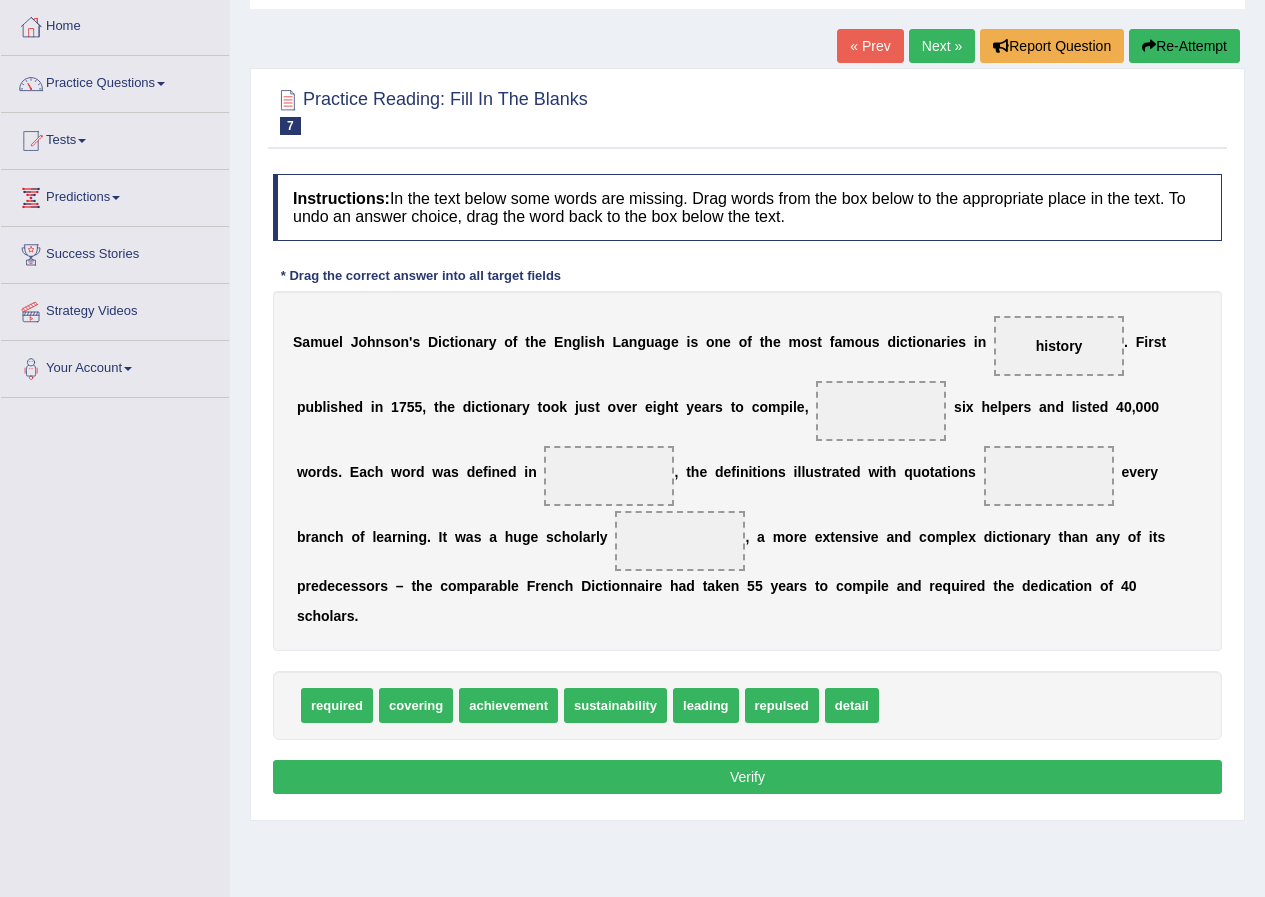 drag, startPoint x: 705, startPoint y: 623, endPoint x: 813, endPoint y: 481, distance: 178.40404 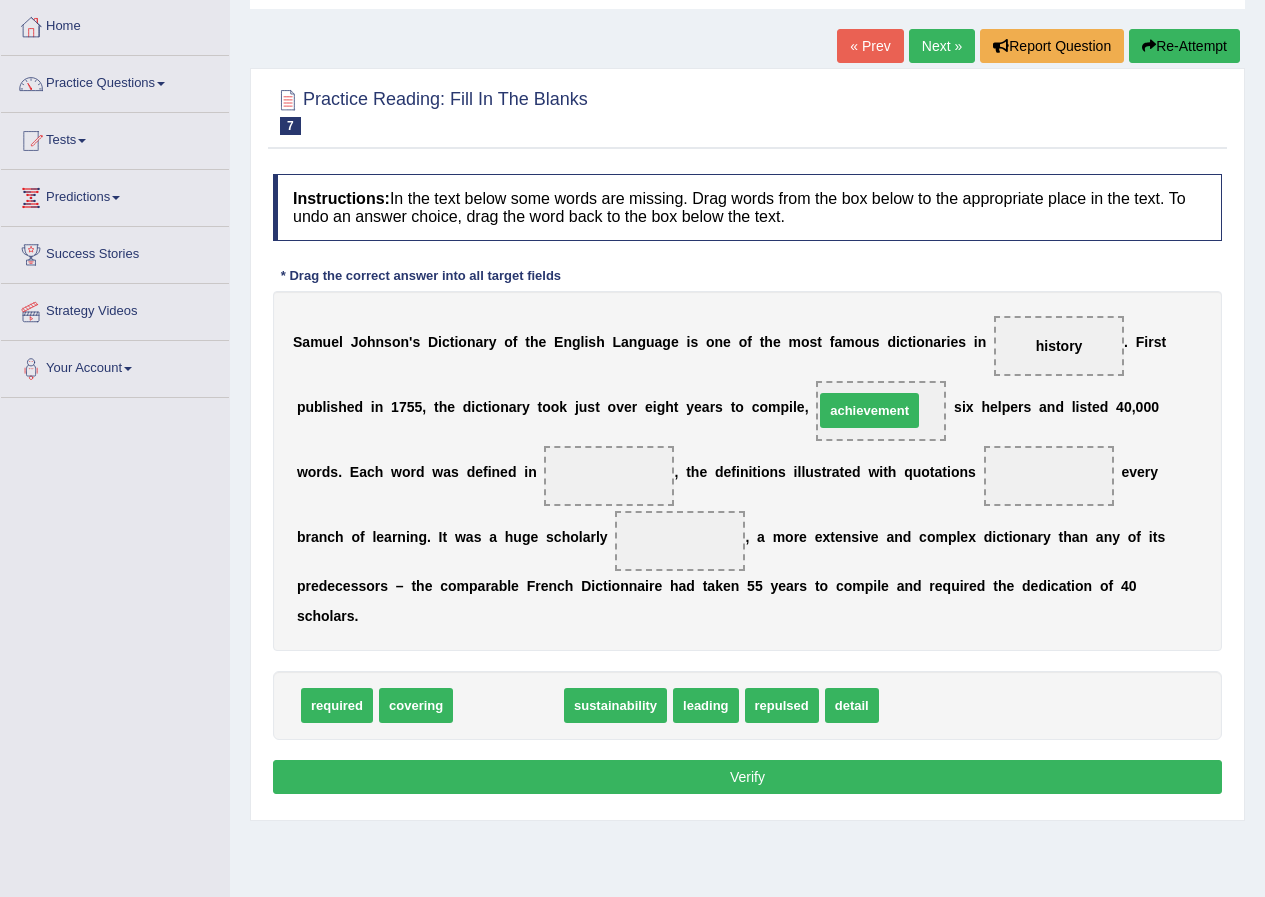 drag, startPoint x: 522, startPoint y: 707, endPoint x: 883, endPoint y: 412, distance: 466.20383 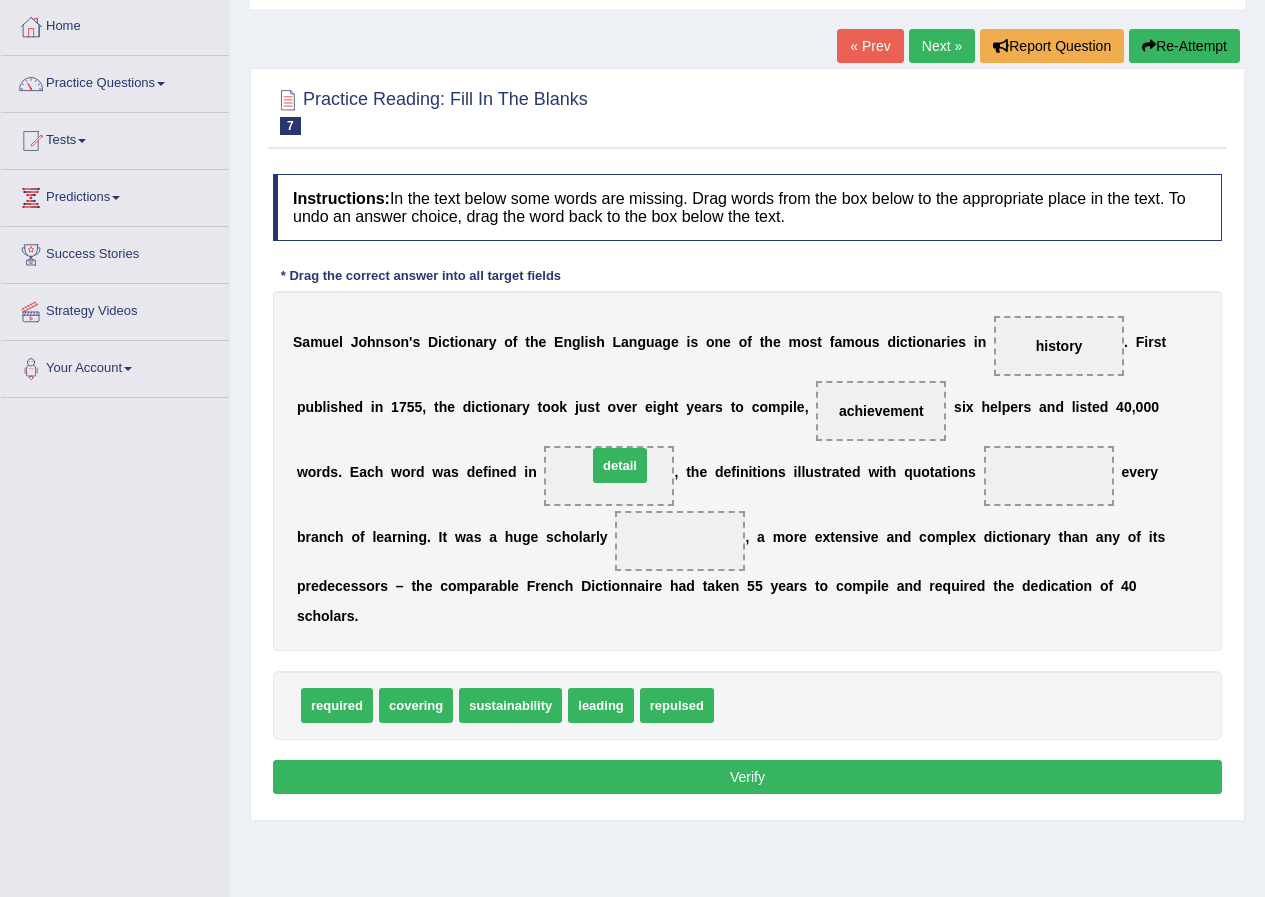 drag, startPoint x: 746, startPoint y: 702, endPoint x: 618, endPoint y: 462, distance: 272 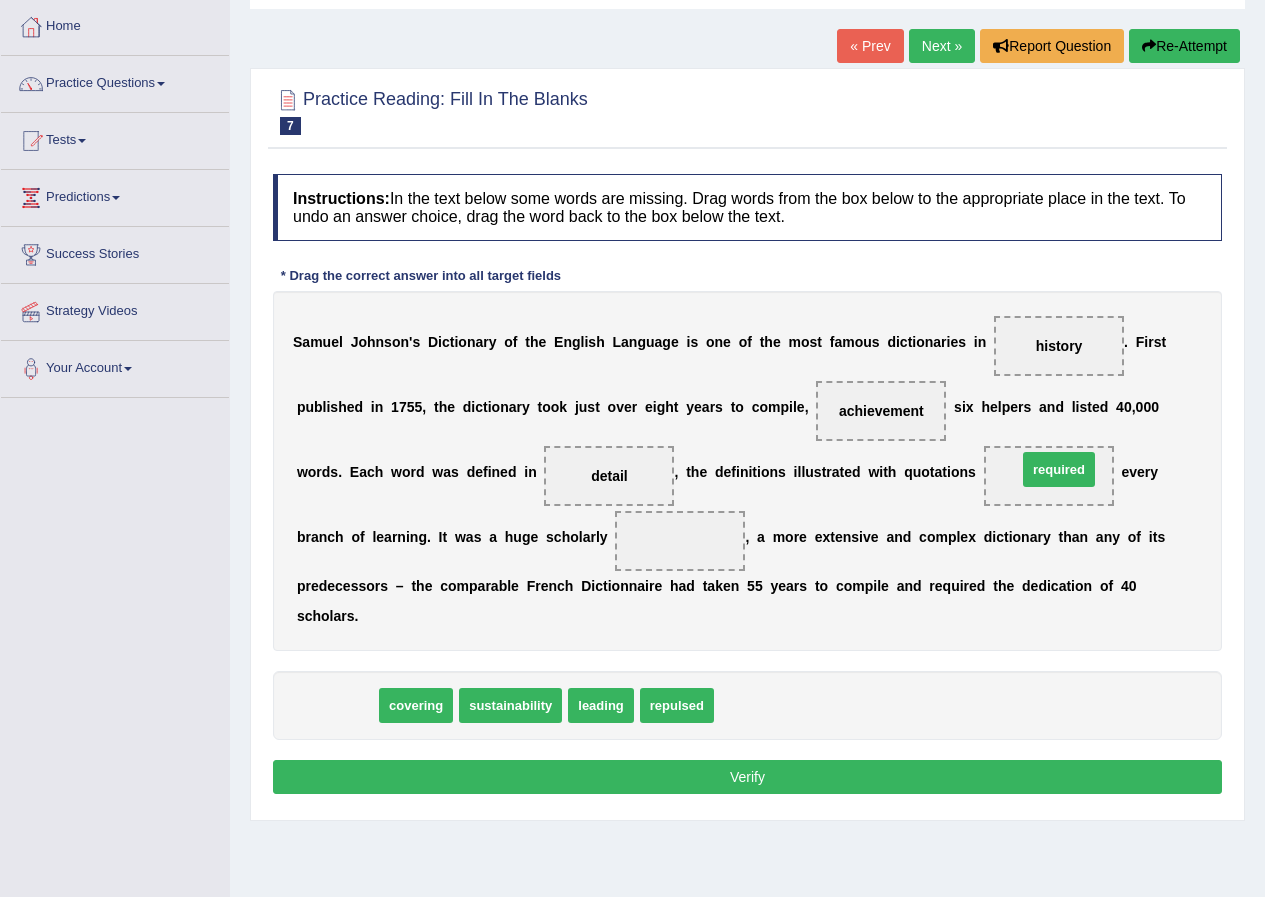 drag, startPoint x: 339, startPoint y: 705, endPoint x: 1060, endPoint y: 469, distance: 758.64154 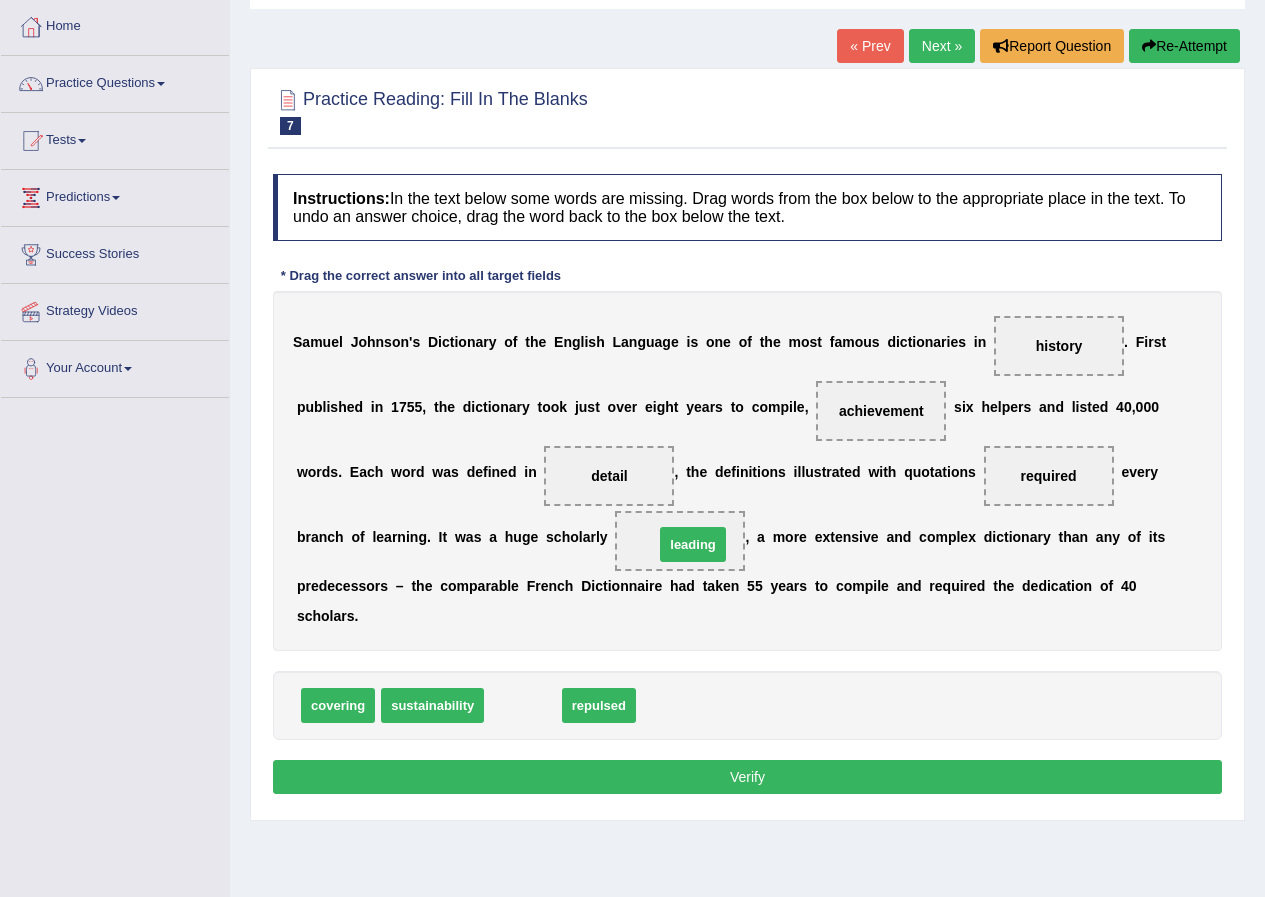 drag, startPoint x: 529, startPoint y: 700, endPoint x: 699, endPoint y: 539, distance: 234.13885 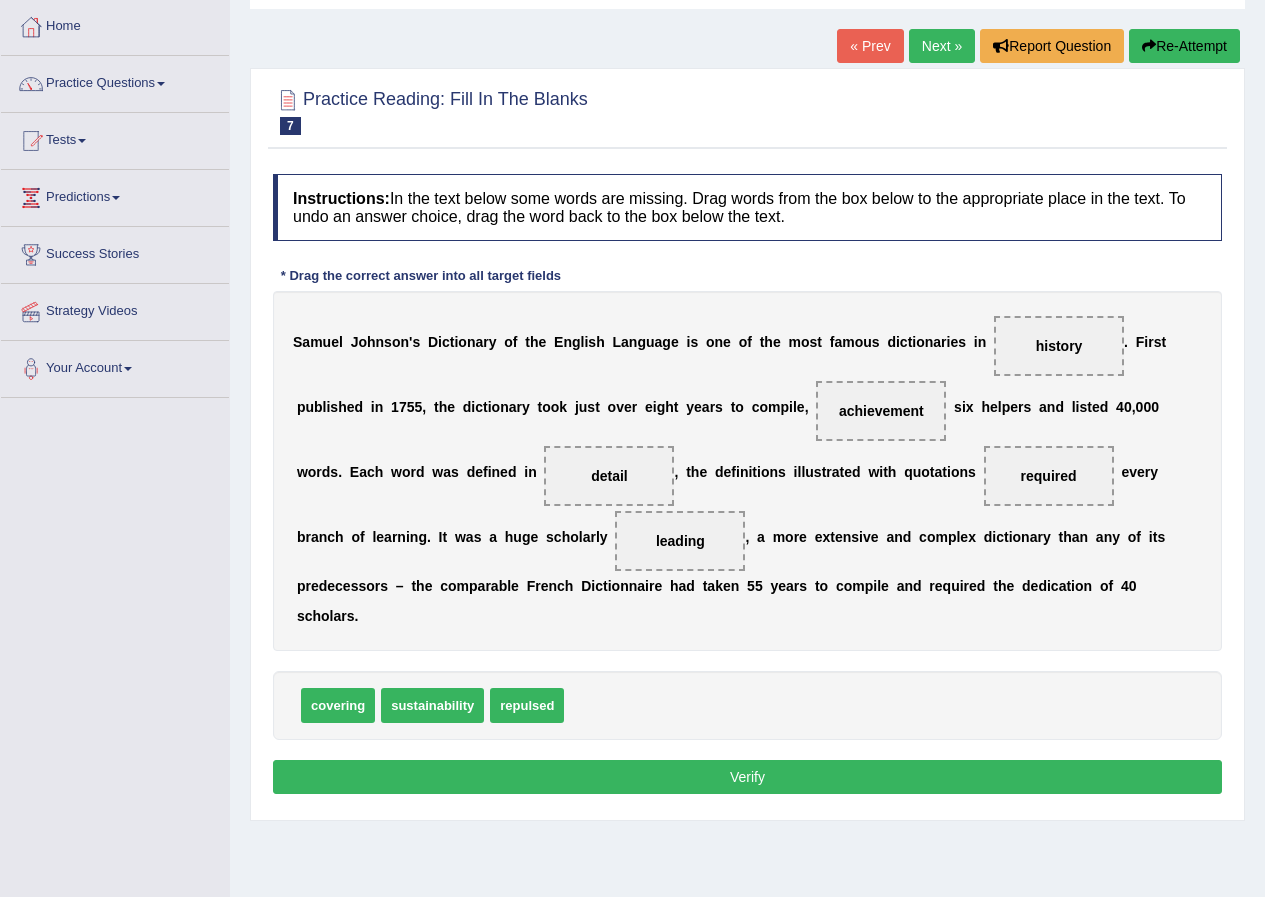 click on "Verify" at bounding box center (747, 777) 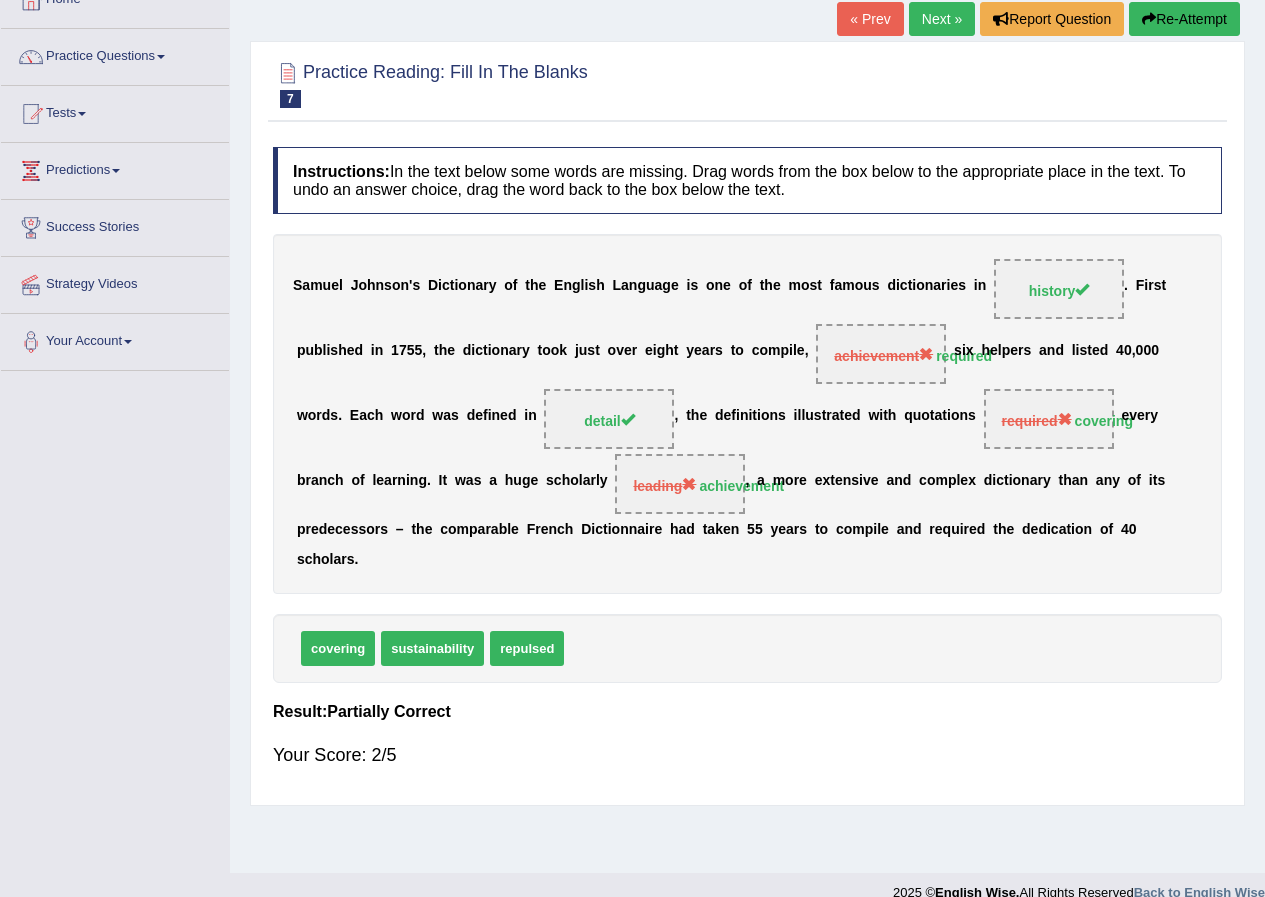 scroll, scrollTop: 0, scrollLeft: 0, axis: both 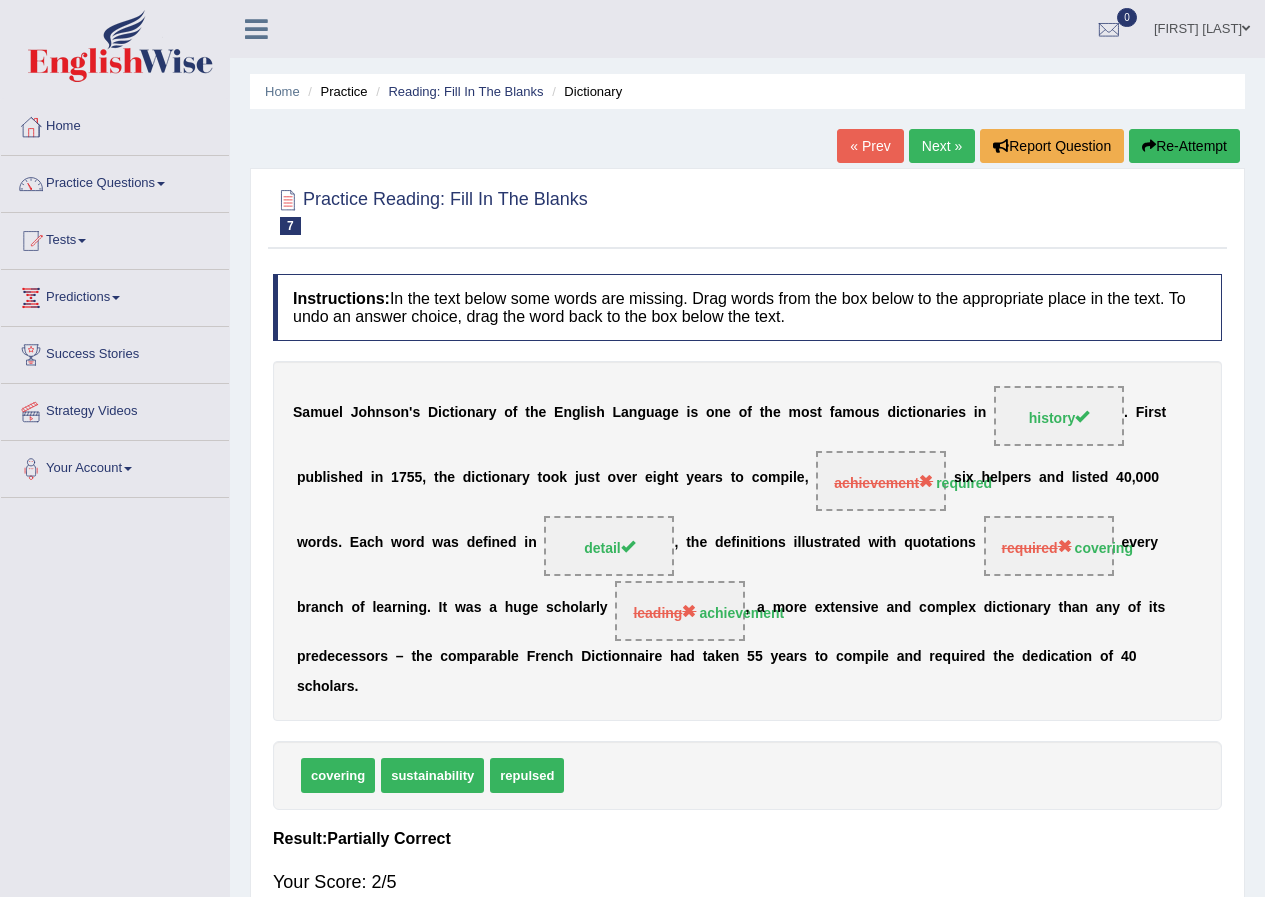 click on "Next »" at bounding box center [942, 146] 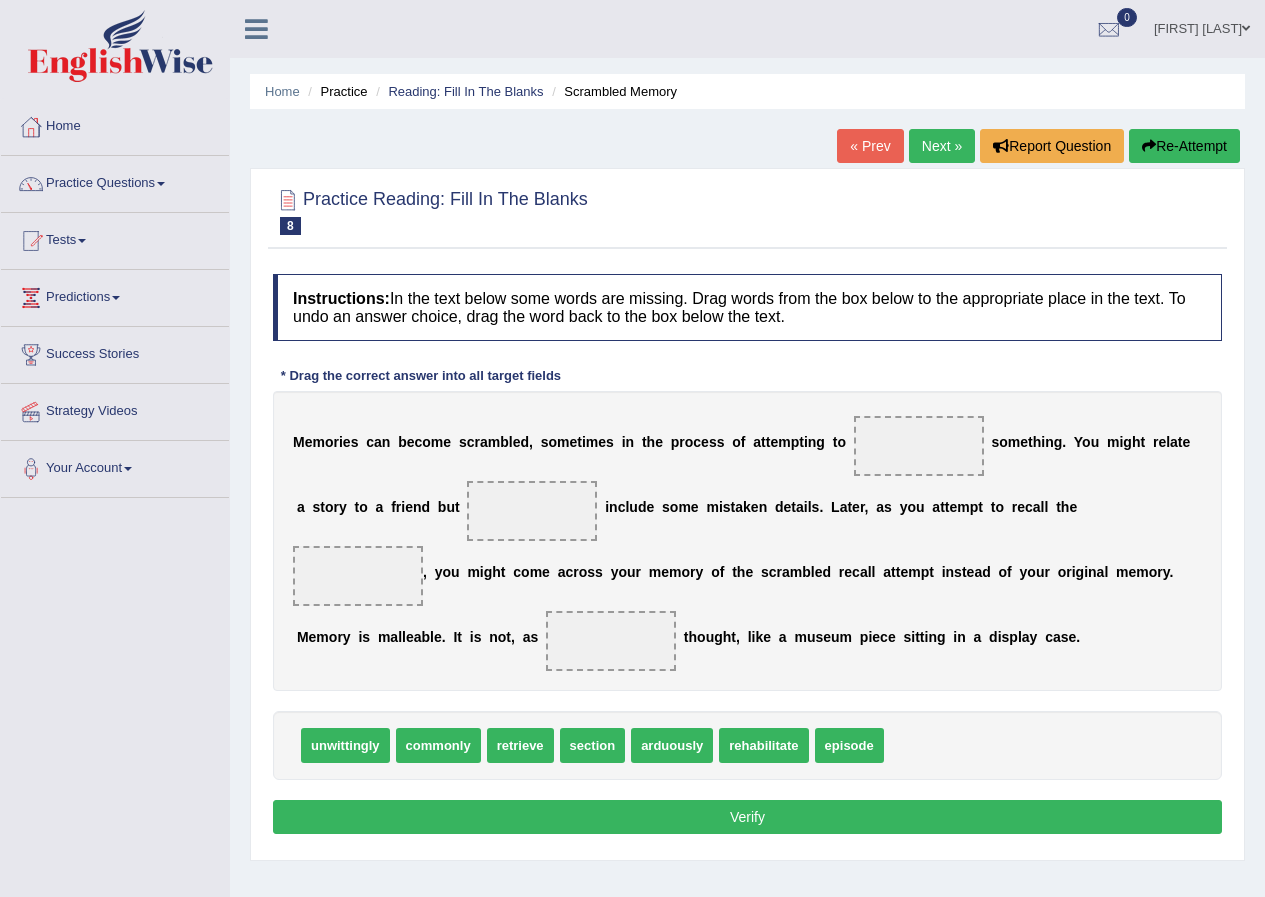 scroll, scrollTop: 0, scrollLeft: 0, axis: both 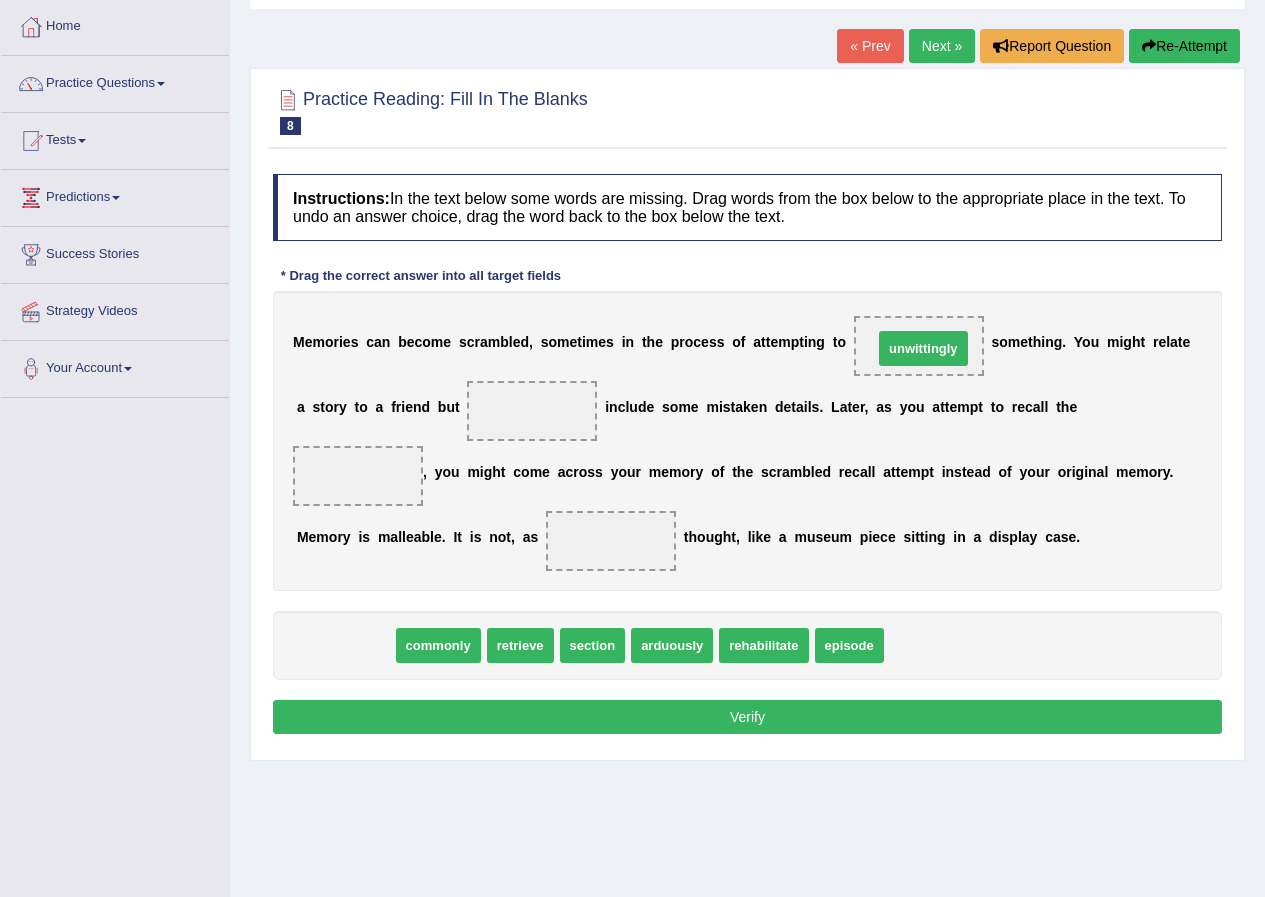 drag, startPoint x: 331, startPoint y: 650, endPoint x: 906, endPoint y: 354, distance: 646.7156 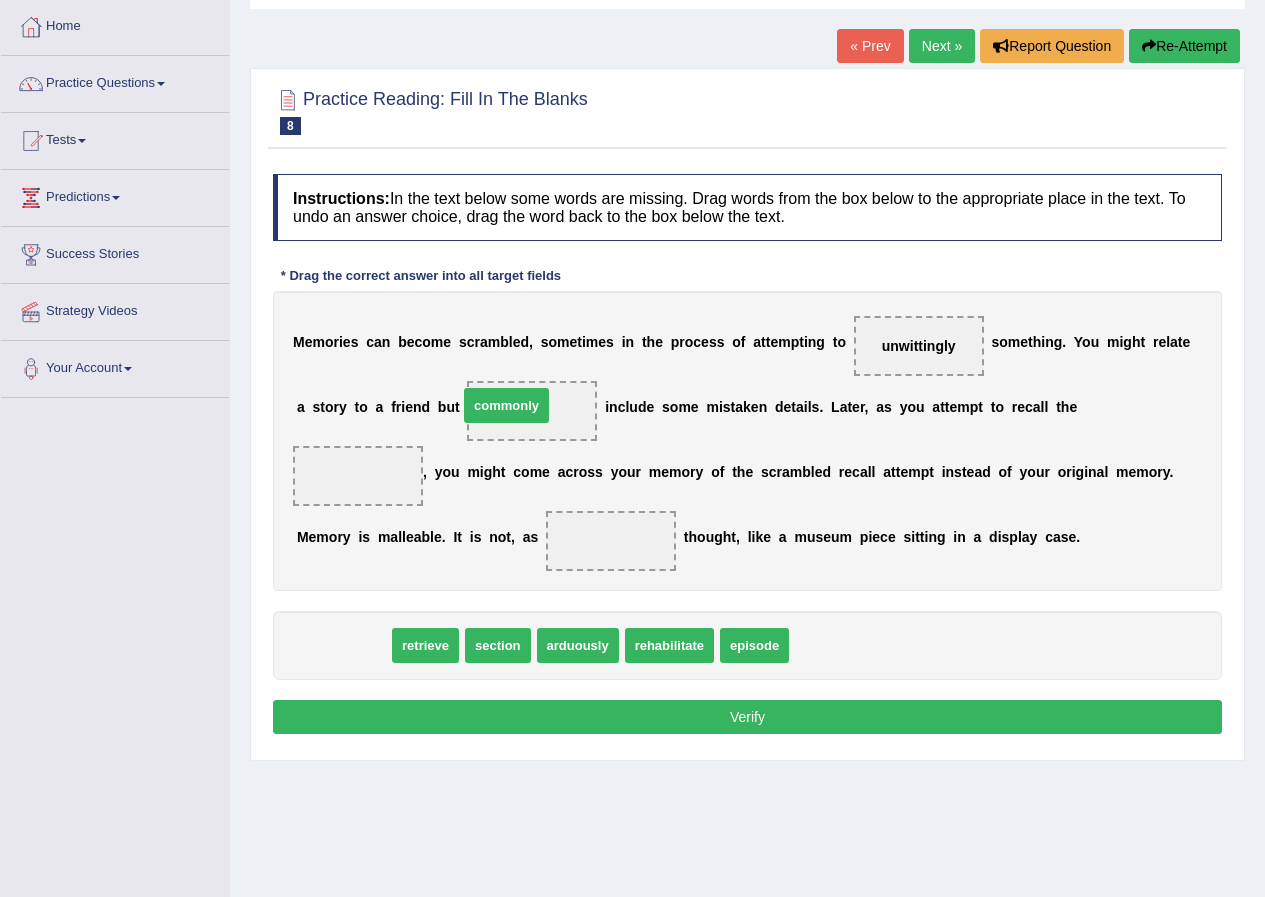drag, startPoint x: 406, startPoint y: 576, endPoint x: 513, endPoint y: 407, distance: 200.025 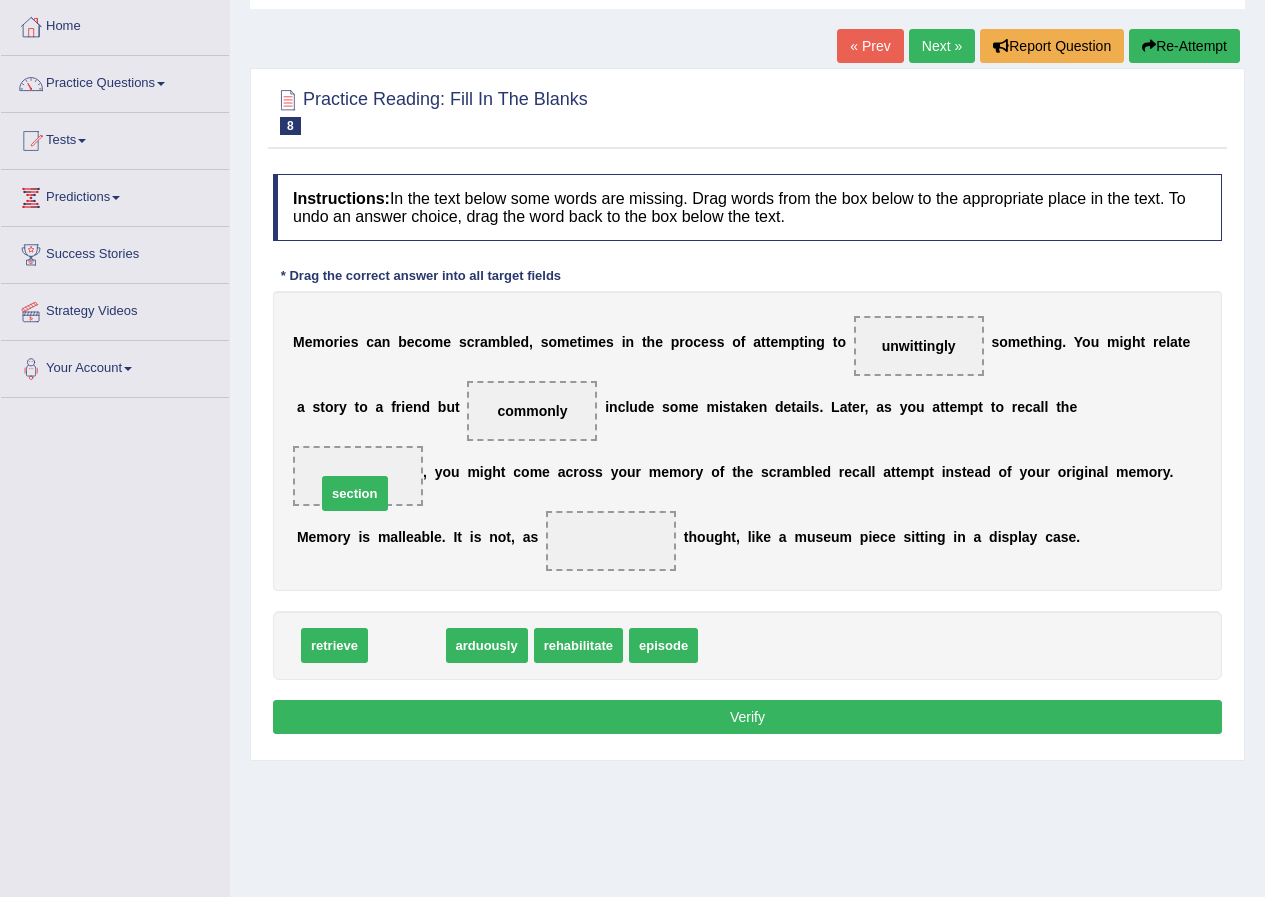drag, startPoint x: 395, startPoint y: 646, endPoint x: 343, endPoint y: 494, distance: 160.64868 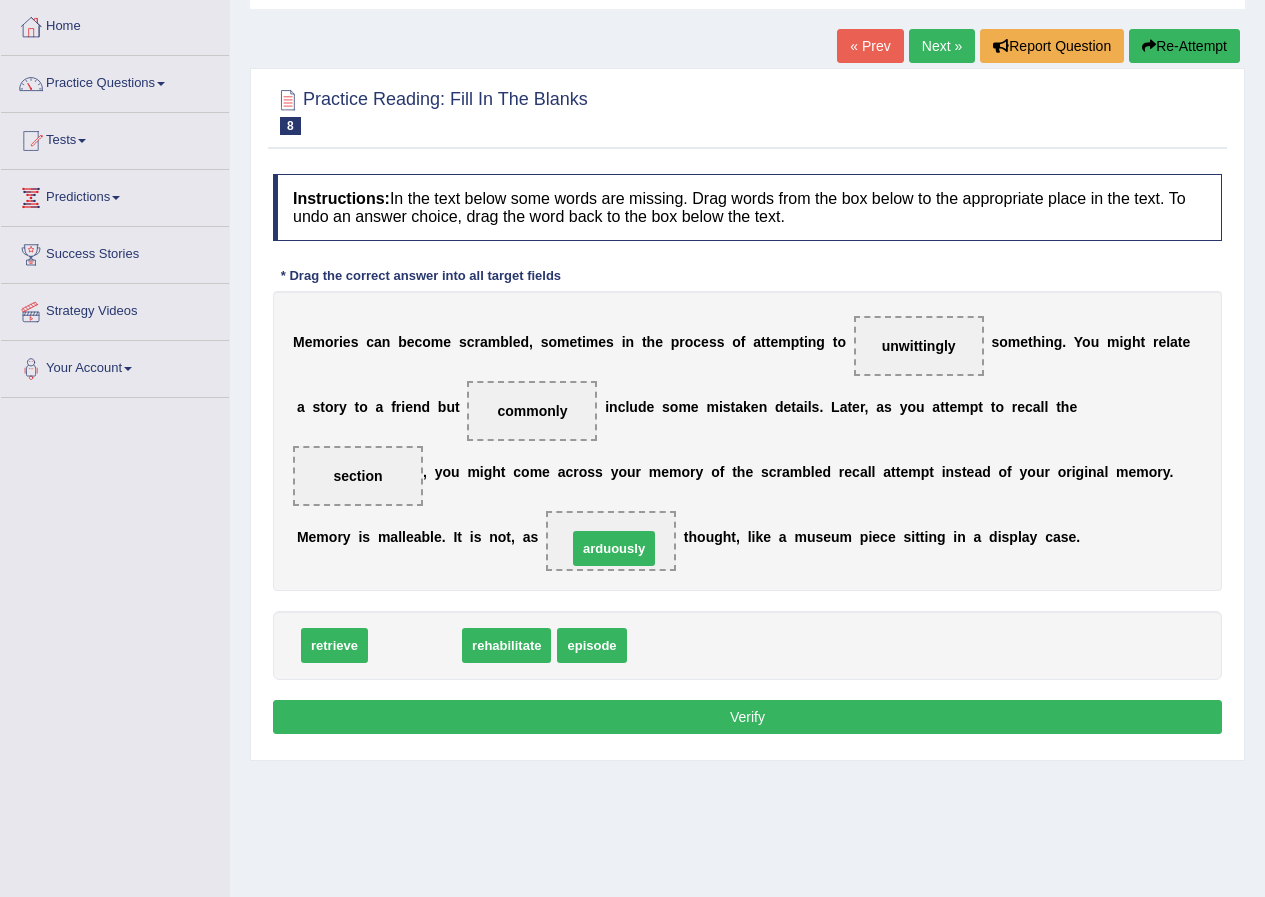 drag, startPoint x: 432, startPoint y: 648, endPoint x: 631, endPoint y: 551, distance: 221.38202 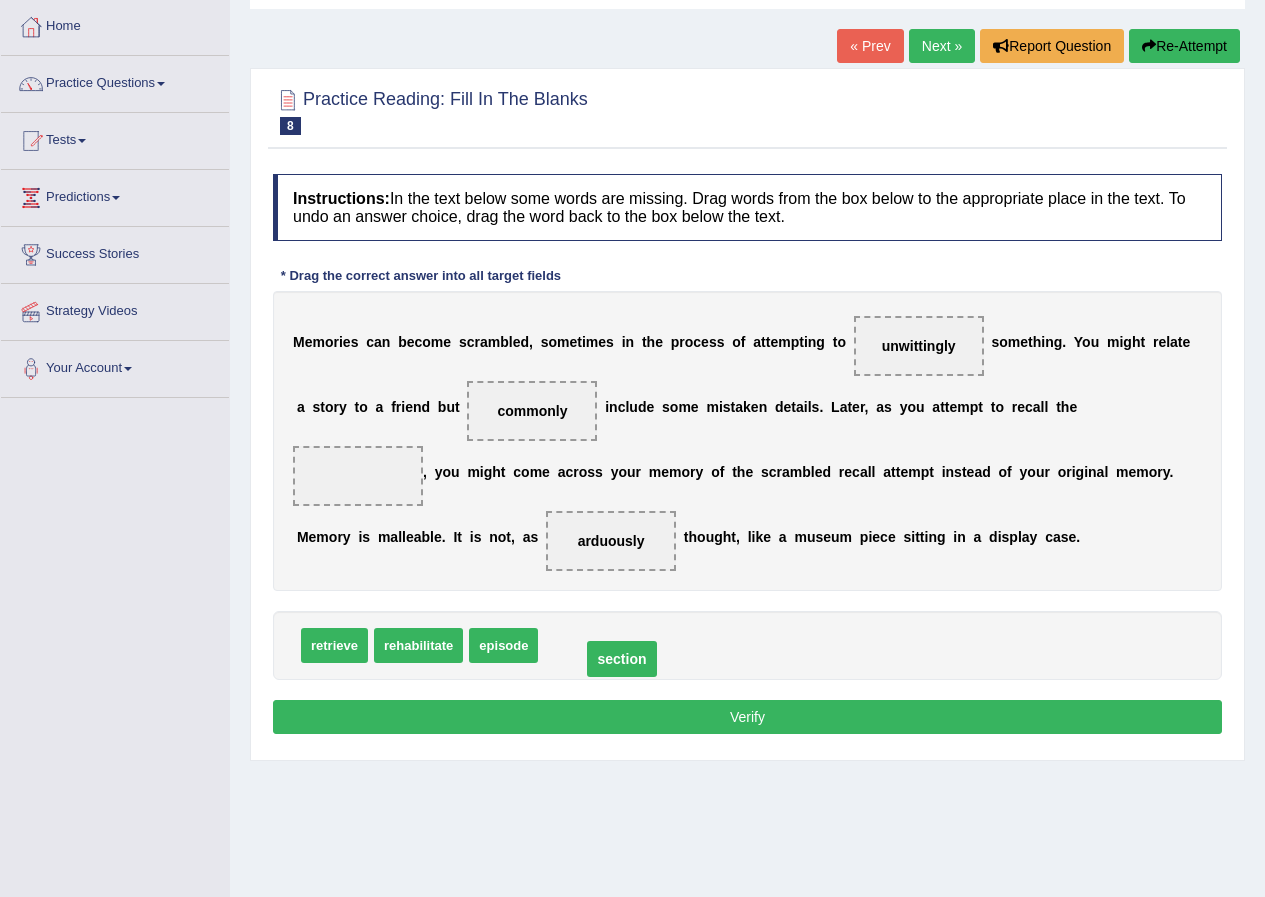 drag, startPoint x: 360, startPoint y: 479, endPoint x: 624, endPoint y: 662, distance: 321.2242 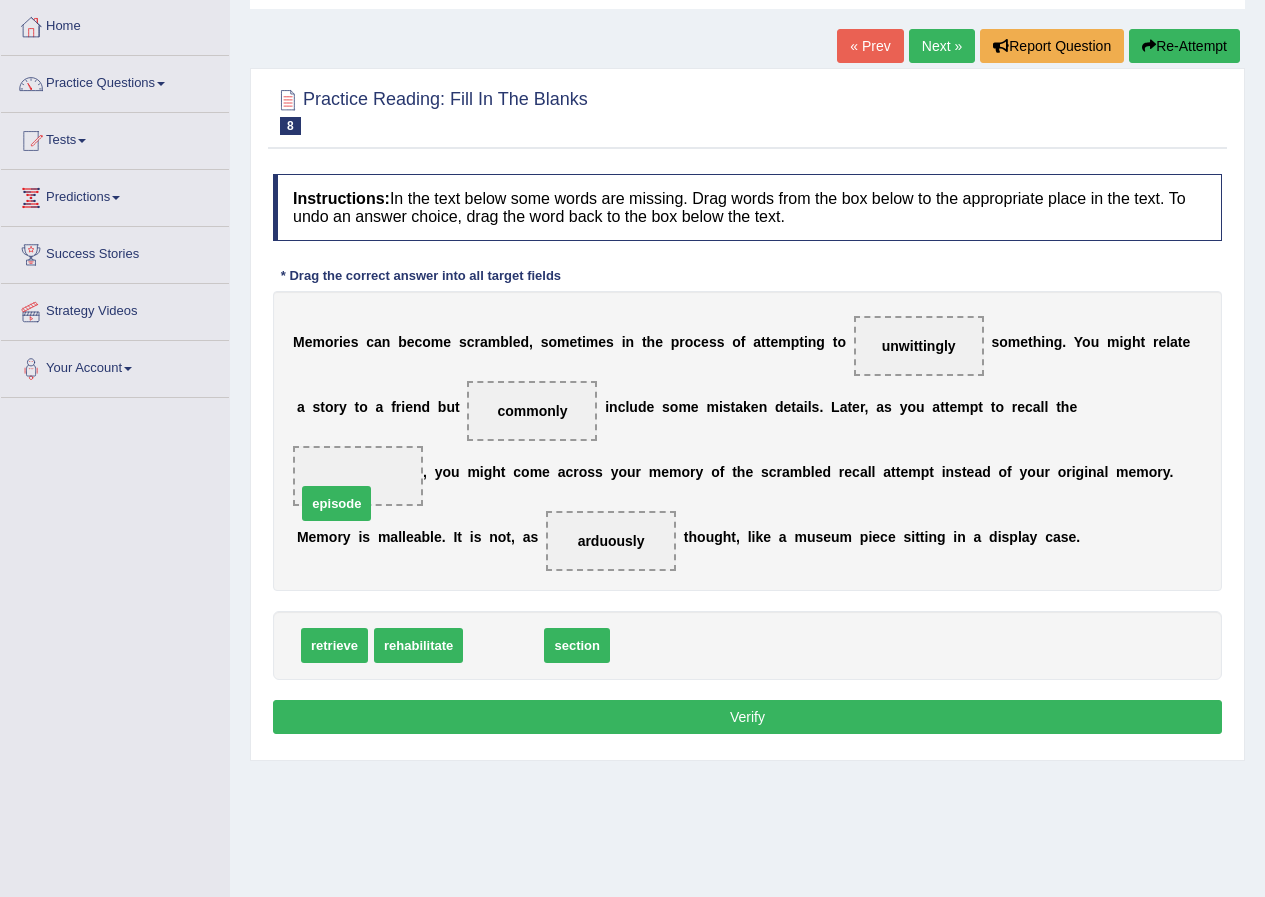 drag, startPoint x: 517, startPoint y: 650, endPoint x: 350, endPoint y: 508, distance: 219.20995 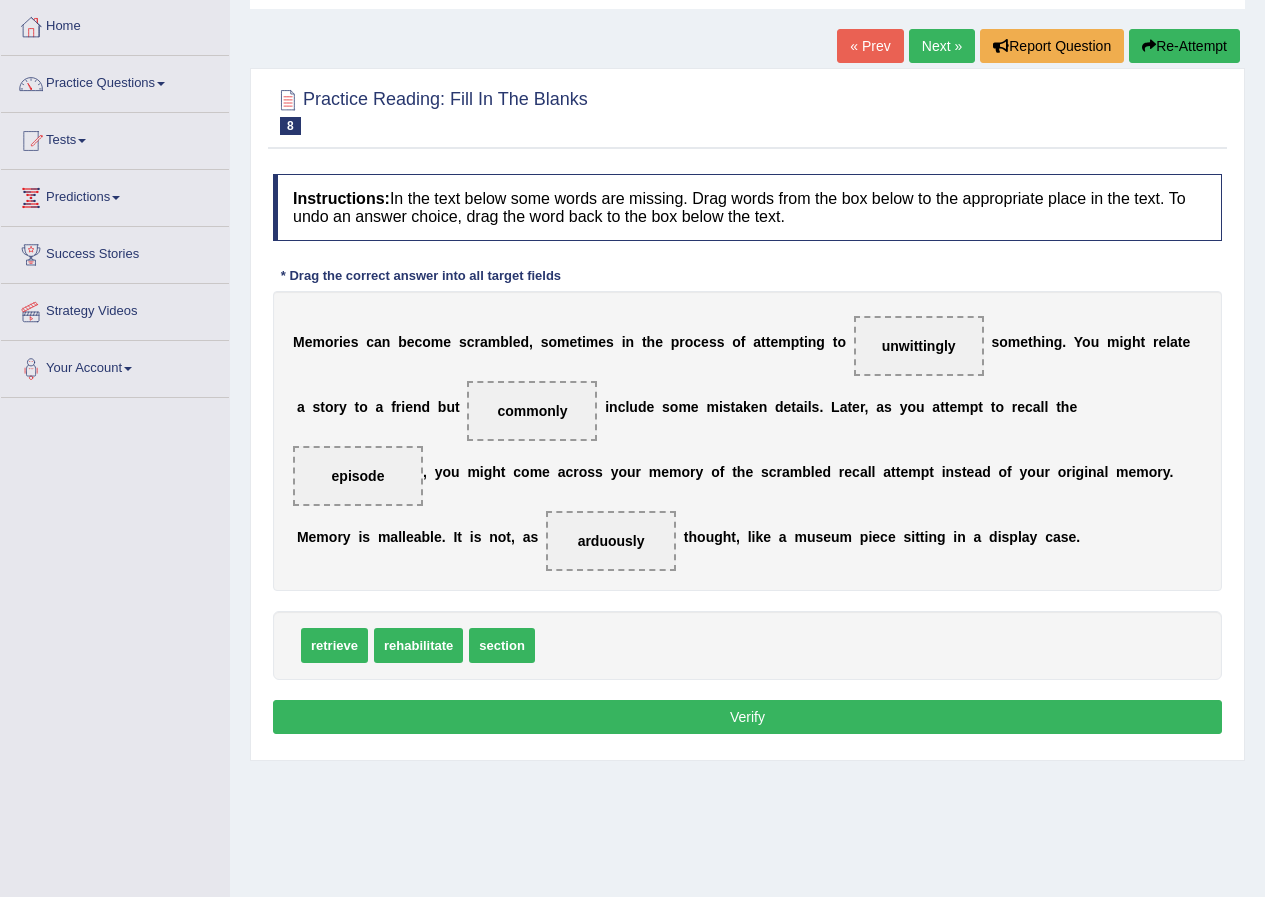 click on "Verify" at bounding box center (747, 717) 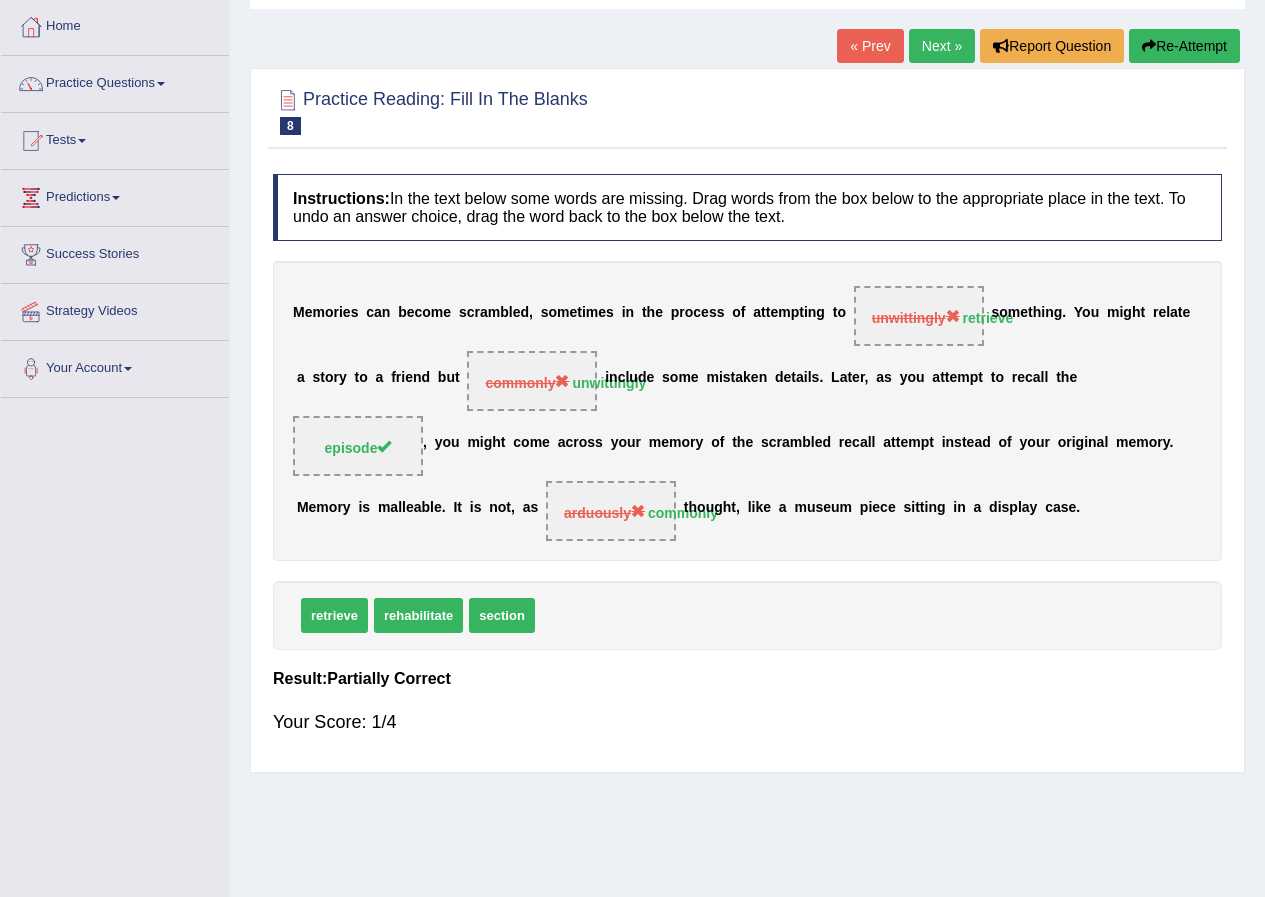 scroll, scrollTop: 0, scrollLeft: 0, axis: both 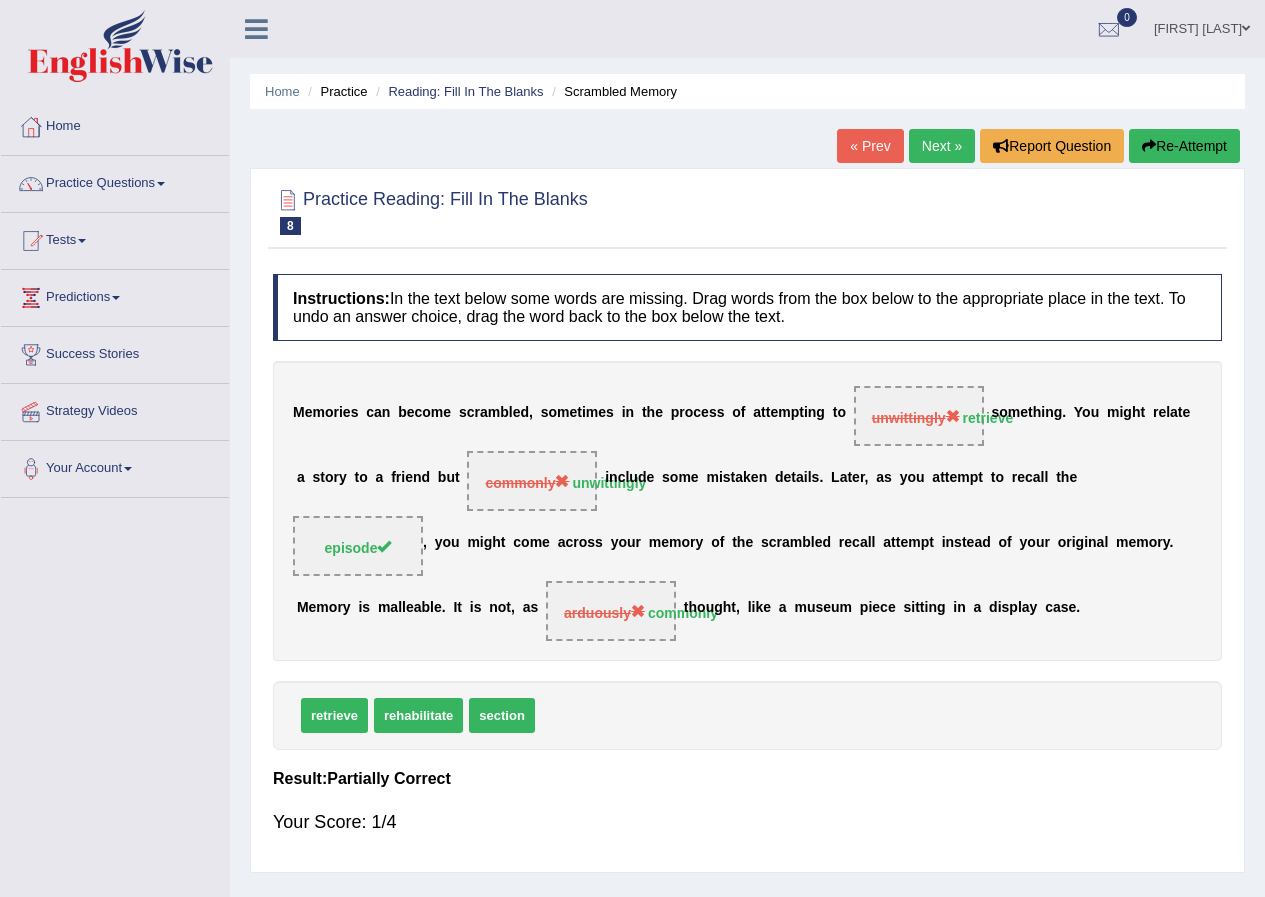 click on "Next »" at bounding box center [942, 146] 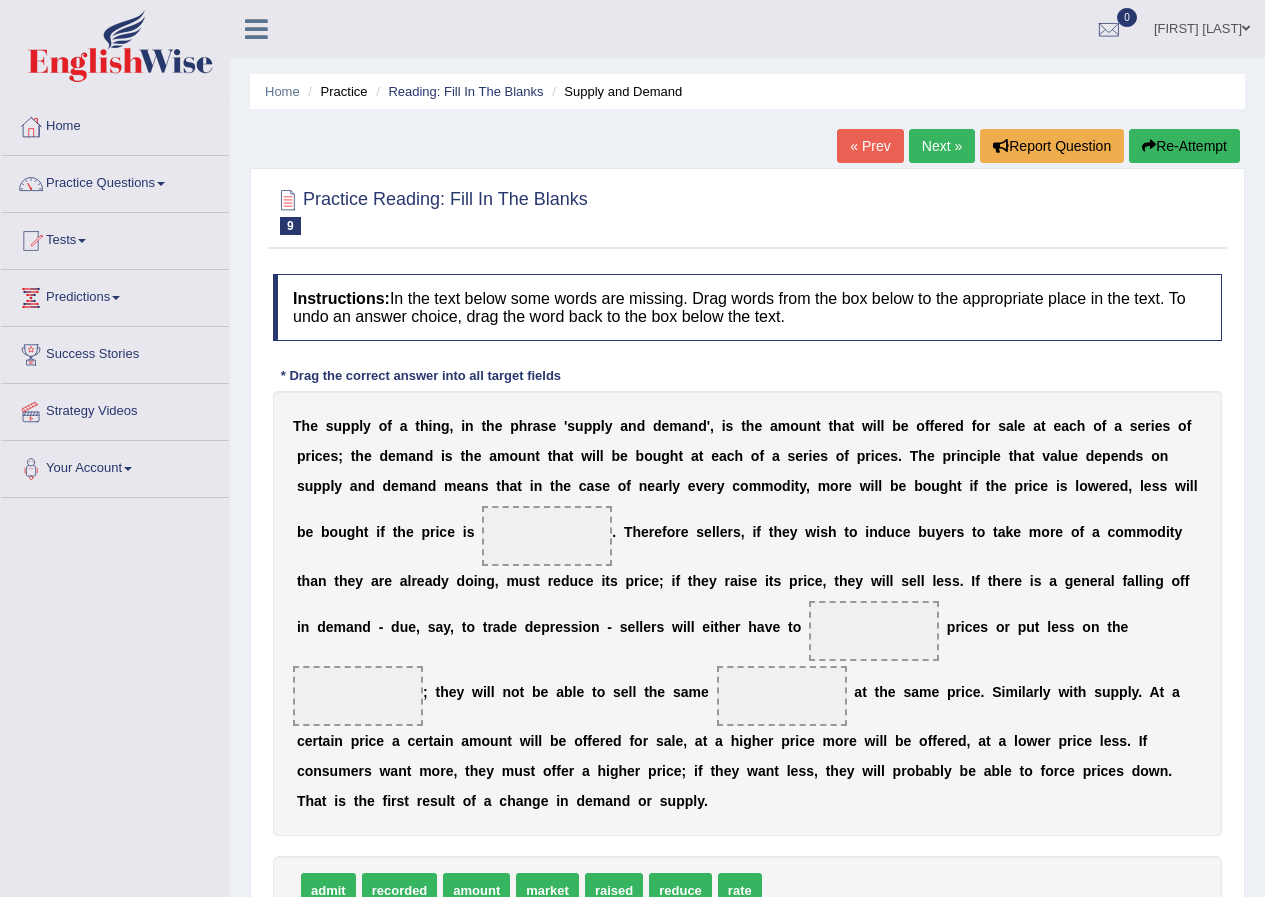 scroll, scrollTop: 0, scrollLeft: 0, axis: both 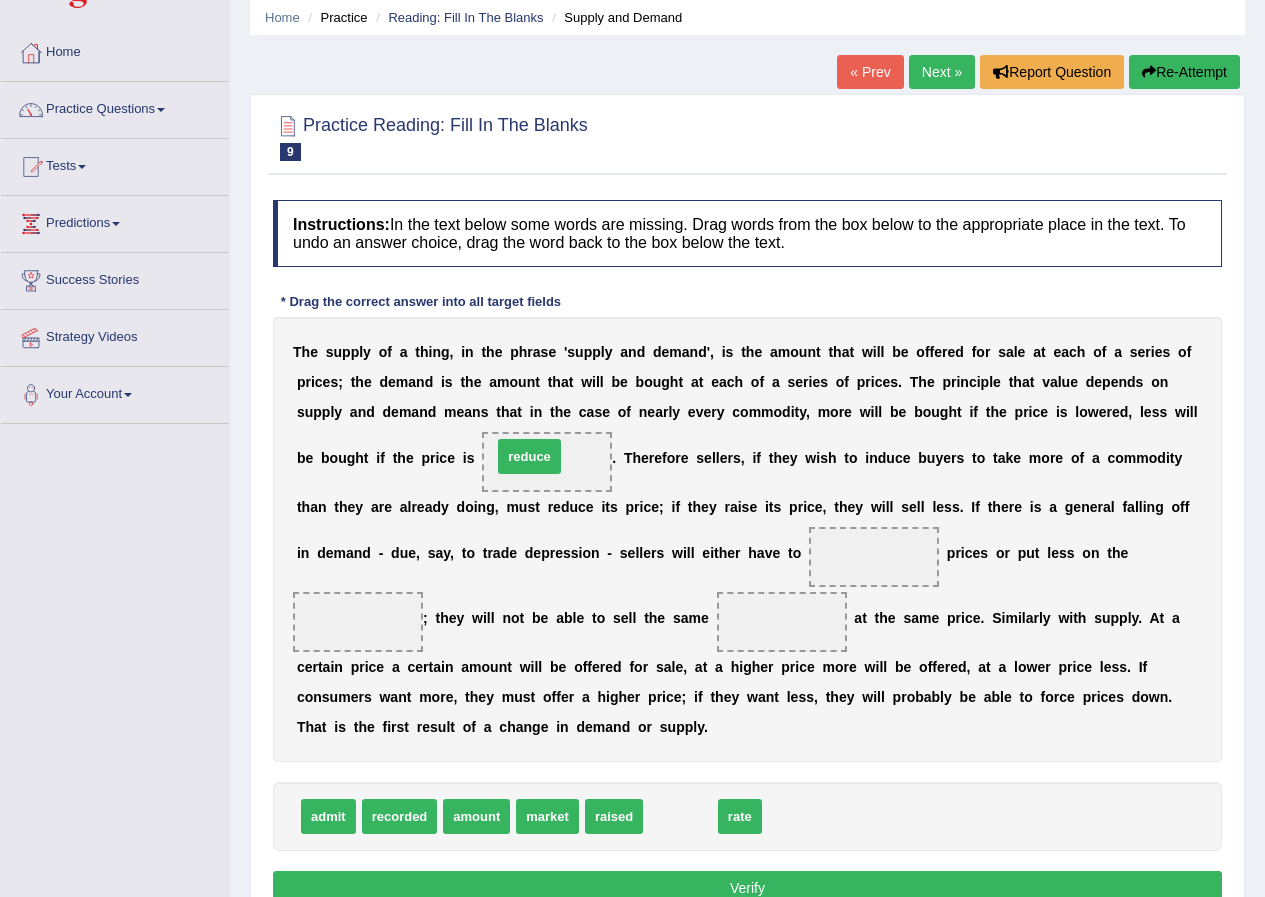 drag, startPoint x: 691, startPoint y: 817, endPoint x: 540, endPoint y: 457, distance: 390.3857 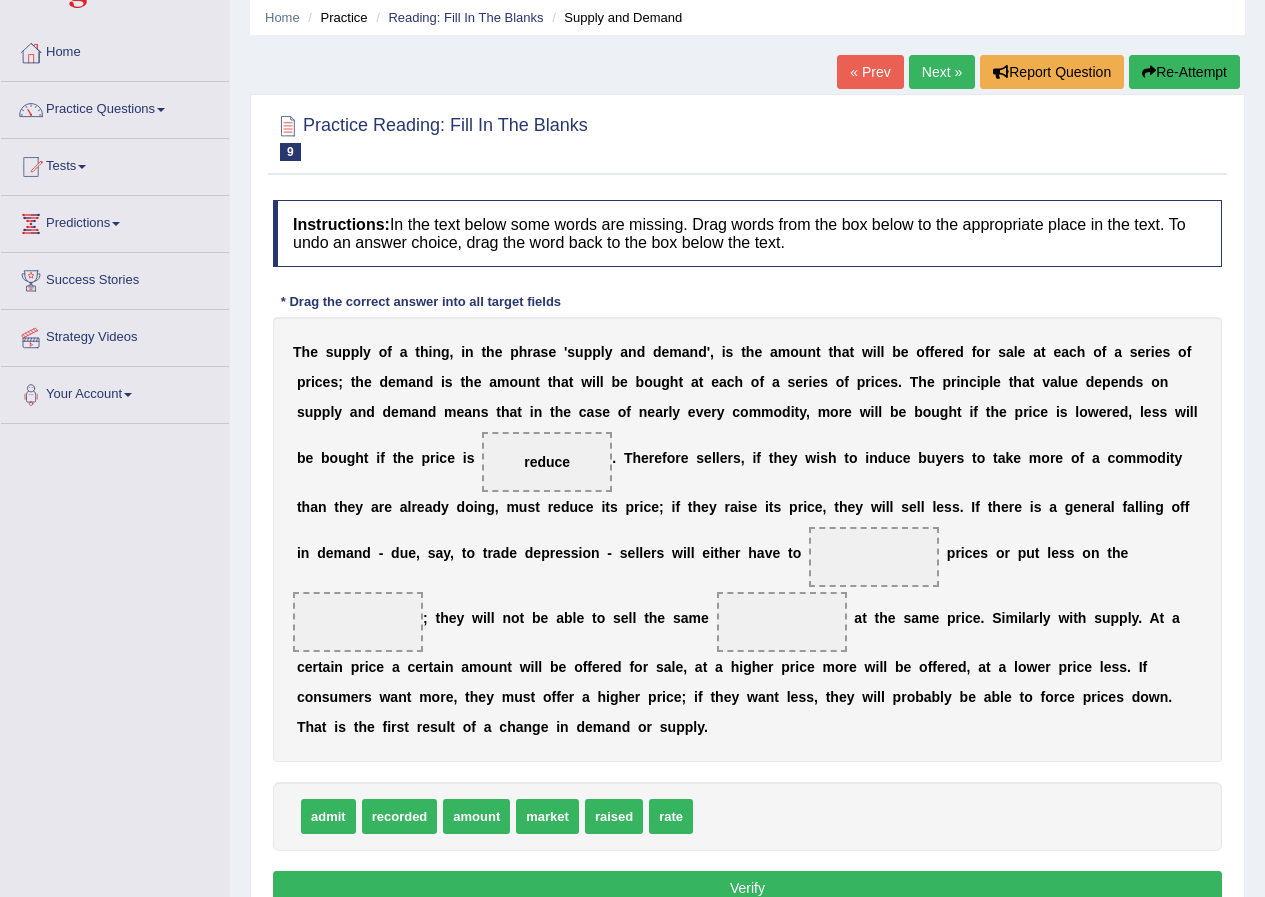 drag, startPoint x: 550, startPoint y: 453, endPoint x: 864, endPoint y: 541, distance: 326.09814 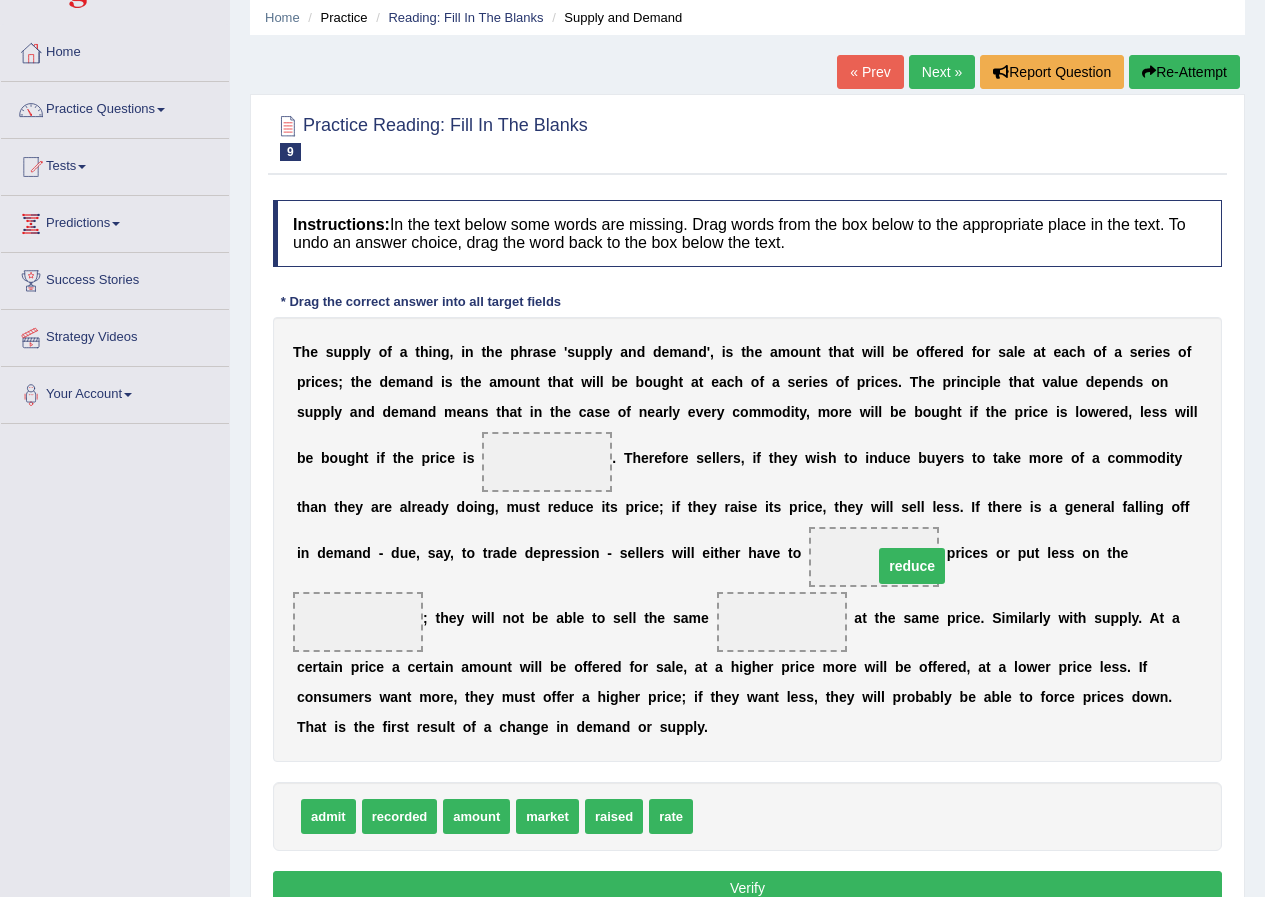 drag, startPoint x: 550, startPoint y: 462, endPoint x: 915, endPoint y: 566, distance: 379.52734 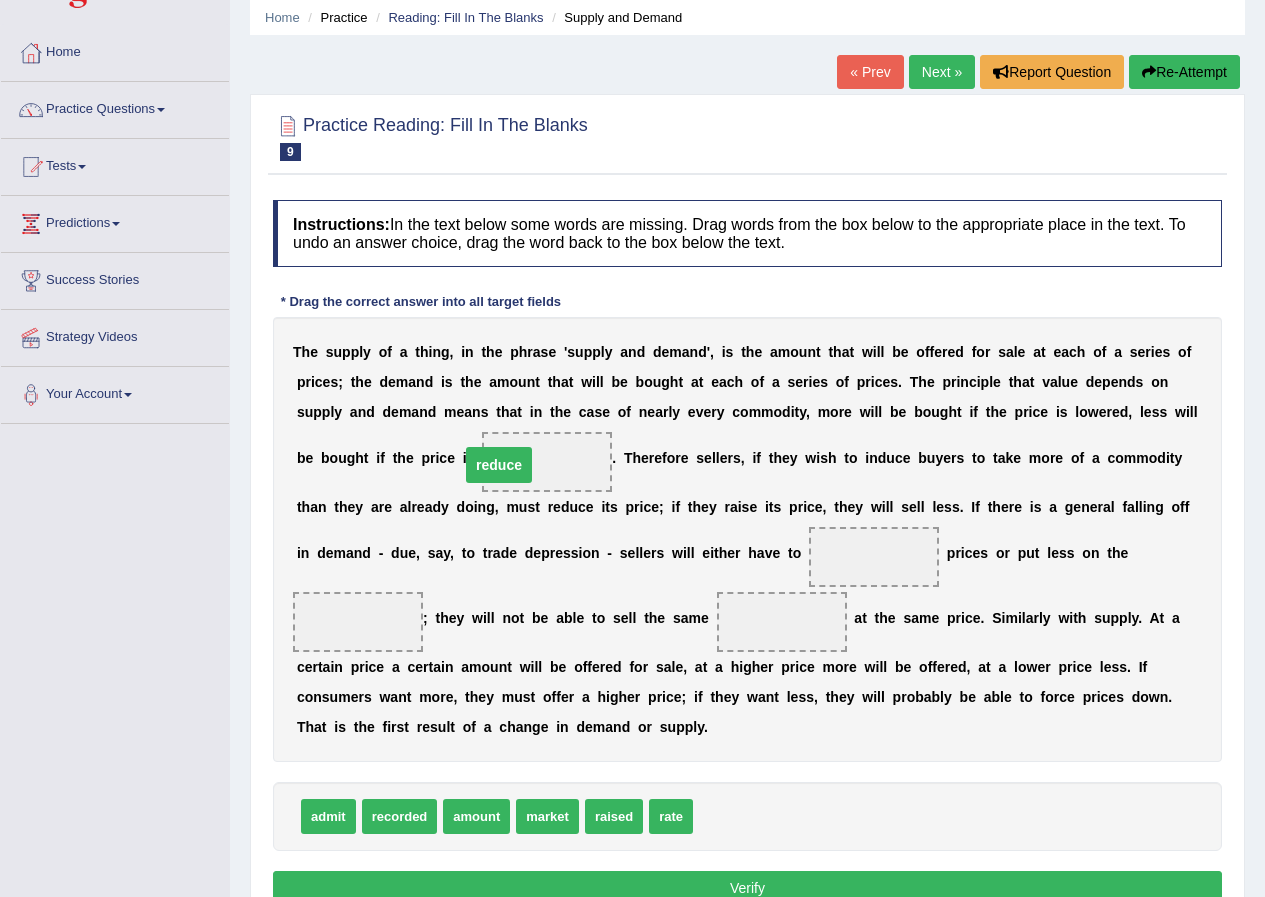drag, startPoint x: 892, startPoint y: 556, endPoint x: 517, endPoint y: 464, distance: 386.12045 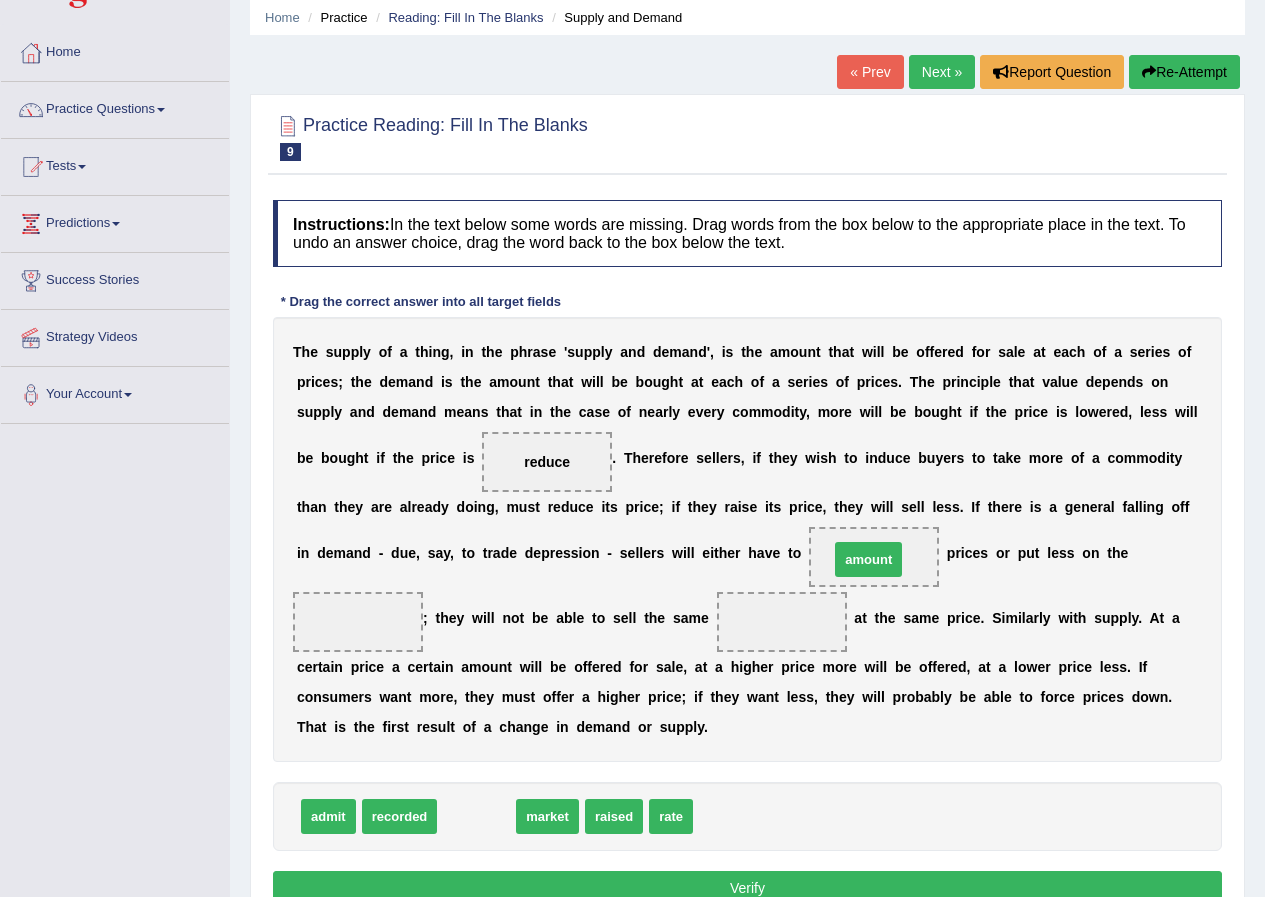 drag, startPoint x: 485, startPoint y: 817, endPoint x: 877, endPoint y: 560, distance: 468.73553 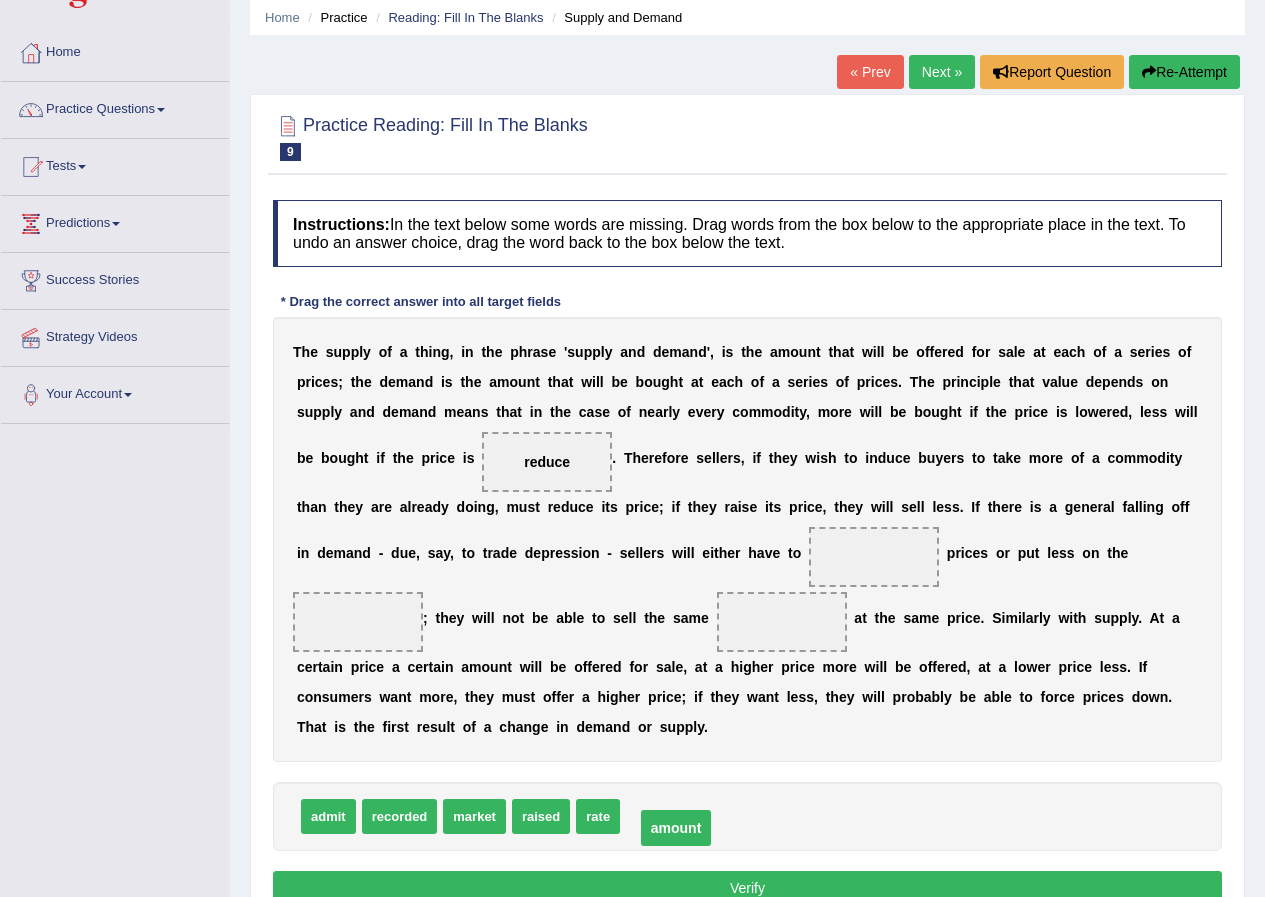 drag, startPoint x: 871, startPoint y: 555, endPoint x: 654, endPoint y: 783, distance: 314.75864 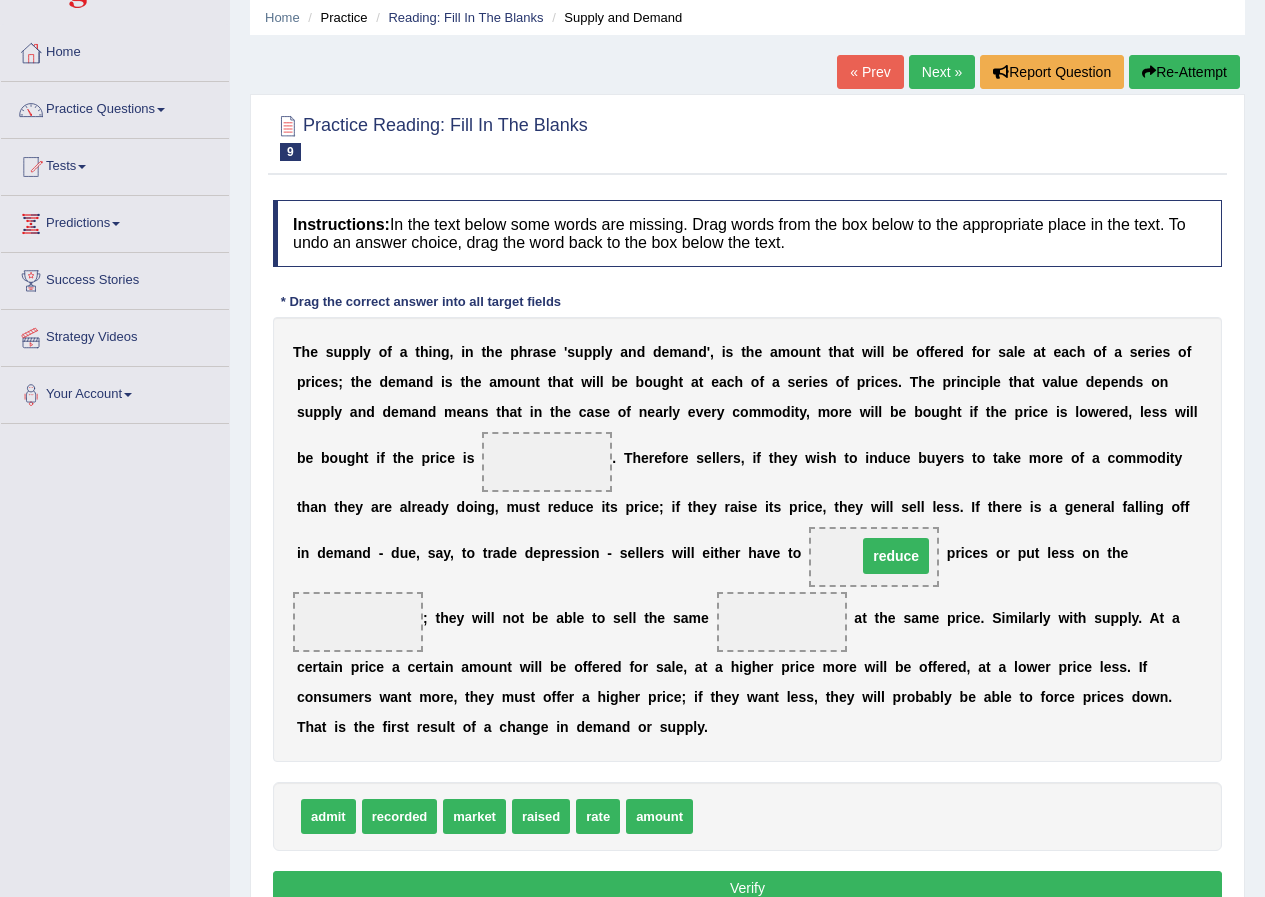 drag, startPoint x: 535, startPoint y: 455, endPoint x: 884, endPoint y: 549, distance: 361.4374 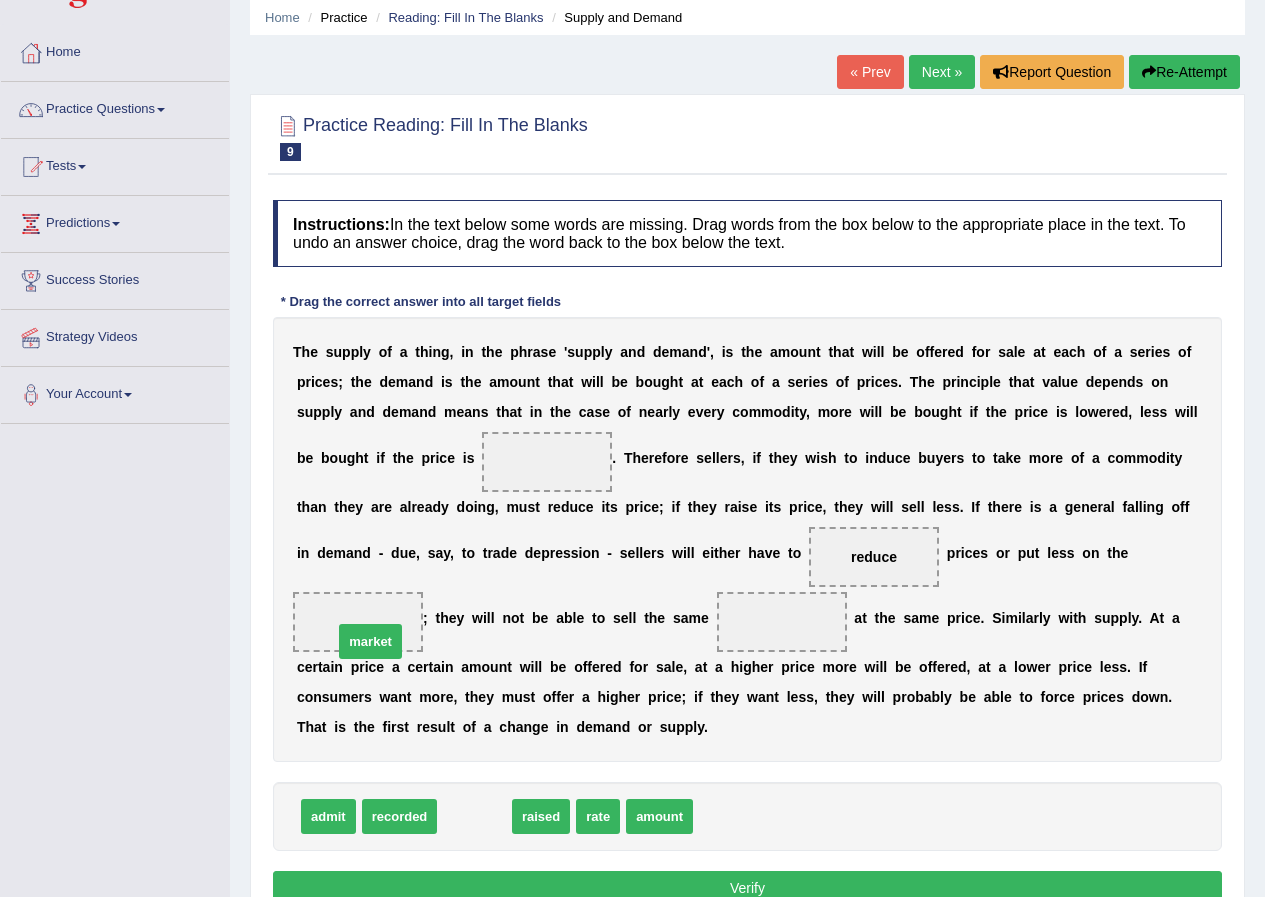 drag, startPoint x: 474, startPoint y: 817, endPoint x: 370, endPoint y: 642, distance: 203.57063 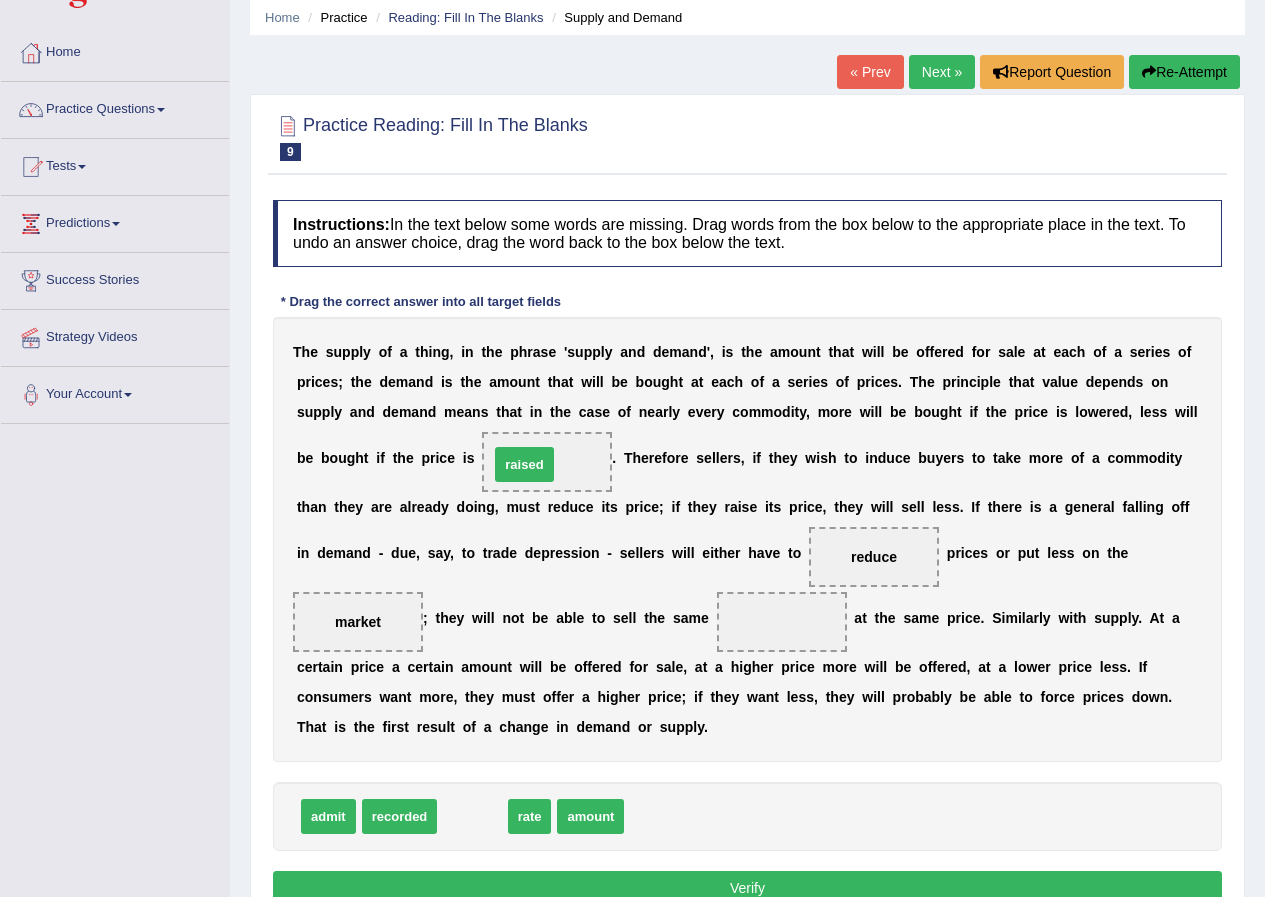 drag, startPoint x: 471, startPoint y: 814, endPoint x: 523, endPoint y: 462, distance: 355.8202 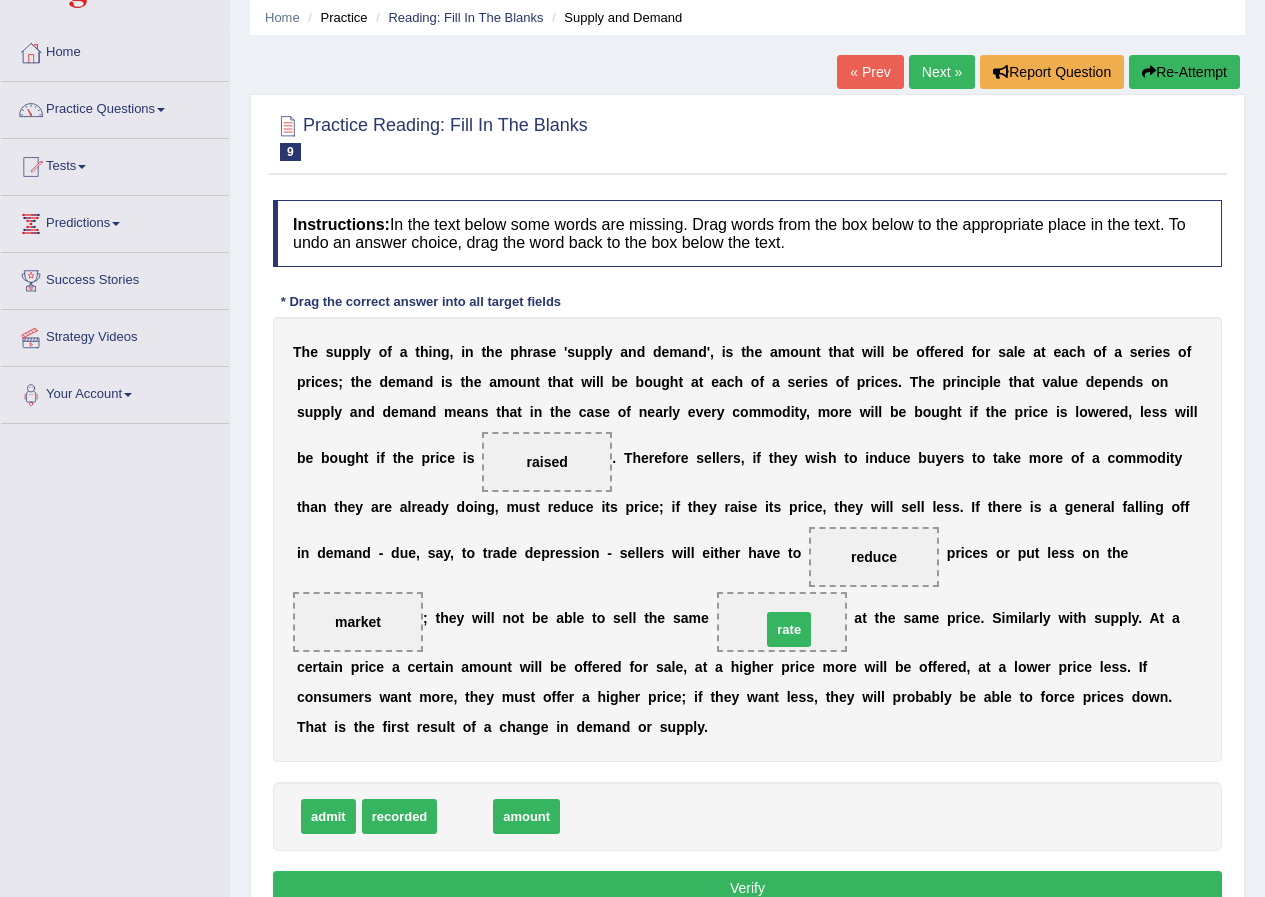 drag, startPoint x: 480, startPoint y: 813, endPoint x: 804, endPoint y: 626, distance: 374.09222 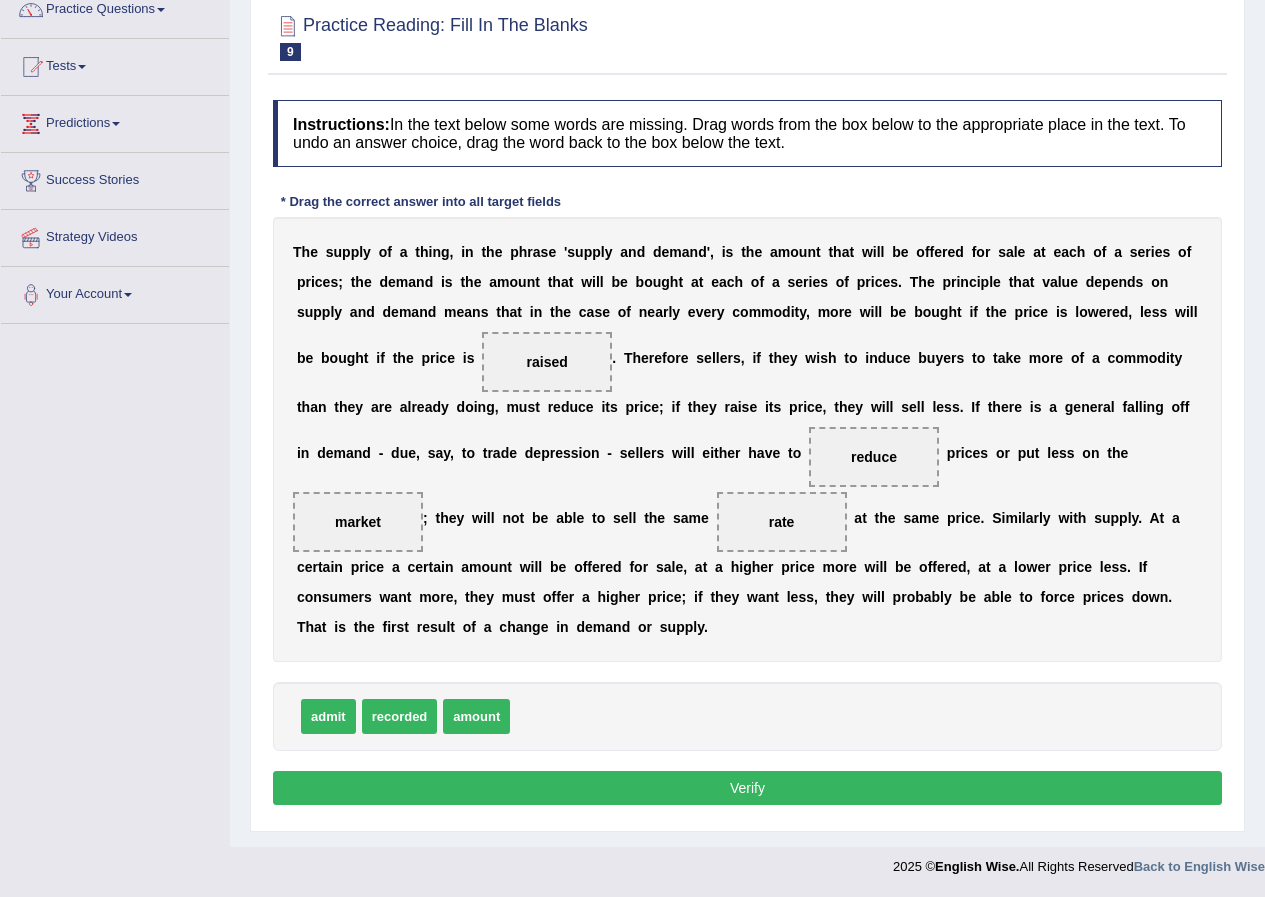 click on "Verify" at bounding box center [747, 788] 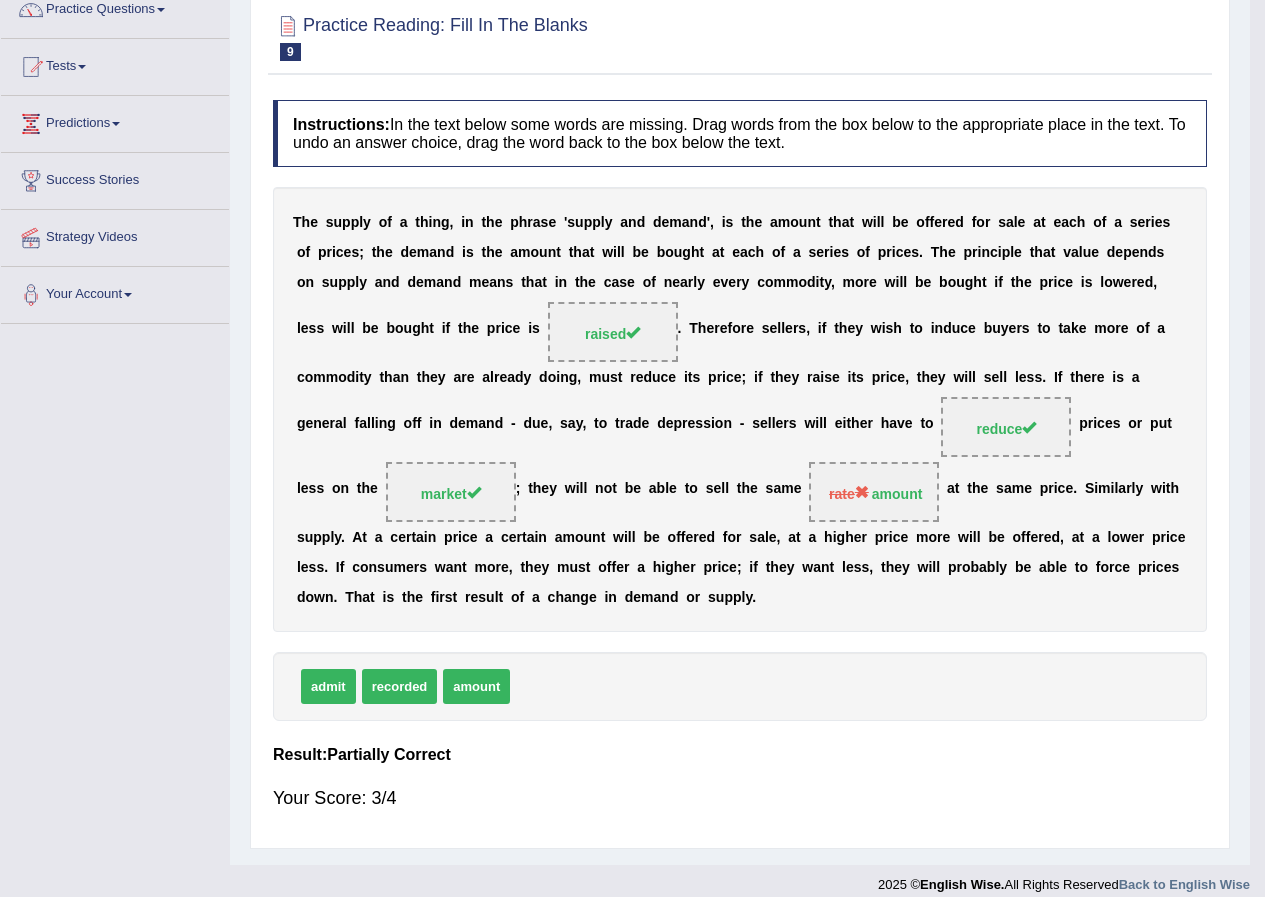 scroll, scrollTop: 153, scrollLeft: 0, axis: vertical 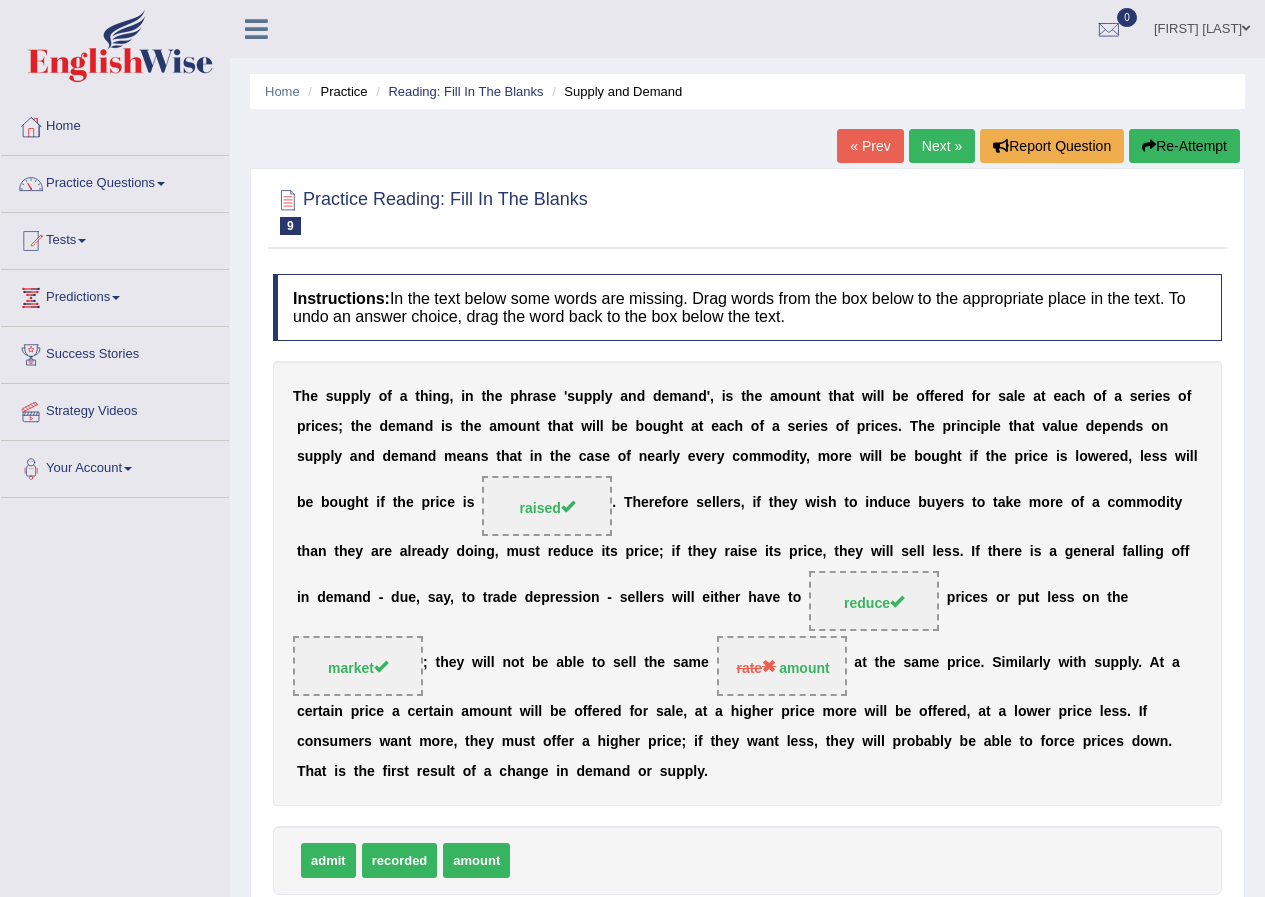 click on "Next »" at bounding box center (942, 146) 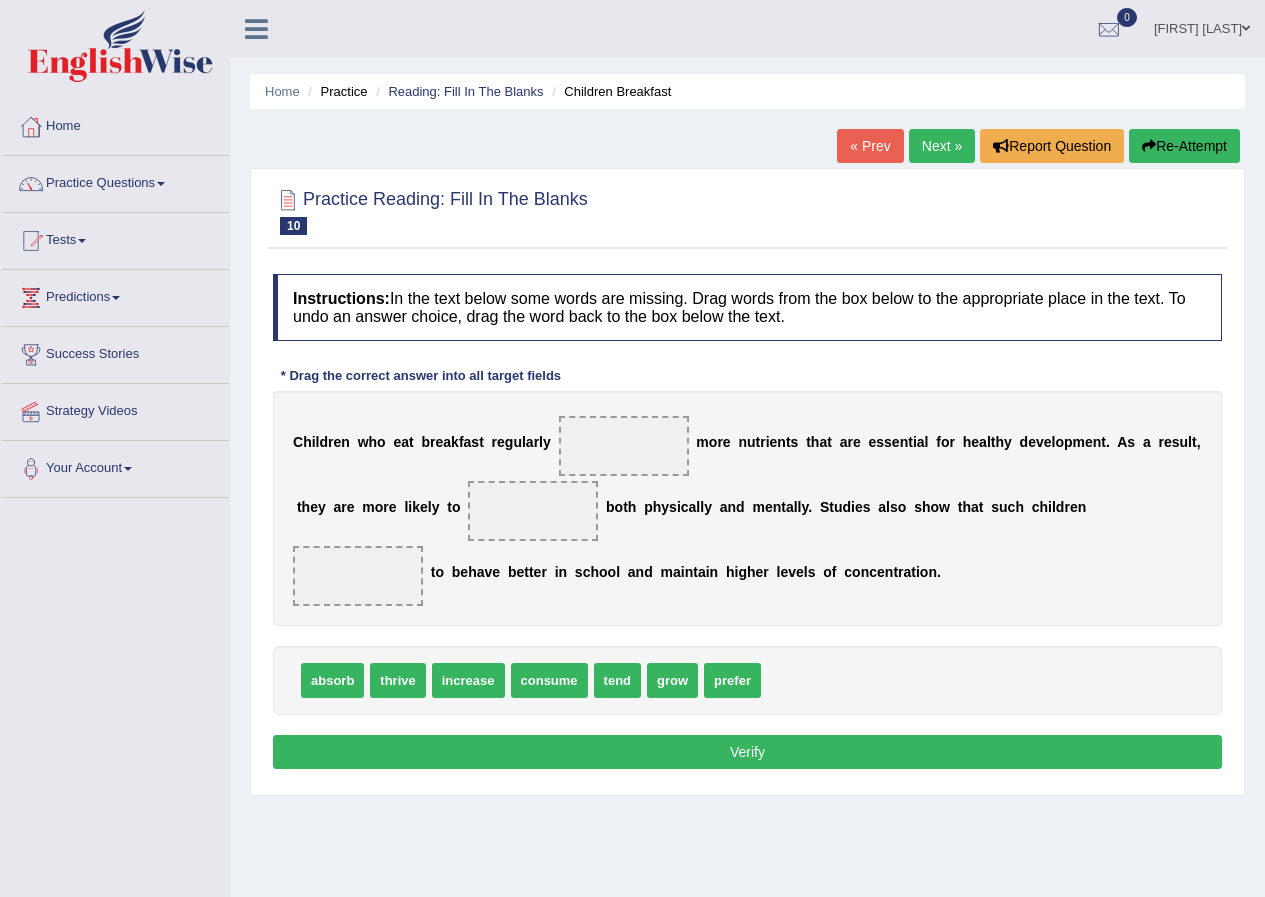 scroll, scrollTop: 0, scrollLeft: 0, axis: both 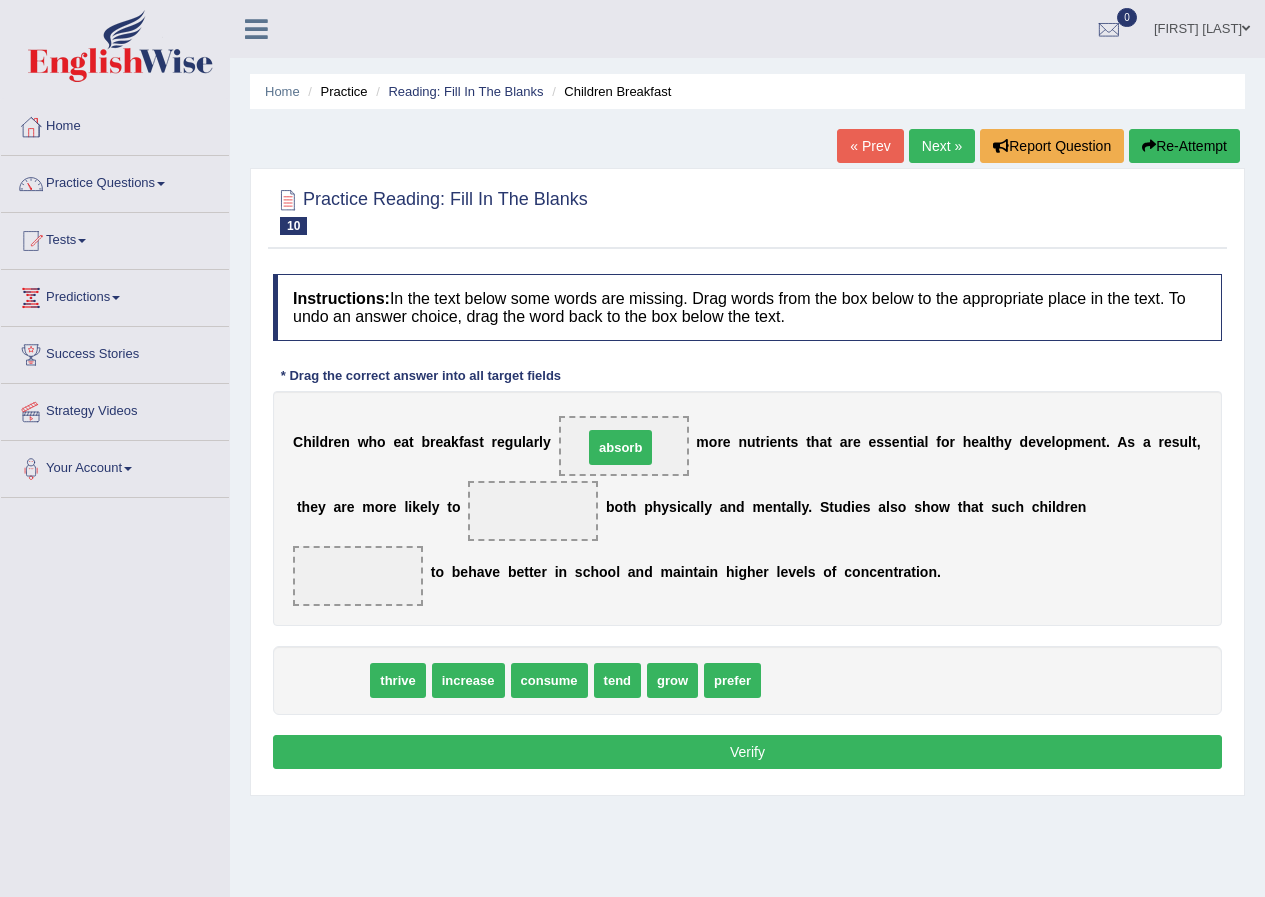 drag, startPoint x: 335, startPoint y: 681, endPoint x: 623, endPoint y: 448, distance: 370.44974 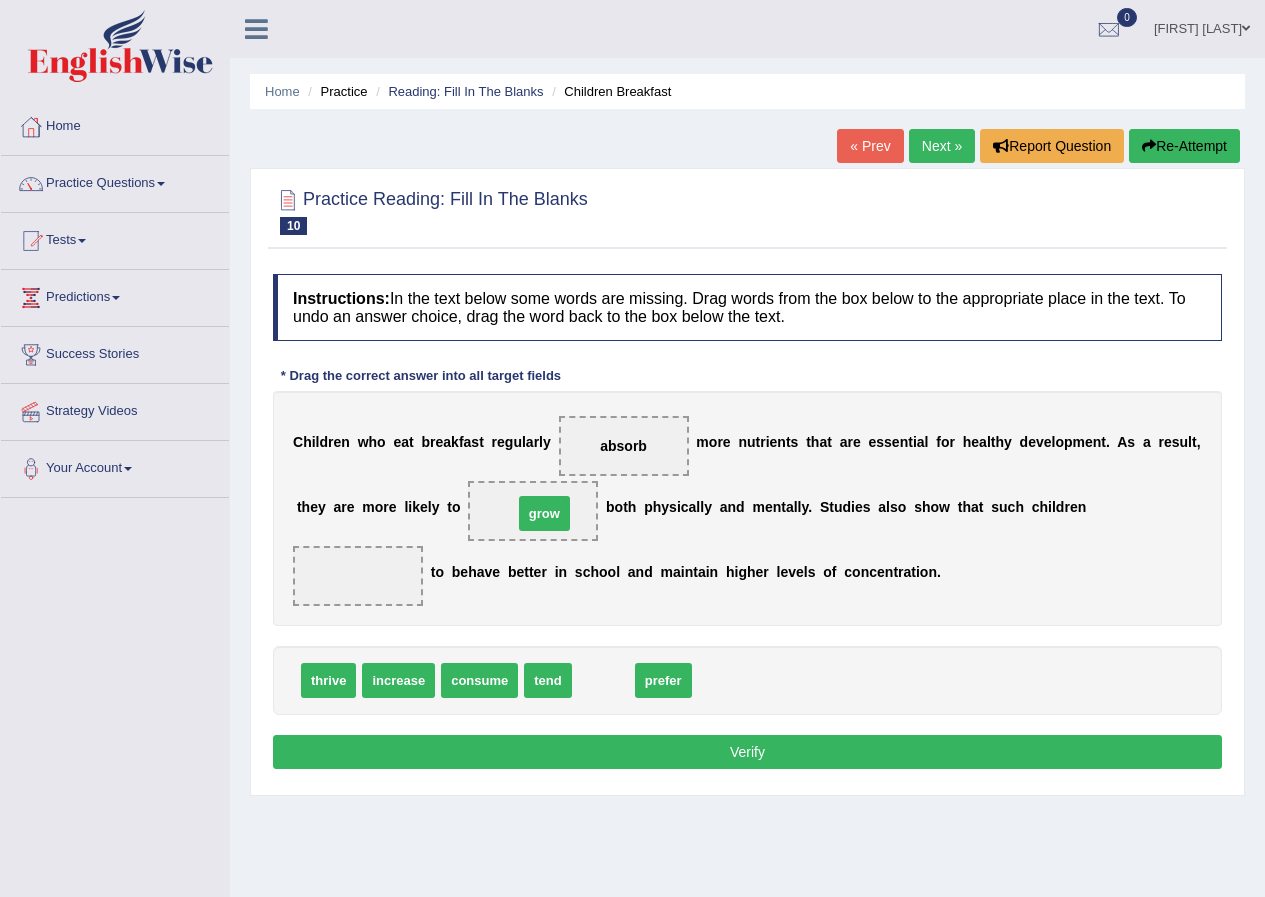 drag, startPoint x: 602, startPoint y: 679, endPoint x: 543, endPoint y: 511, distance: 178.05898 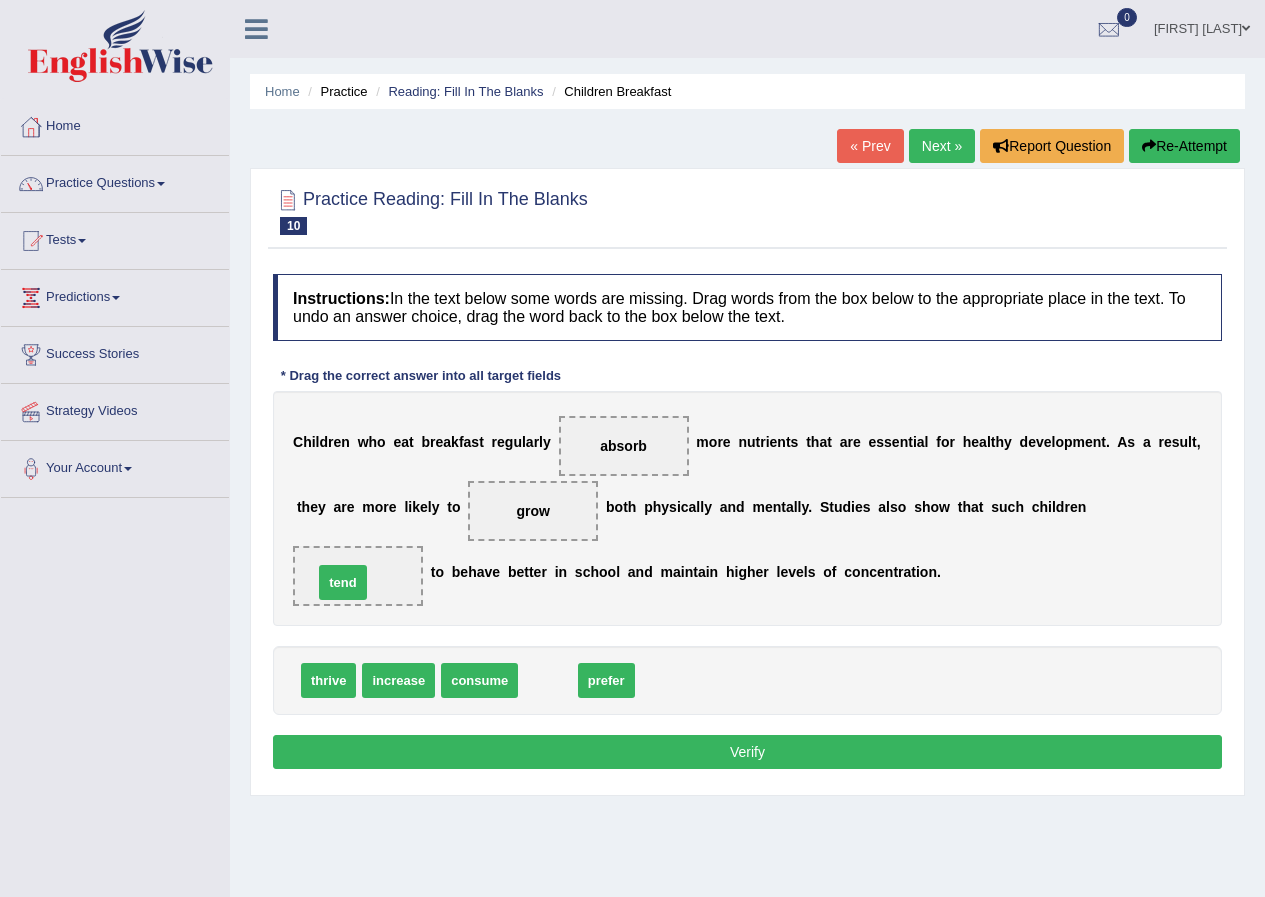 drag, startPoint x: 541, startPoint y: 676, endPoint x: 350, endPoint y: 566, distance: 220.41098 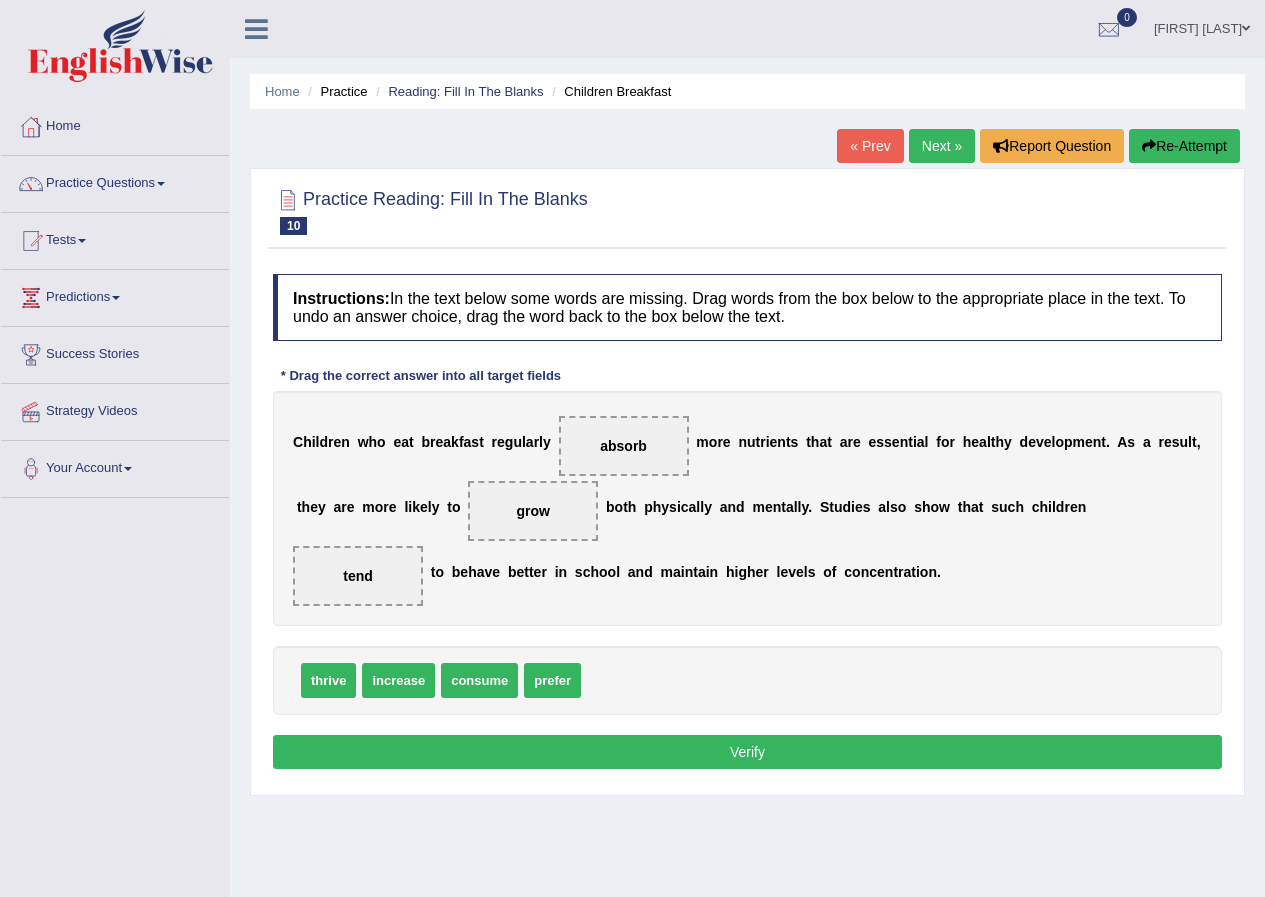 click on "Verify" at bounding box center [747, 752] 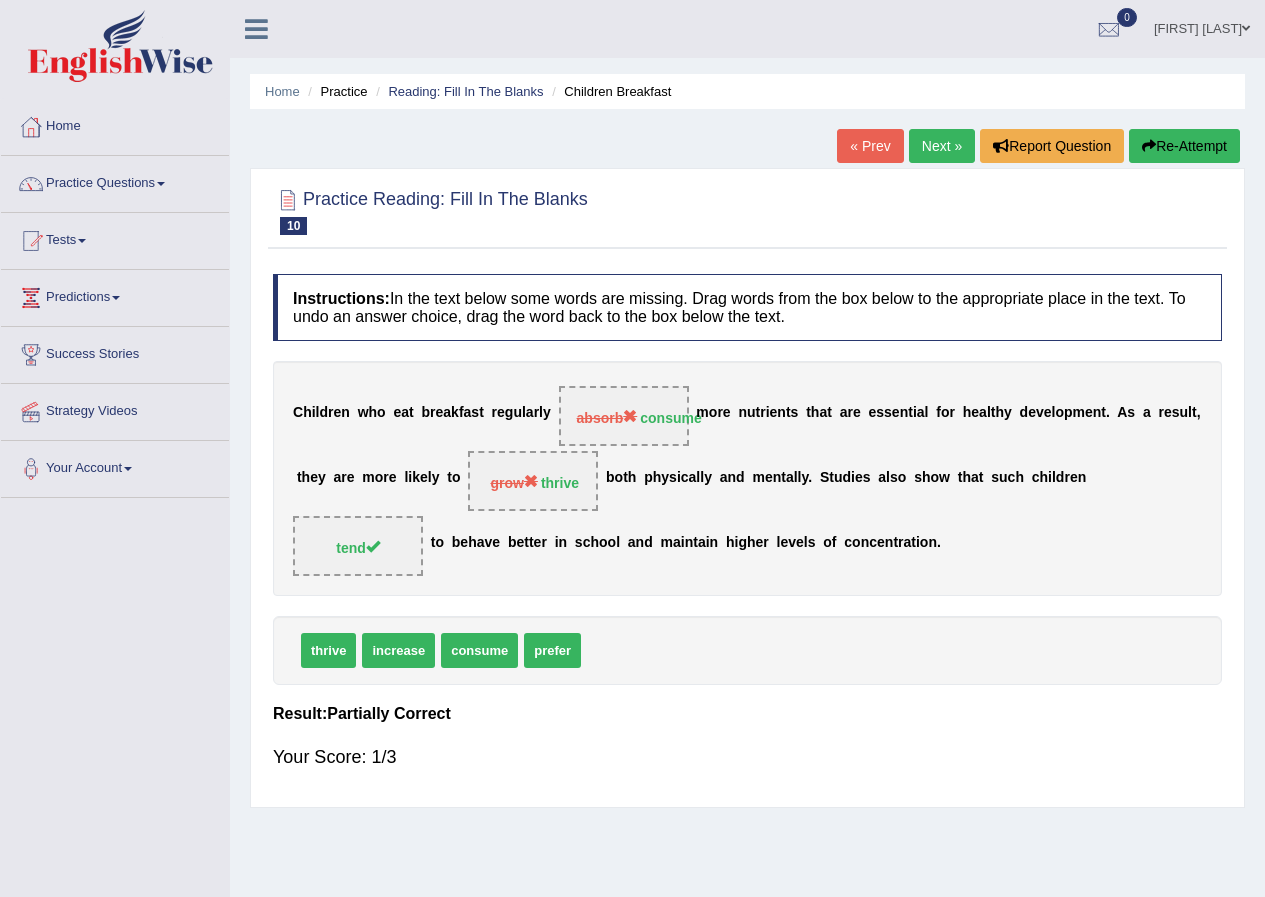 click on "[FIRST] [LAST]" at bounding box center (1202, 26) 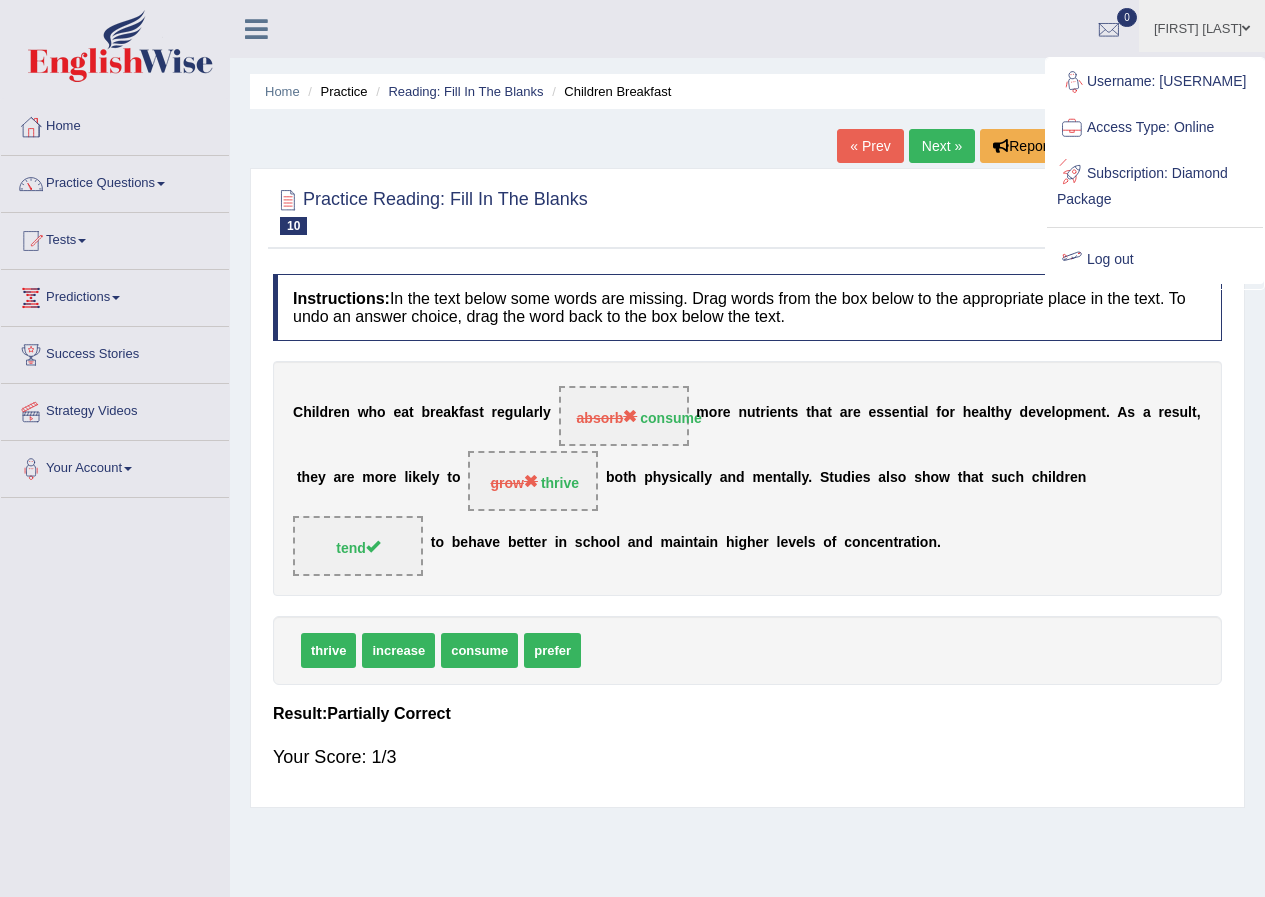 click on "Log out" at bounding box center (1155, 260) 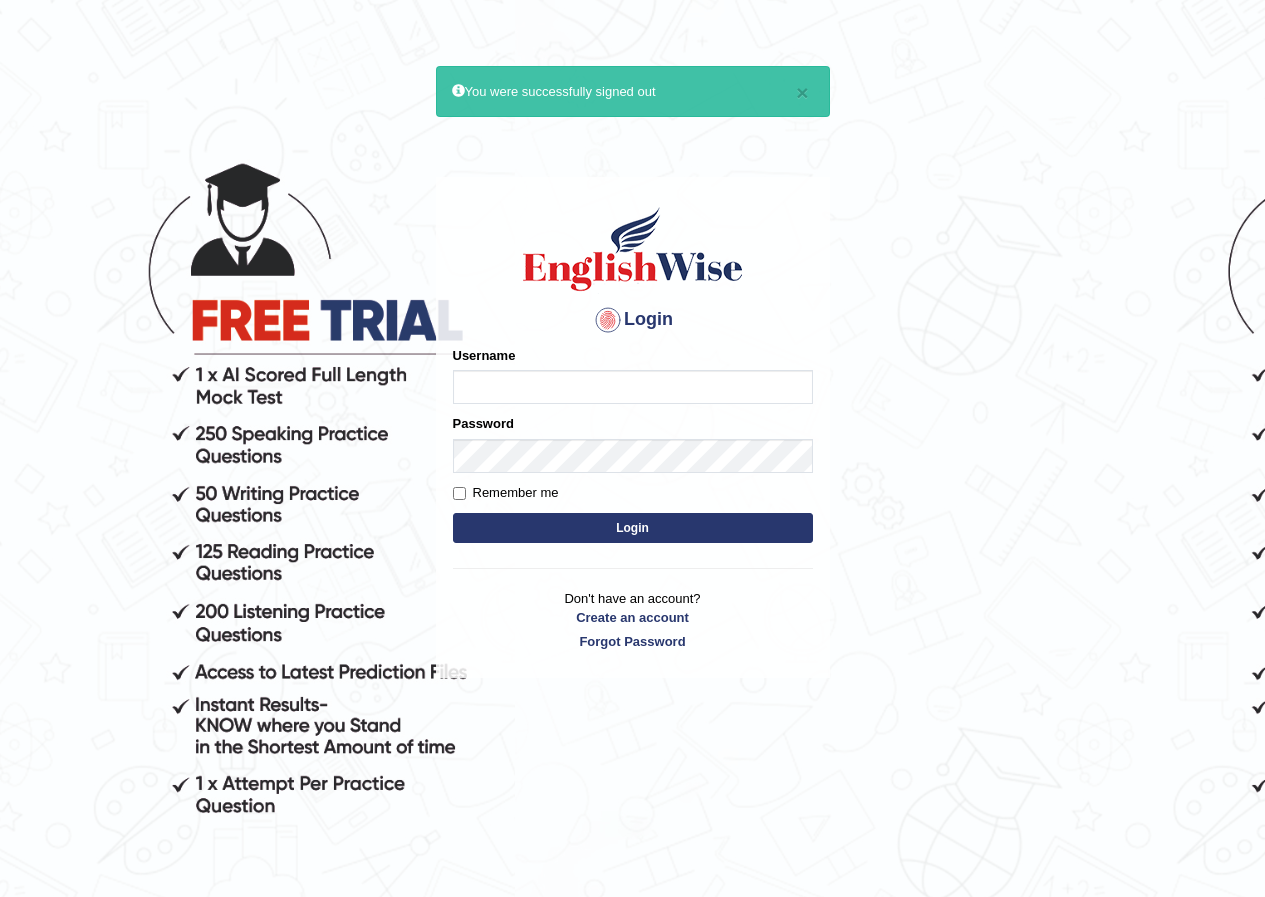 scroll, scrollTop: 0, scrollLeft: 0, axis: both 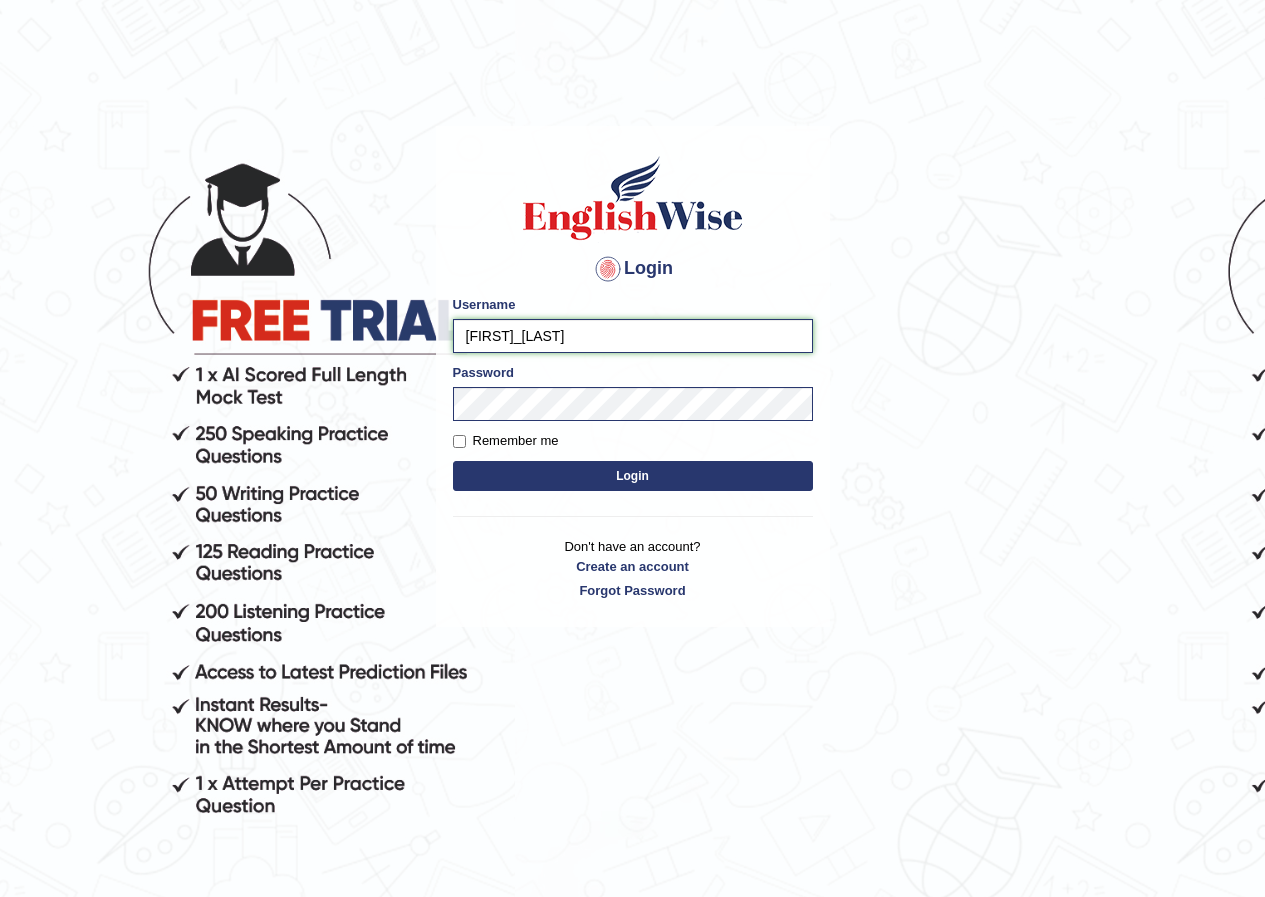 click on "chalida_parramatta" at bounding box center [633, 336] 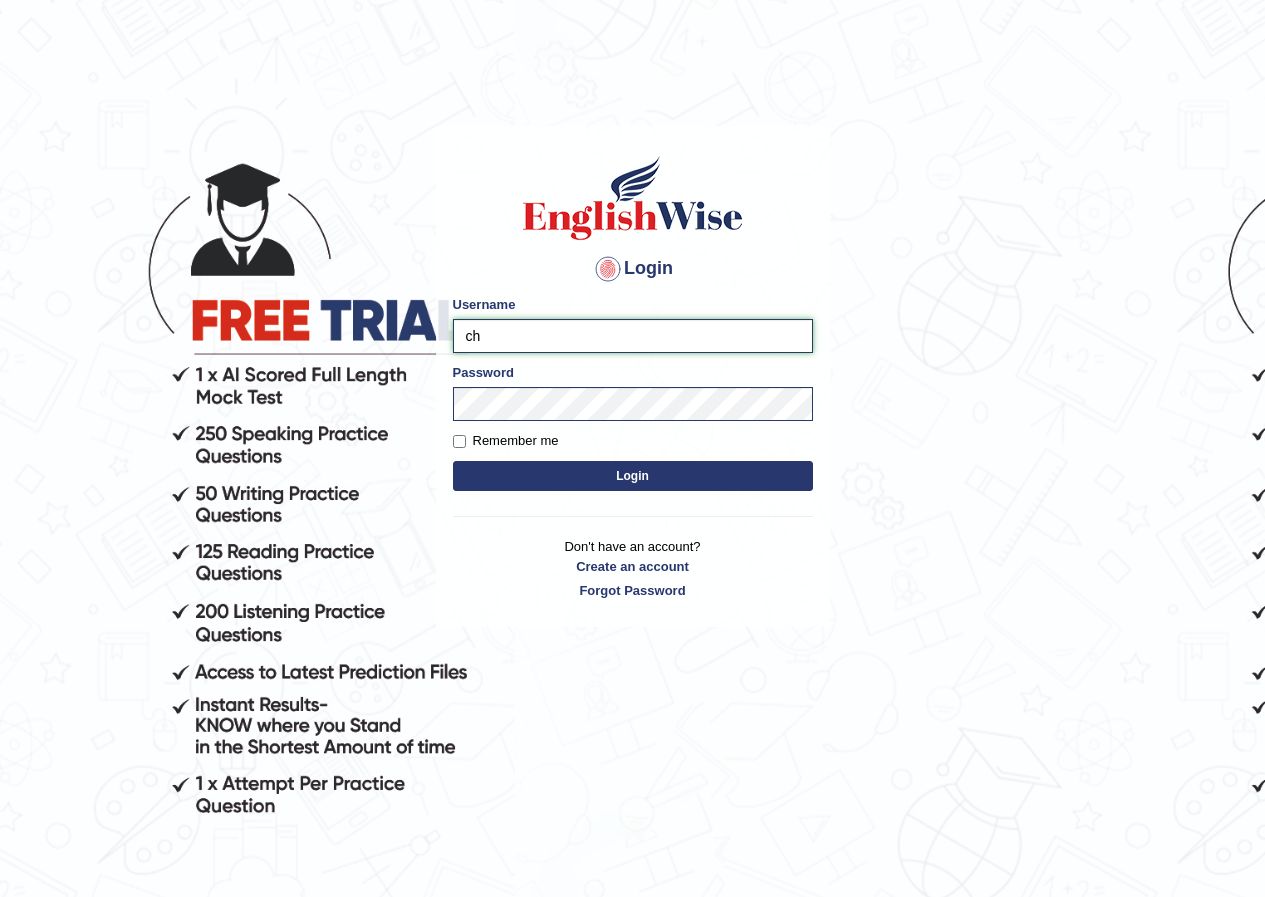type on "c" 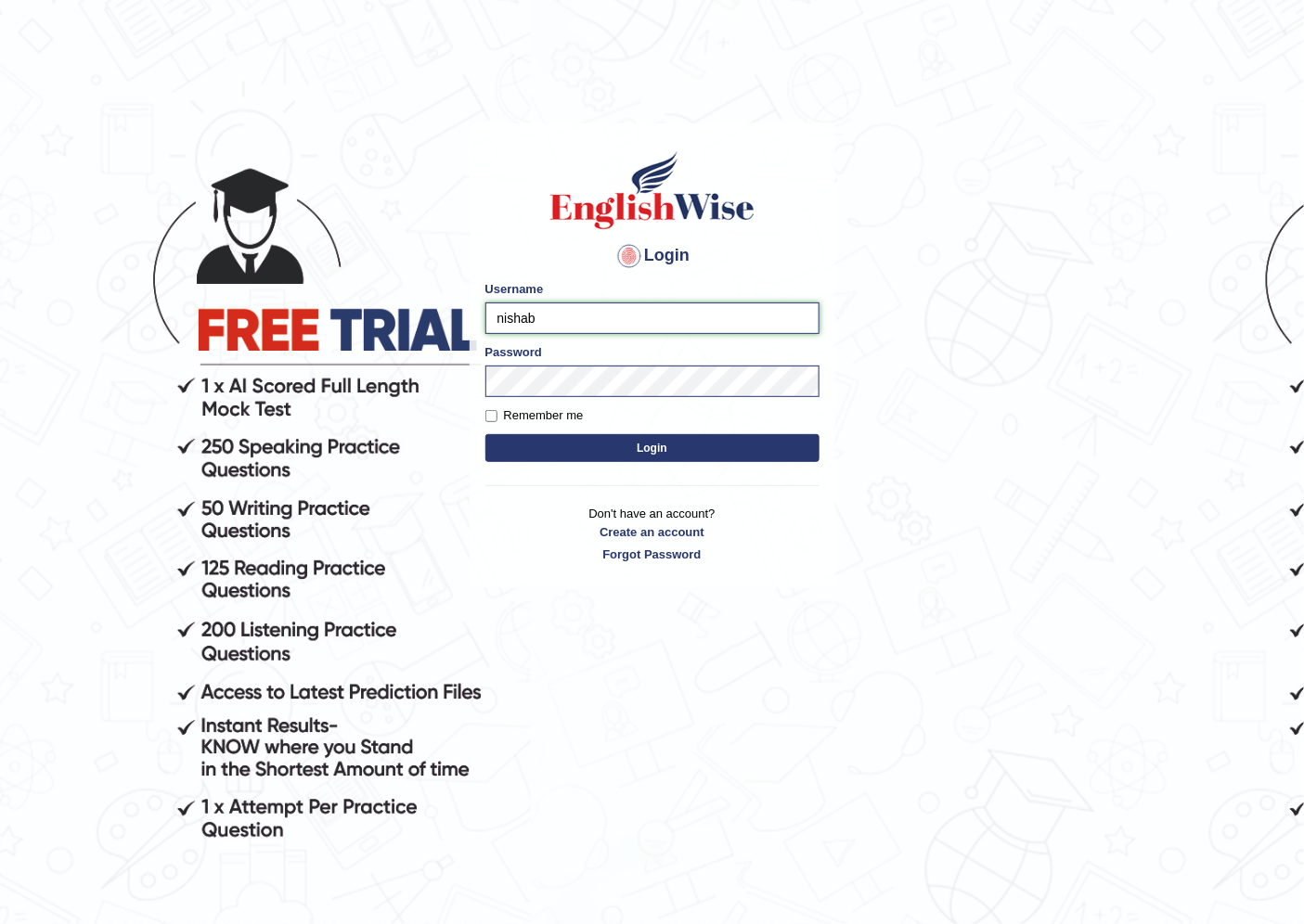 type on "nishabista_parramatta" 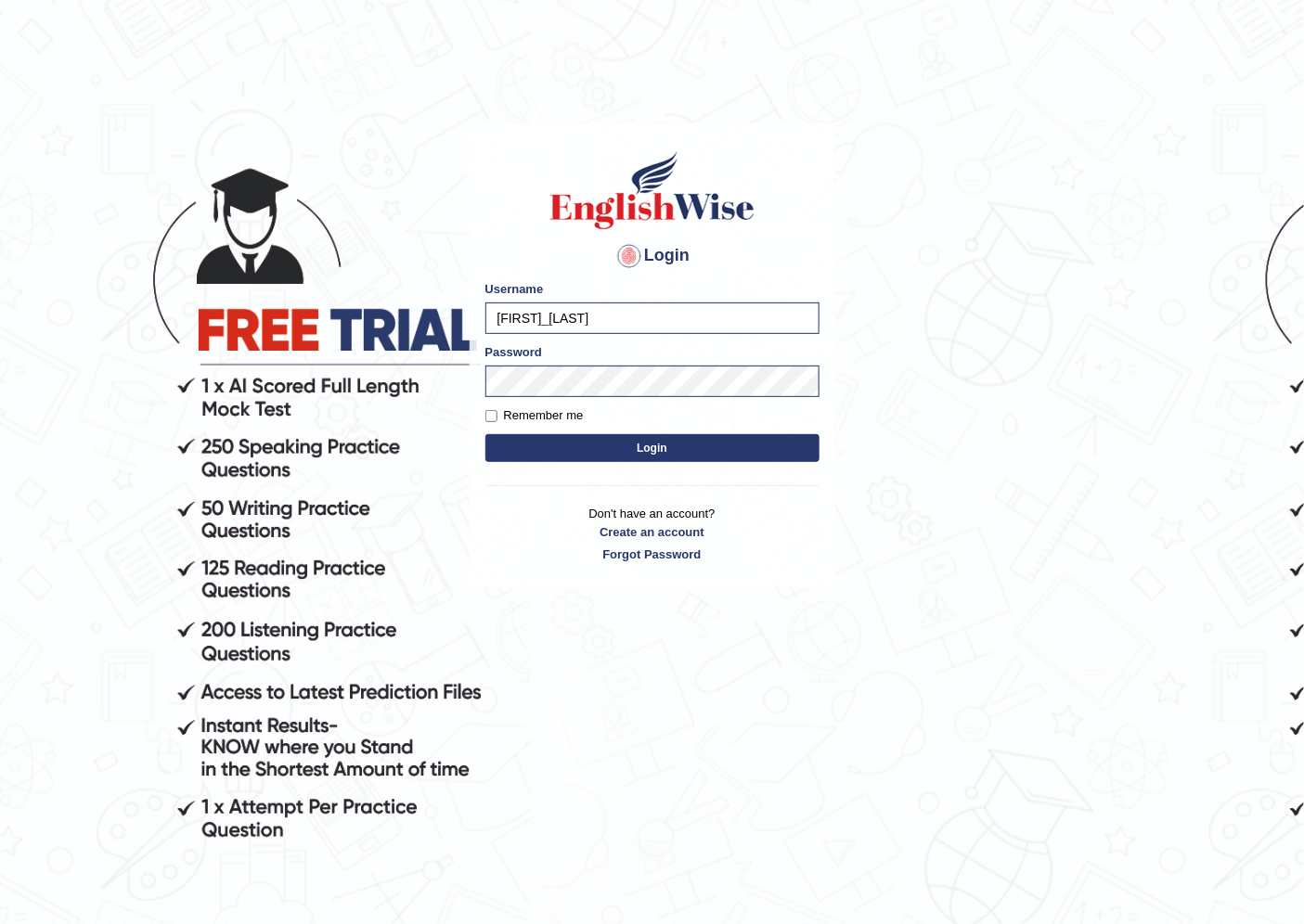 click on "Login" at bounding box center (652, 448) 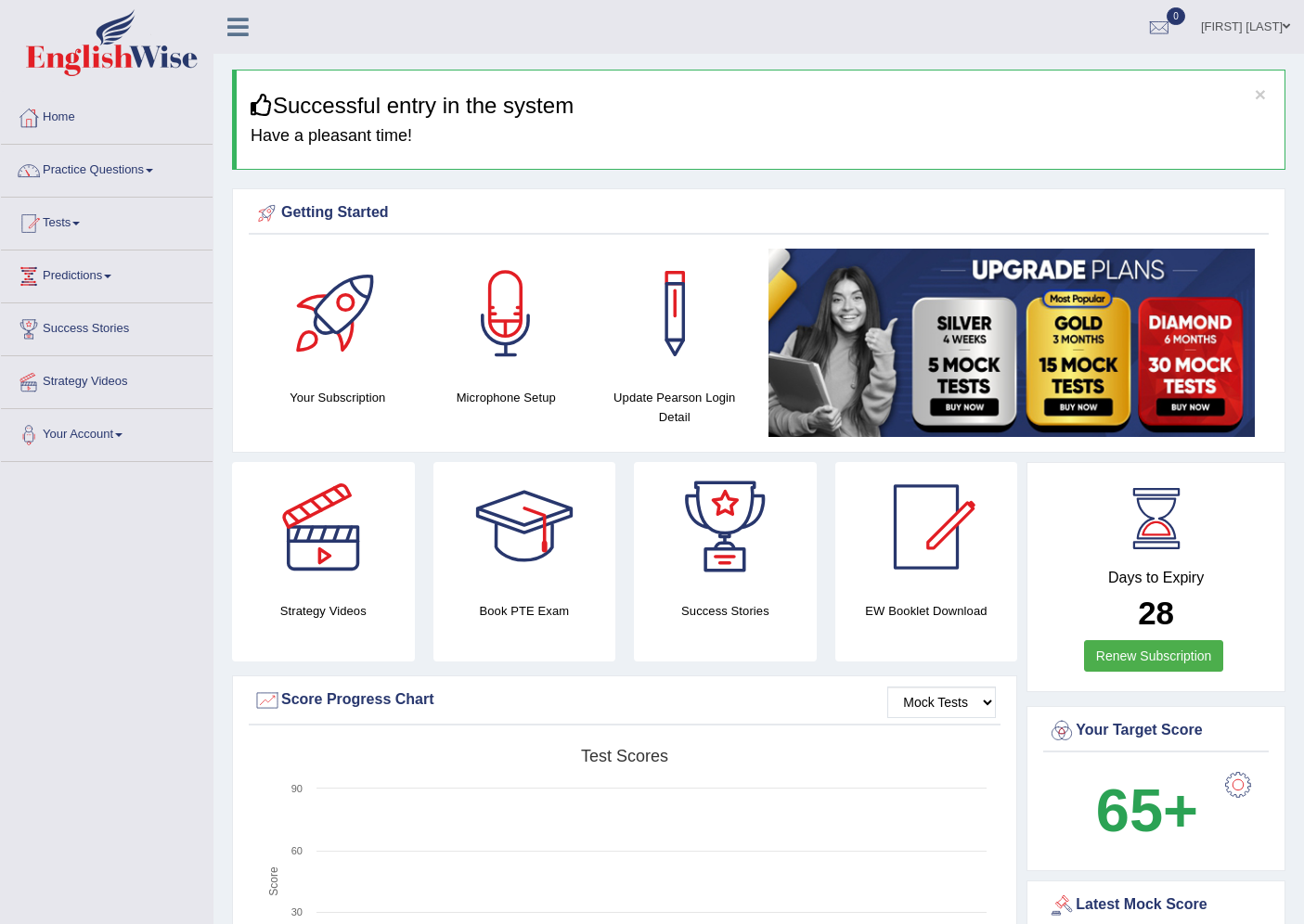 scroll, scrollTop: 0, scrollLeft: 0, axis: both 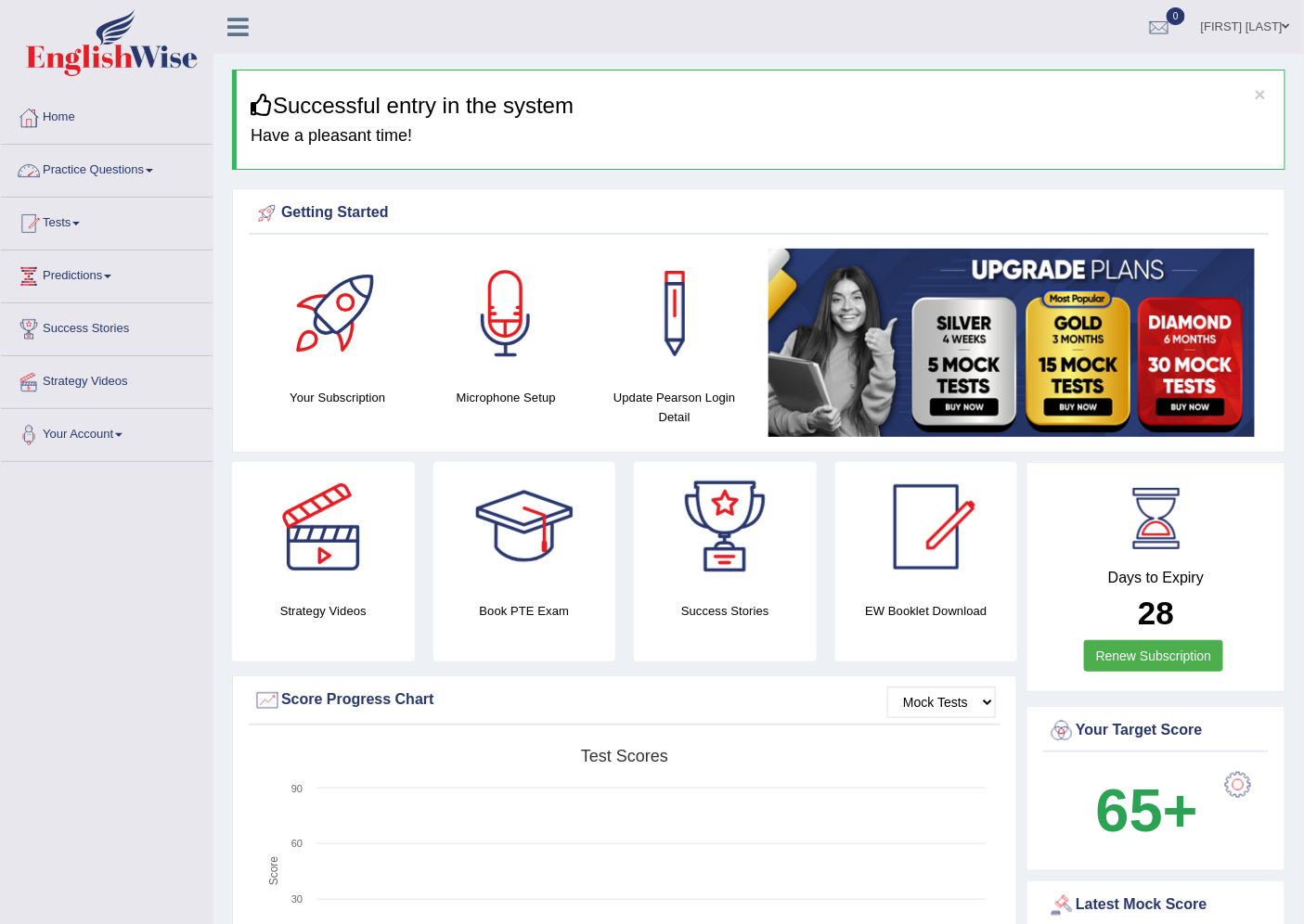 click on "Practice Questions" at bounding box center [107, 168] 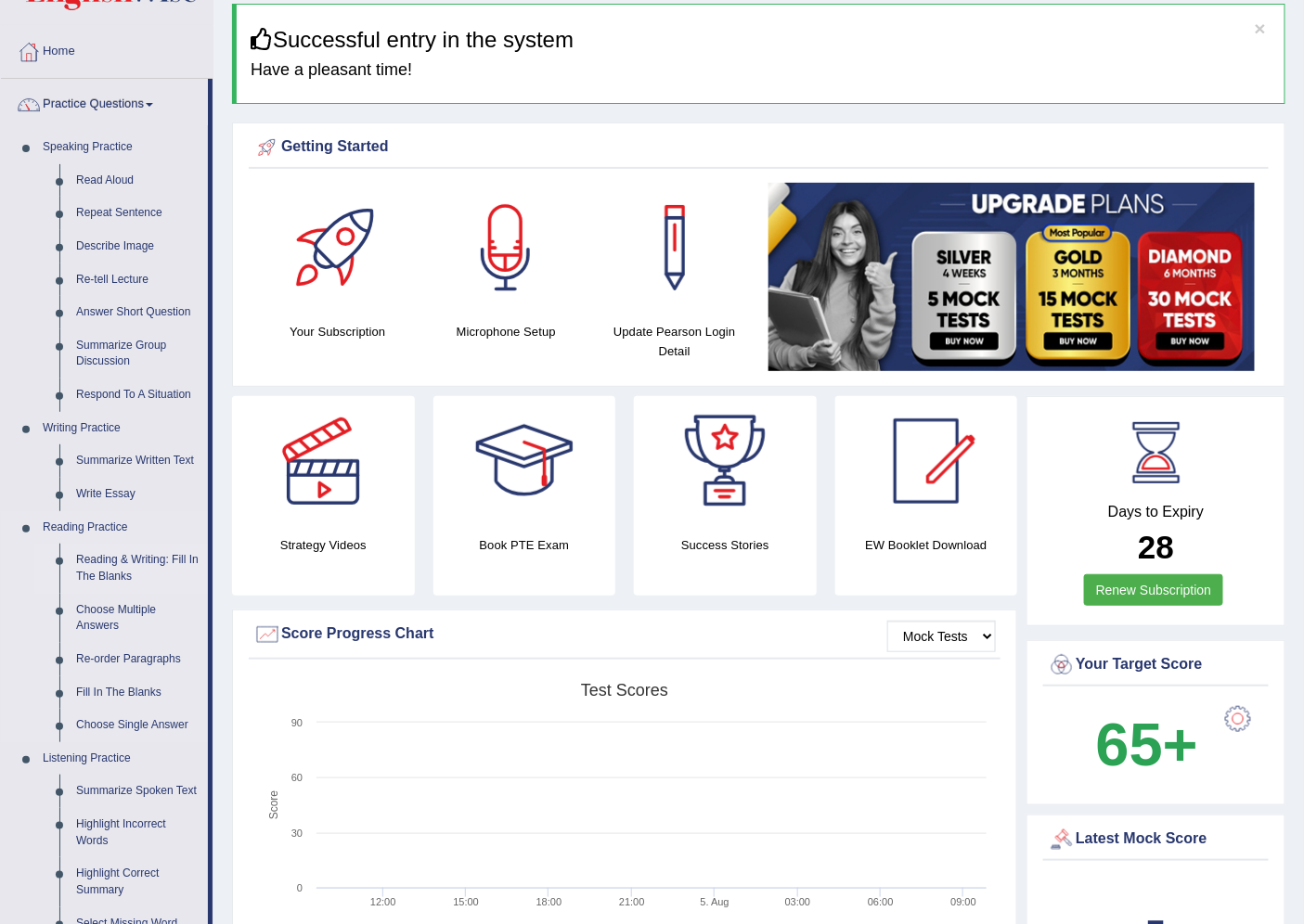 scroll, scrollTop: 103, scrollLeft: 0, axis: vertical 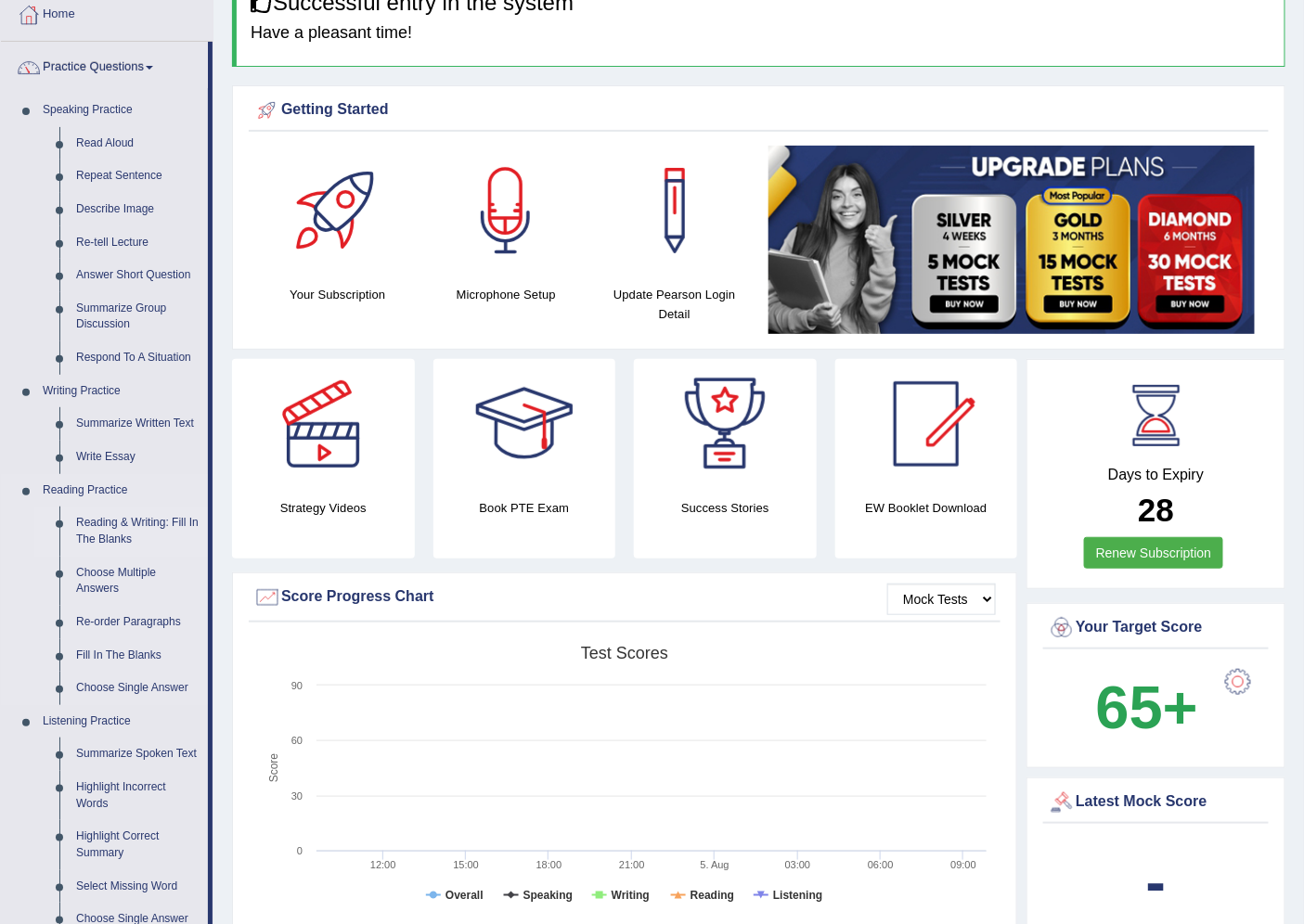 click on "Reading & Writing: Fill In The Blanks" at bounding box center (137, 531) 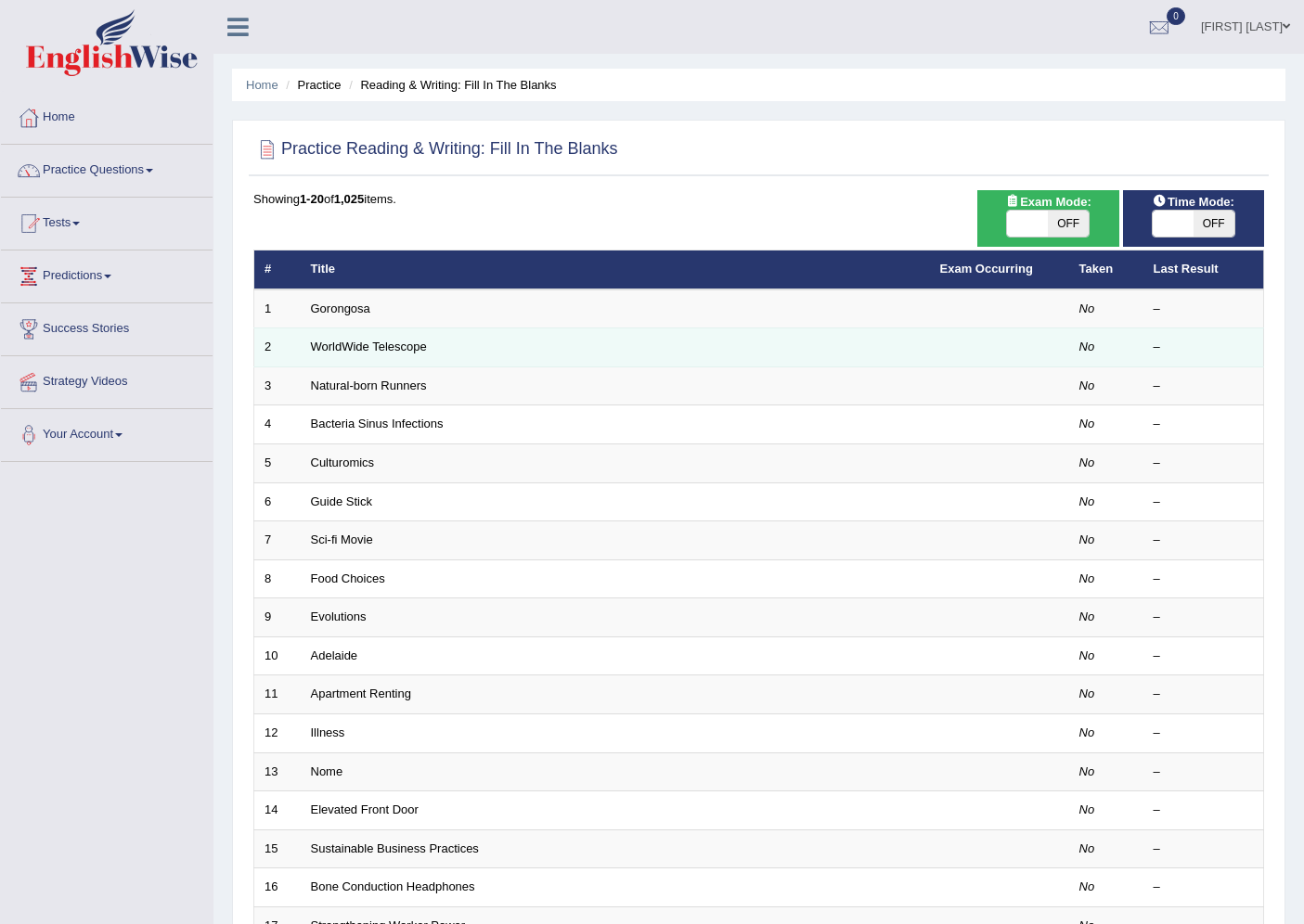 scroll, scrollTop: 0, scrollLeft: 0, axis: both 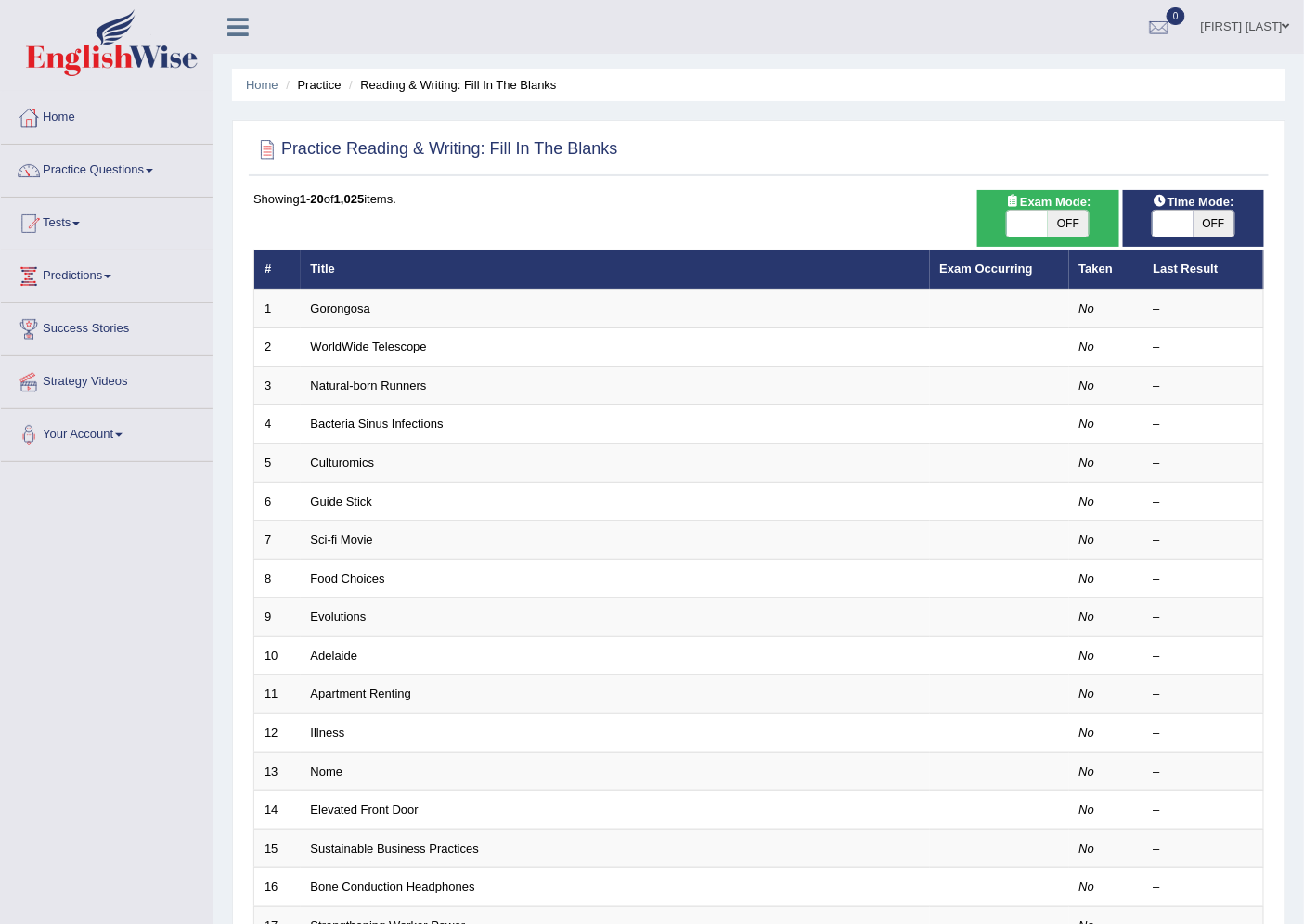 click on "OFF" at bounding box center [1068, 224] 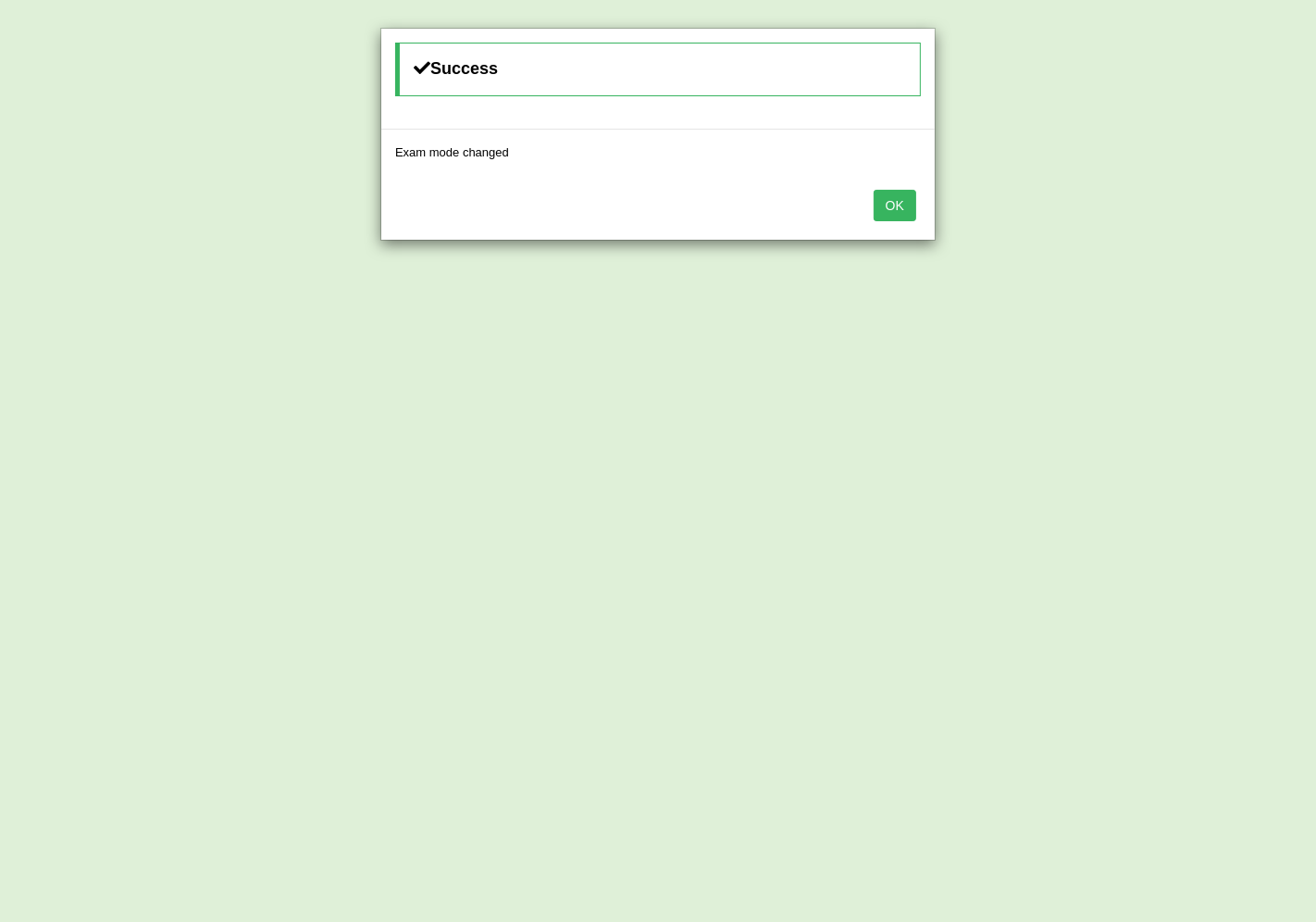 click on "OK" at bounding box center [895, 206] 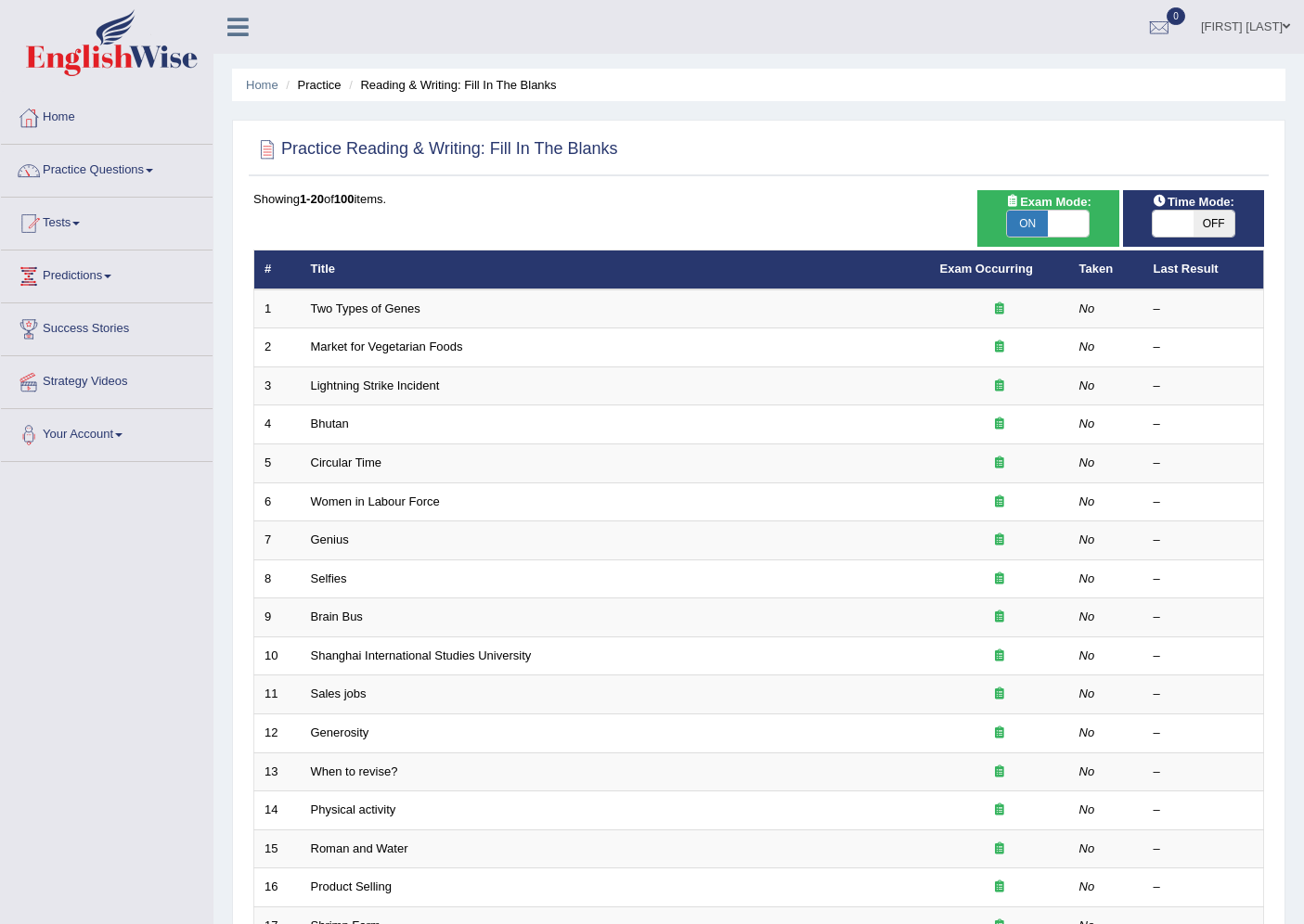 scroll, scrollTop: 0, scrollLeft: 0, axis: both 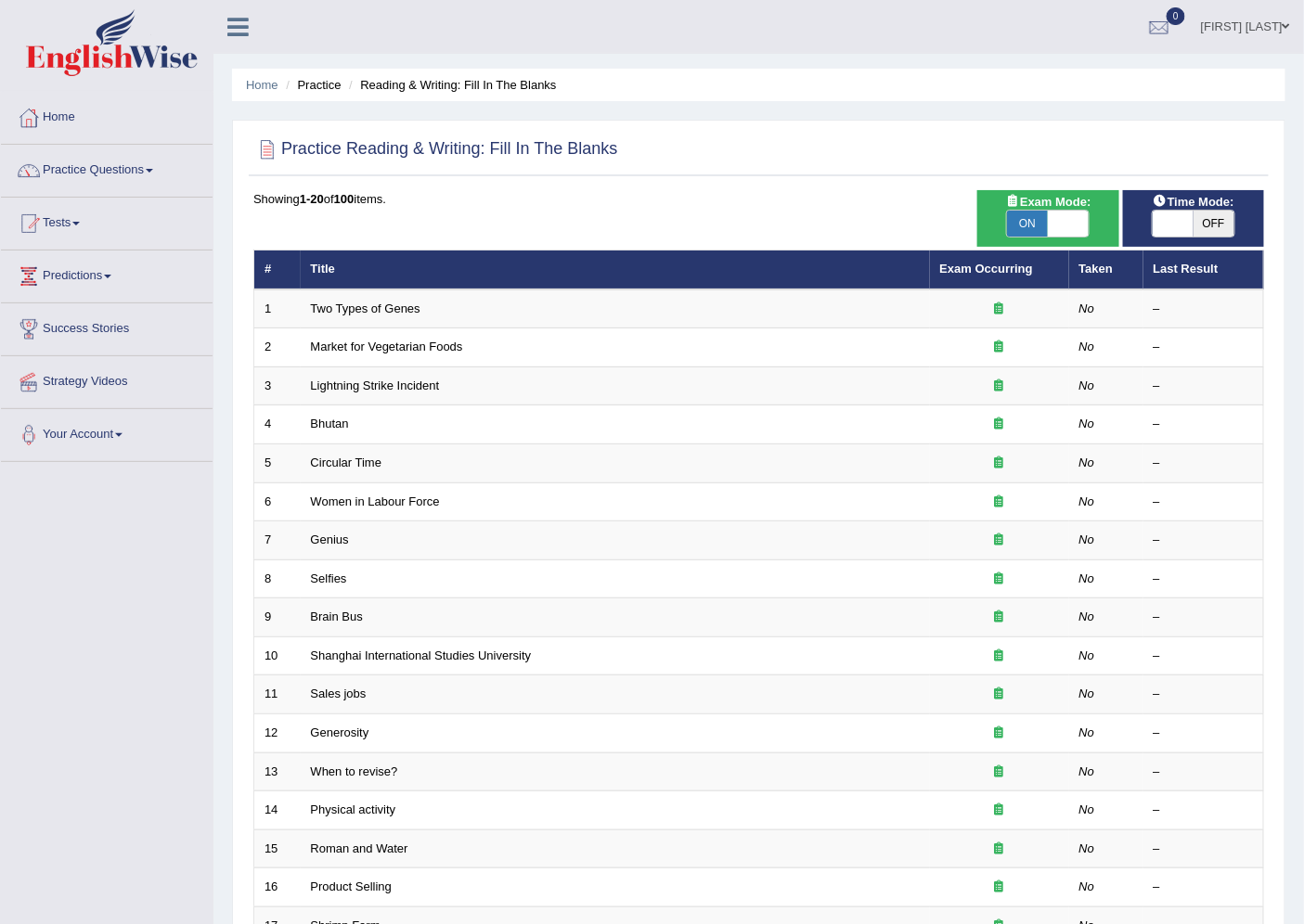 click on "[FIRST] [LAST]" at bounding box center (1246, 24) 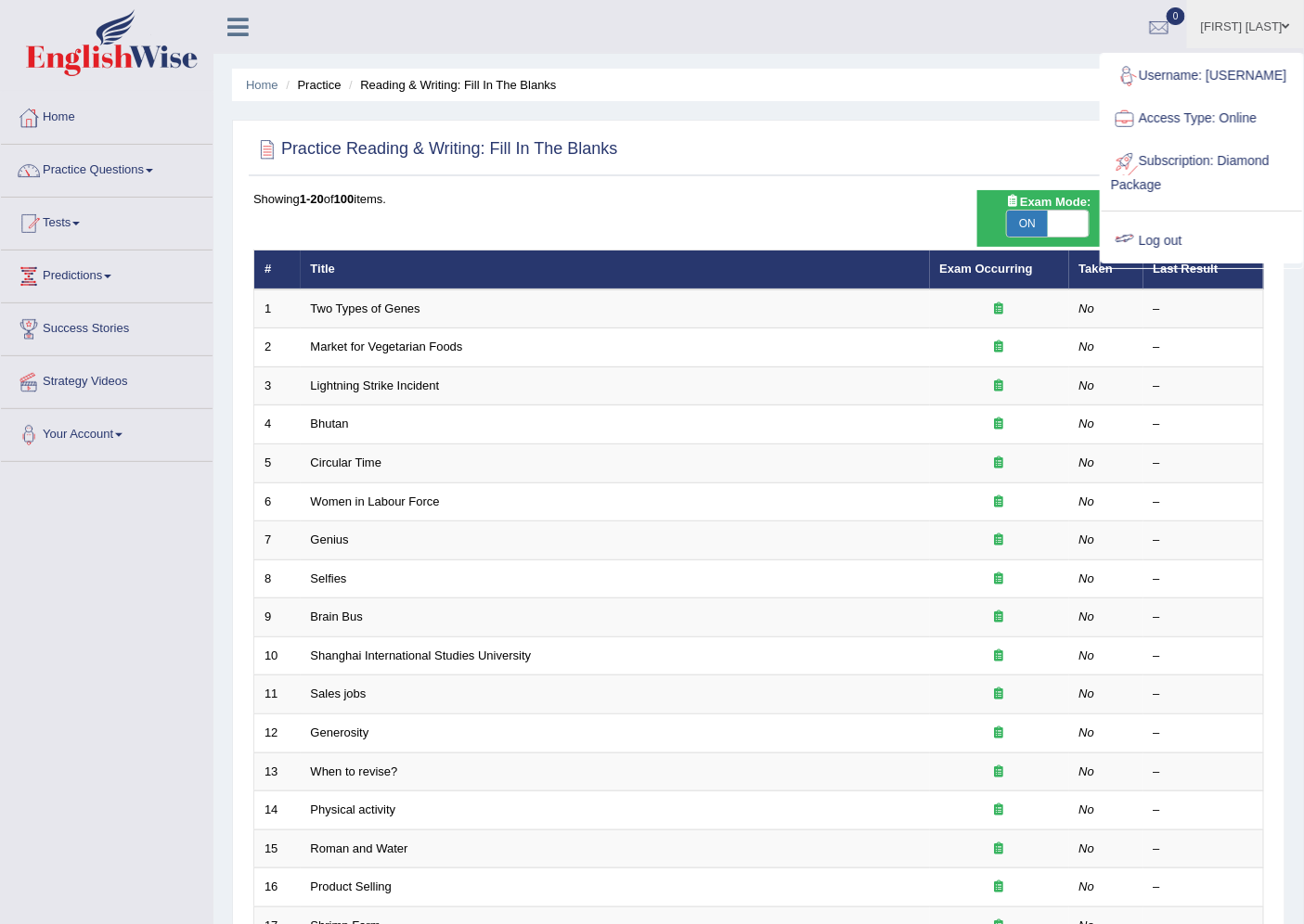 click on "Log out" at bounding box center (1202, 241) 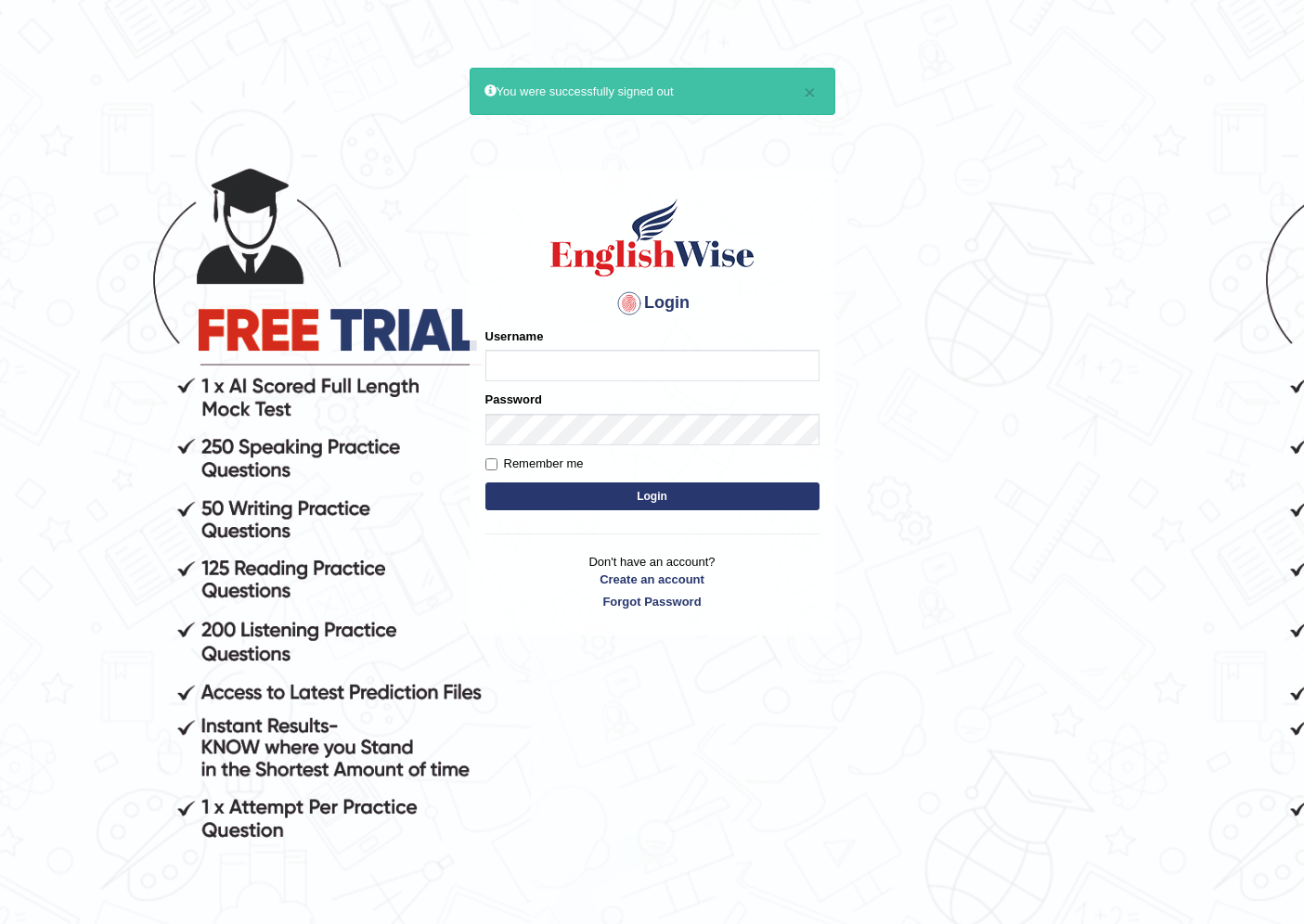 scroll, scrollTop: 0, scrollLeft: 0, axis: both 